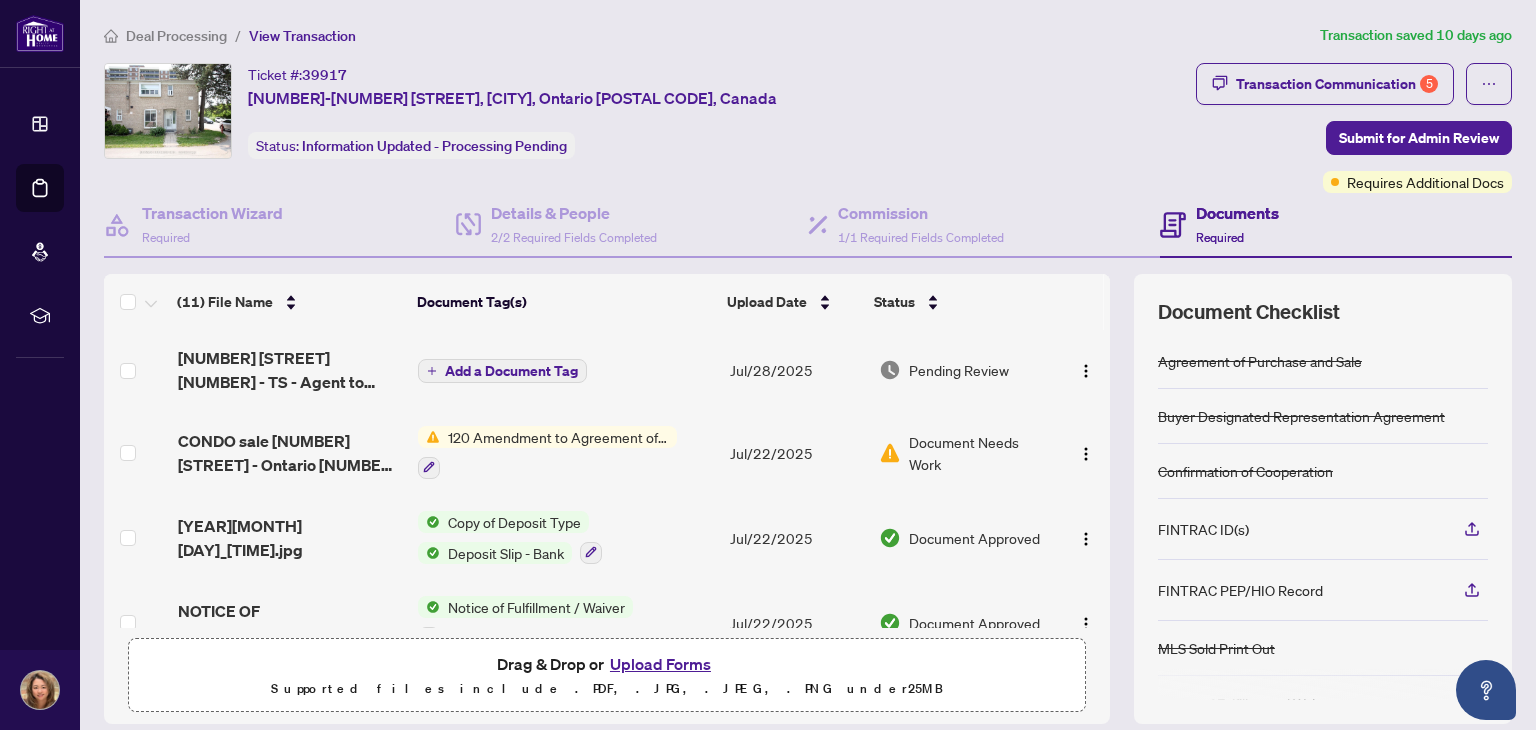 scroll, scrollTop: 0, scrollLeft: 0, axis: both 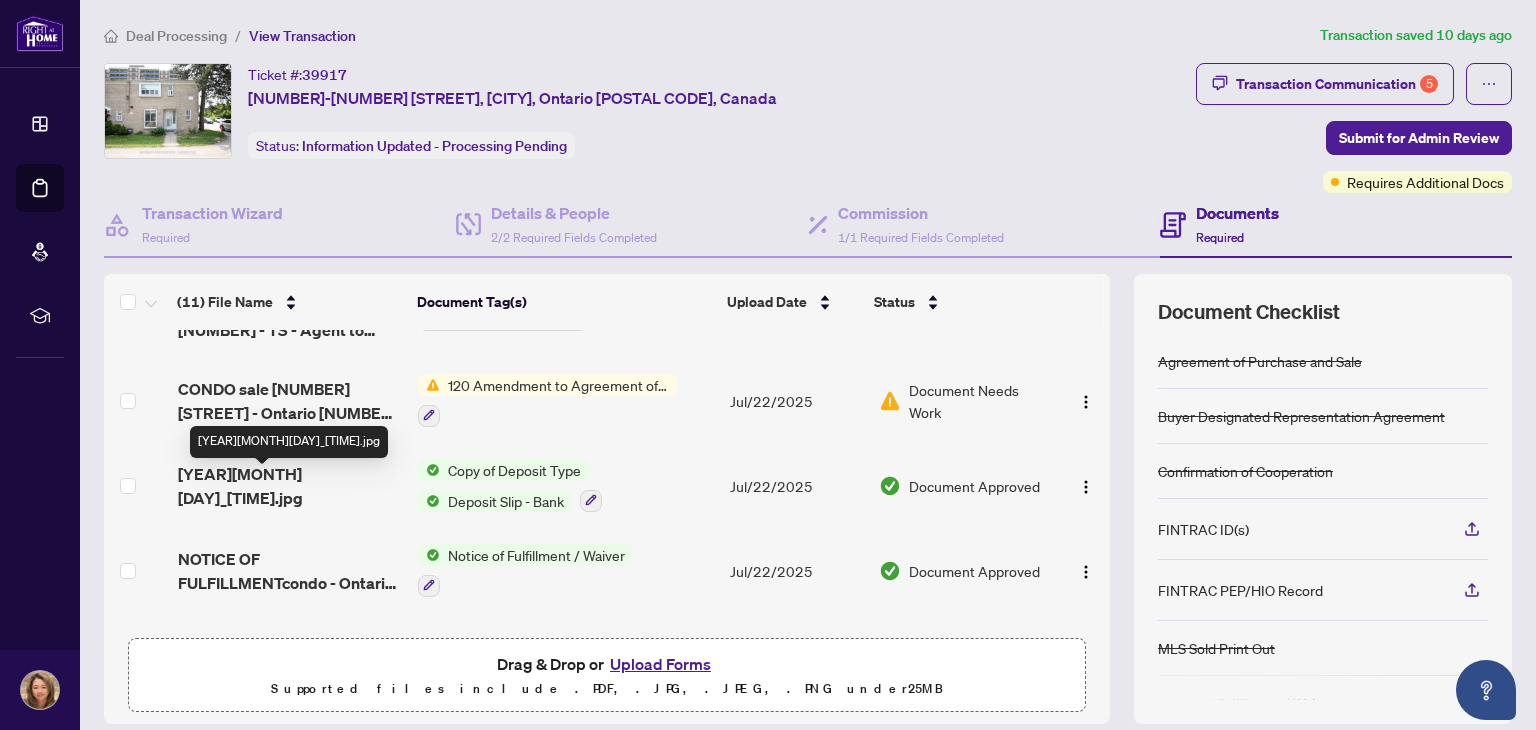 click on "[YEAR][MONTH][DAY]_[TIME].jpg" at bounding box center (290, 486) 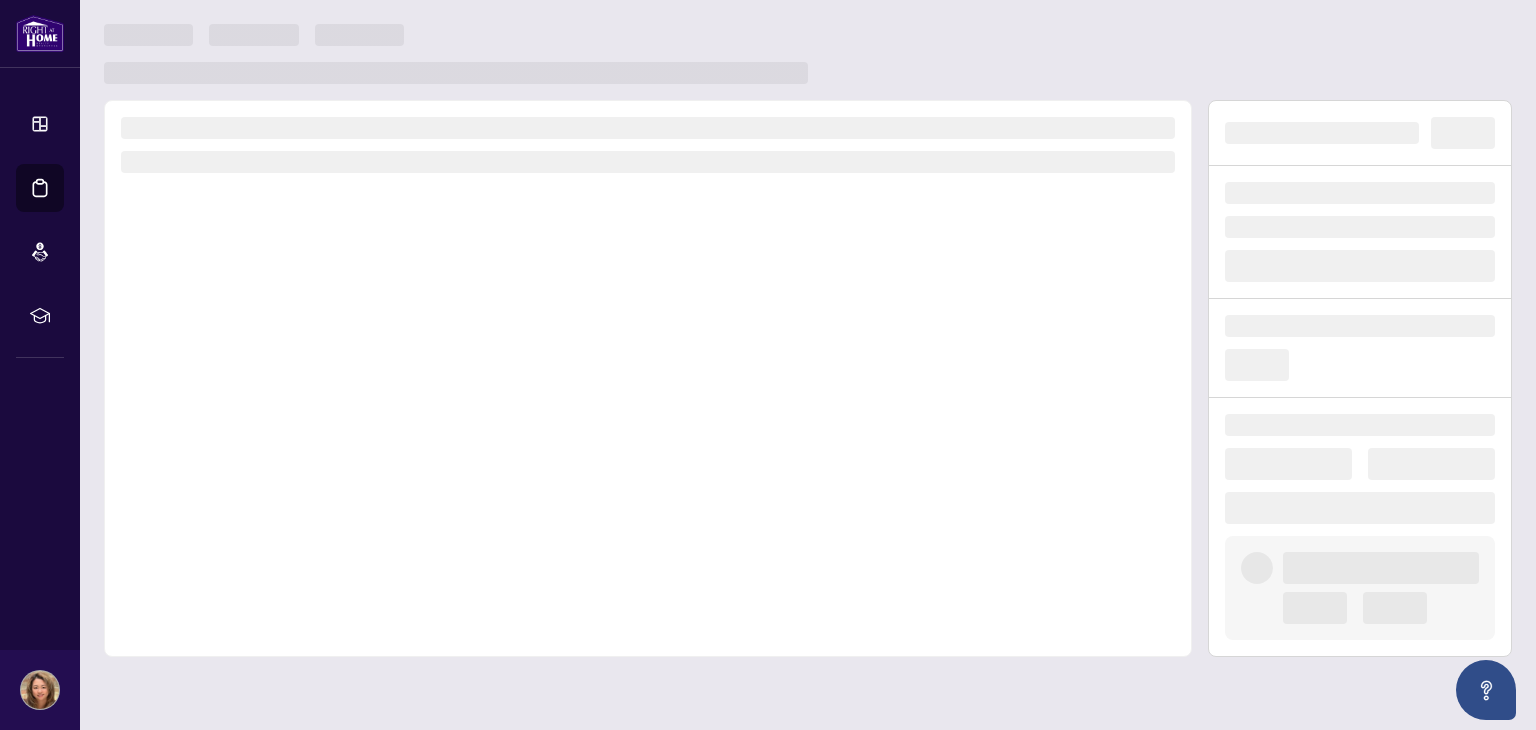 click at bounding box center (648, 378) 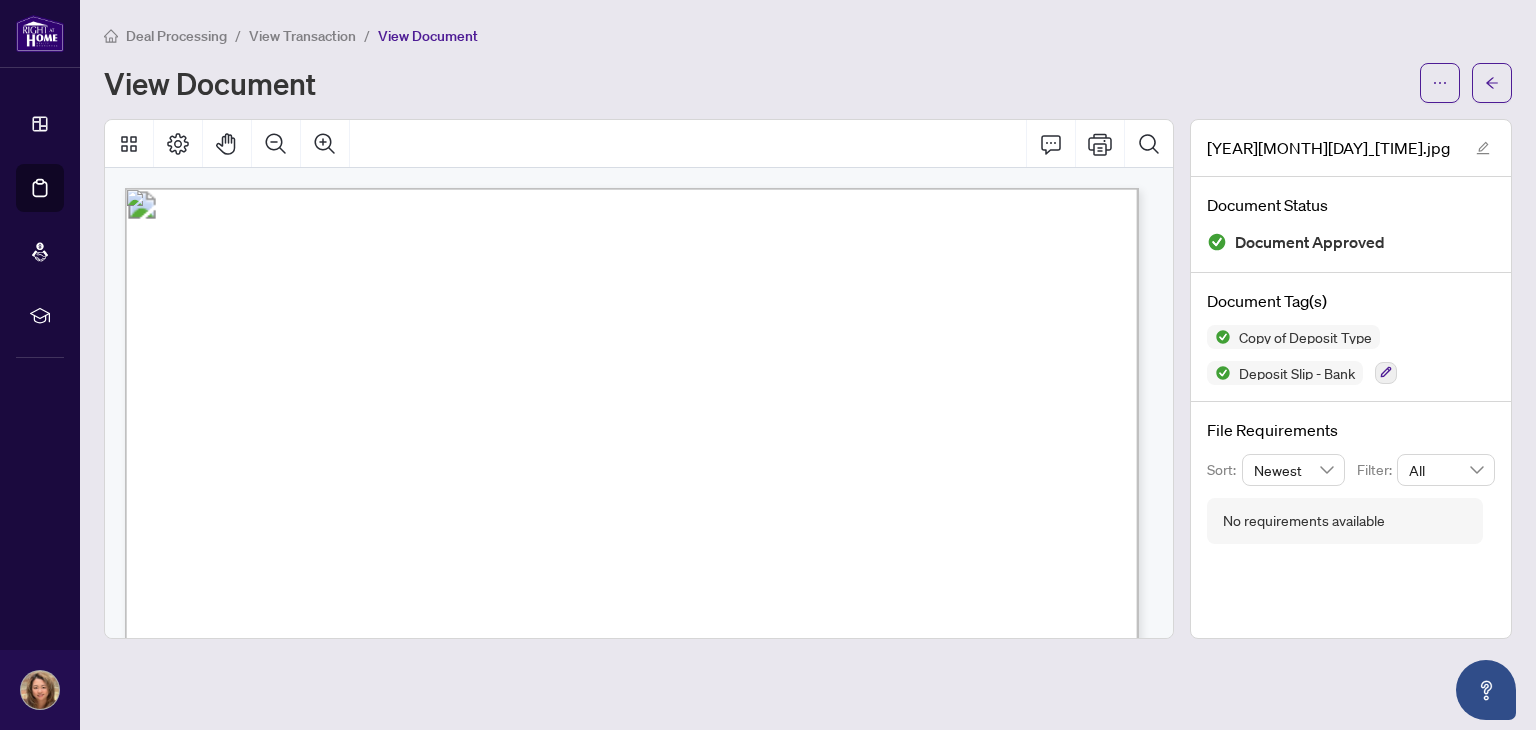 scroll, scrollTop: 0, scrollLeft: 0, axis: both 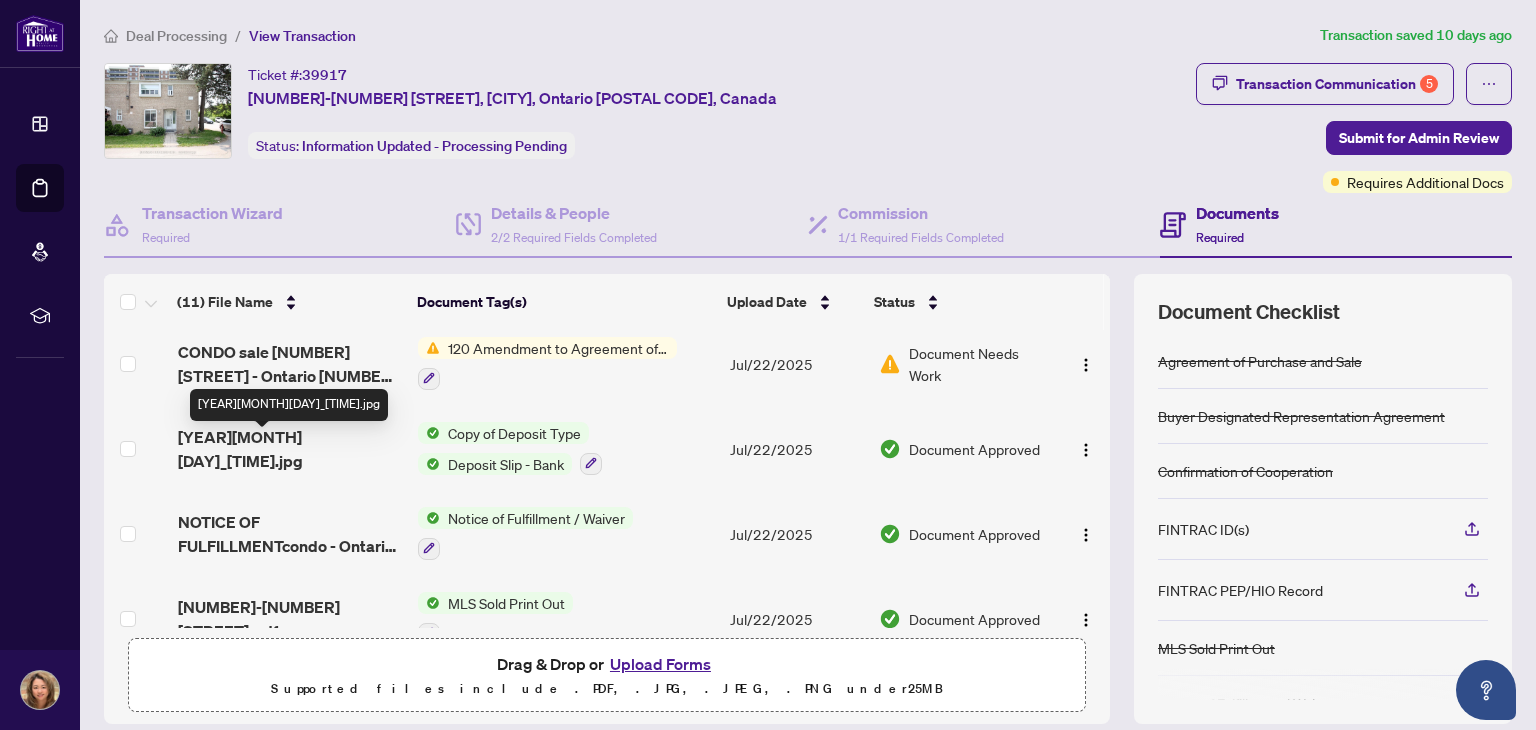 click on "[YEAR][MONTH][DAY]_[TIME].jpg" at bounding box center [290, 449] 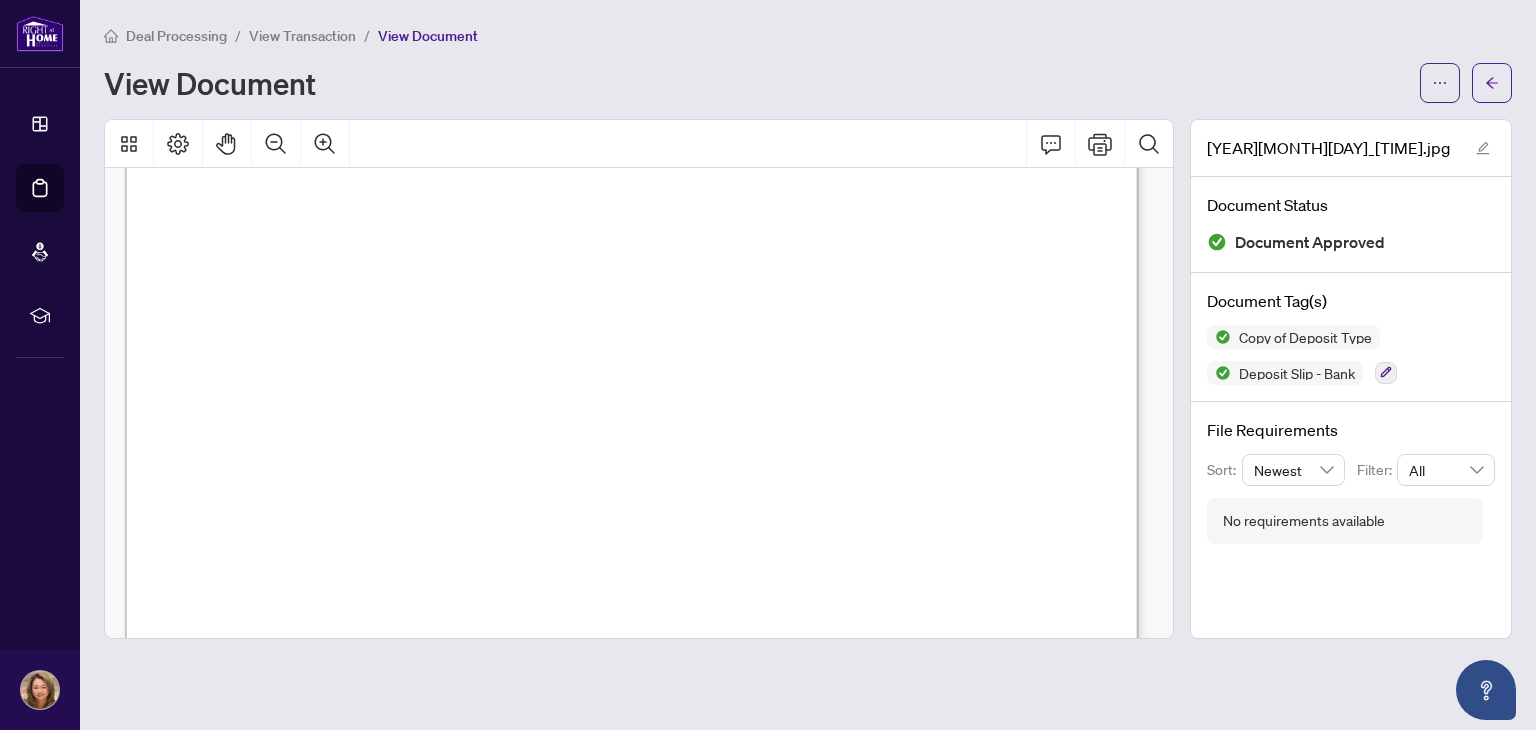 scroll, scrollTop: 460, scrollLeft: 0, axis: vertical 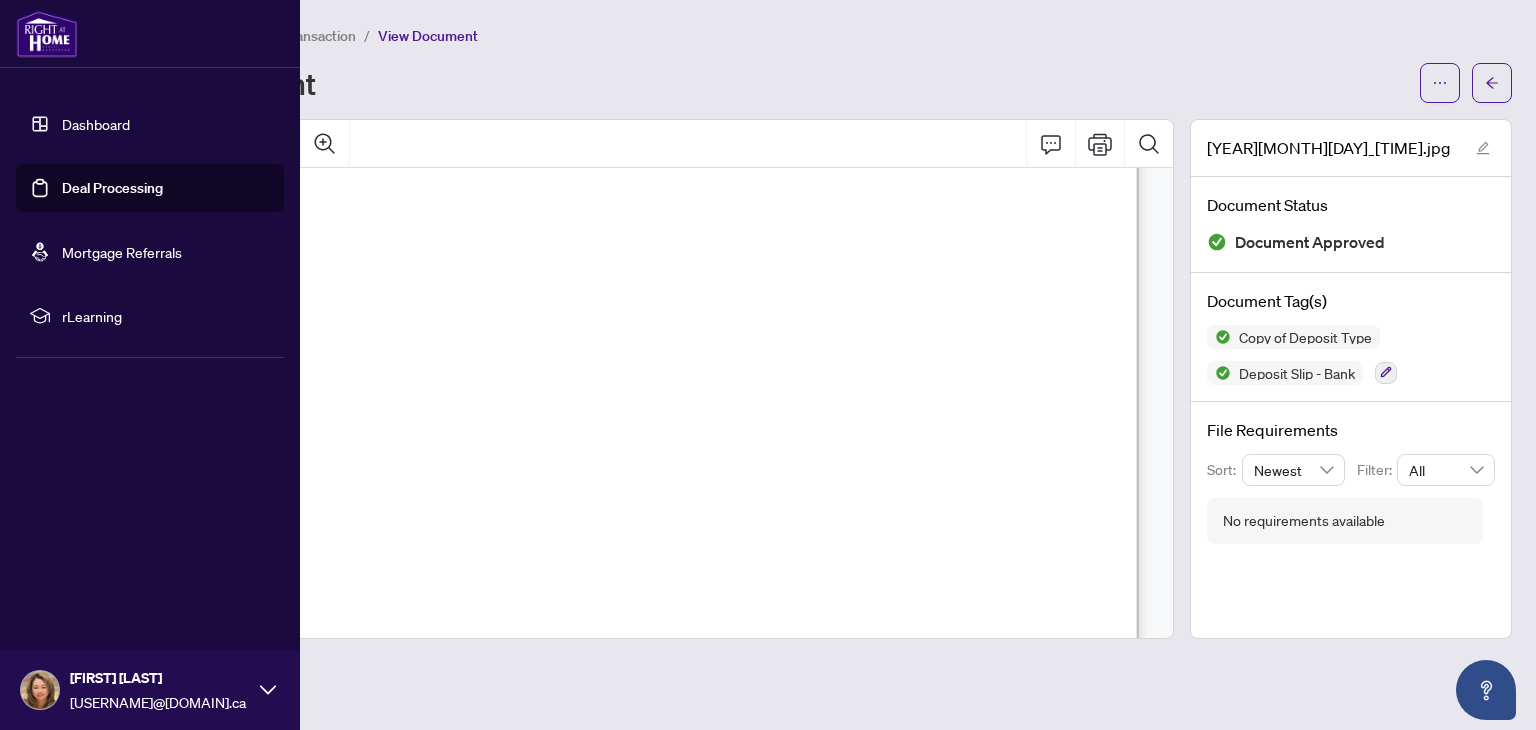click on "Deal Processing" at bounding box center [112, 188] 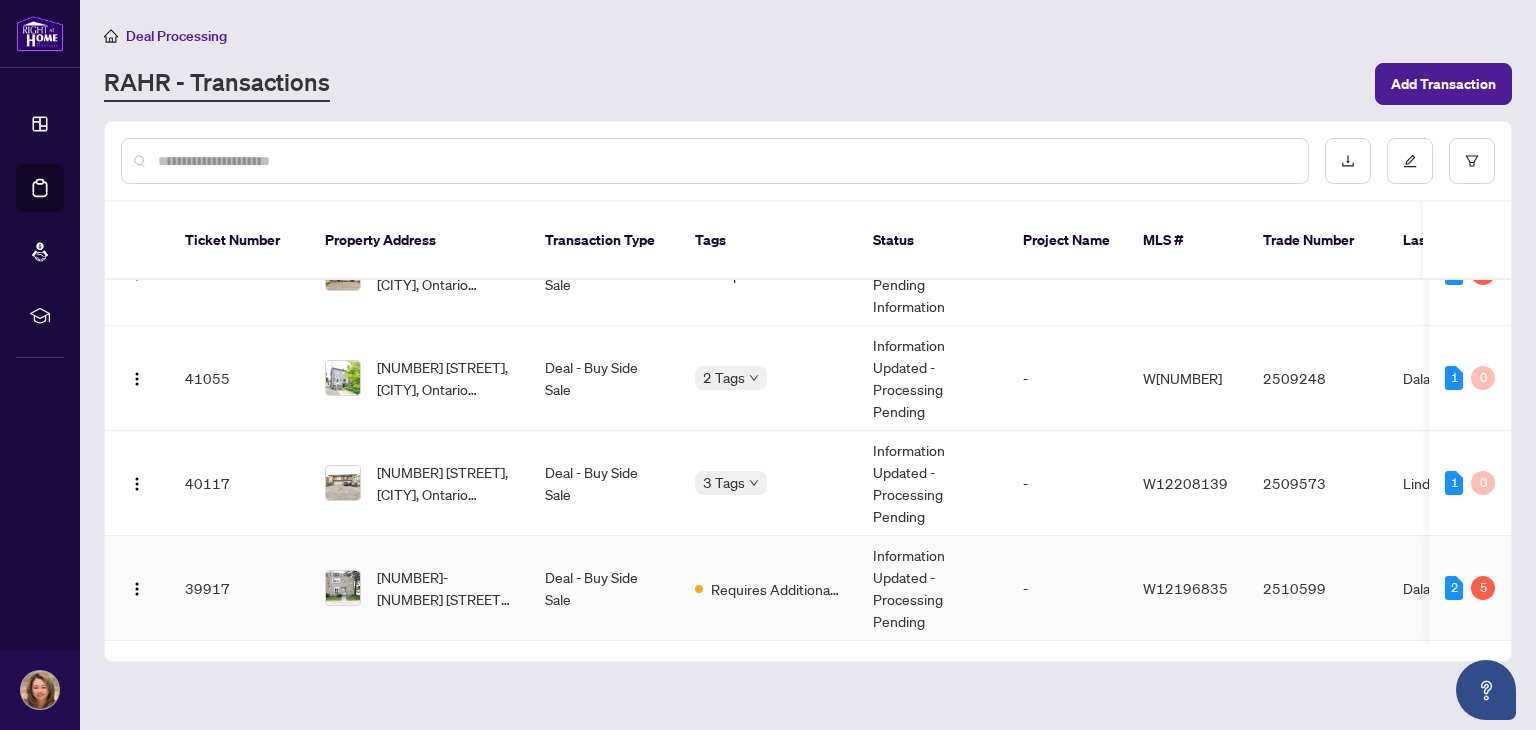 scroll, scrollTop: 628, scrollLeft: 0, axis: vertical 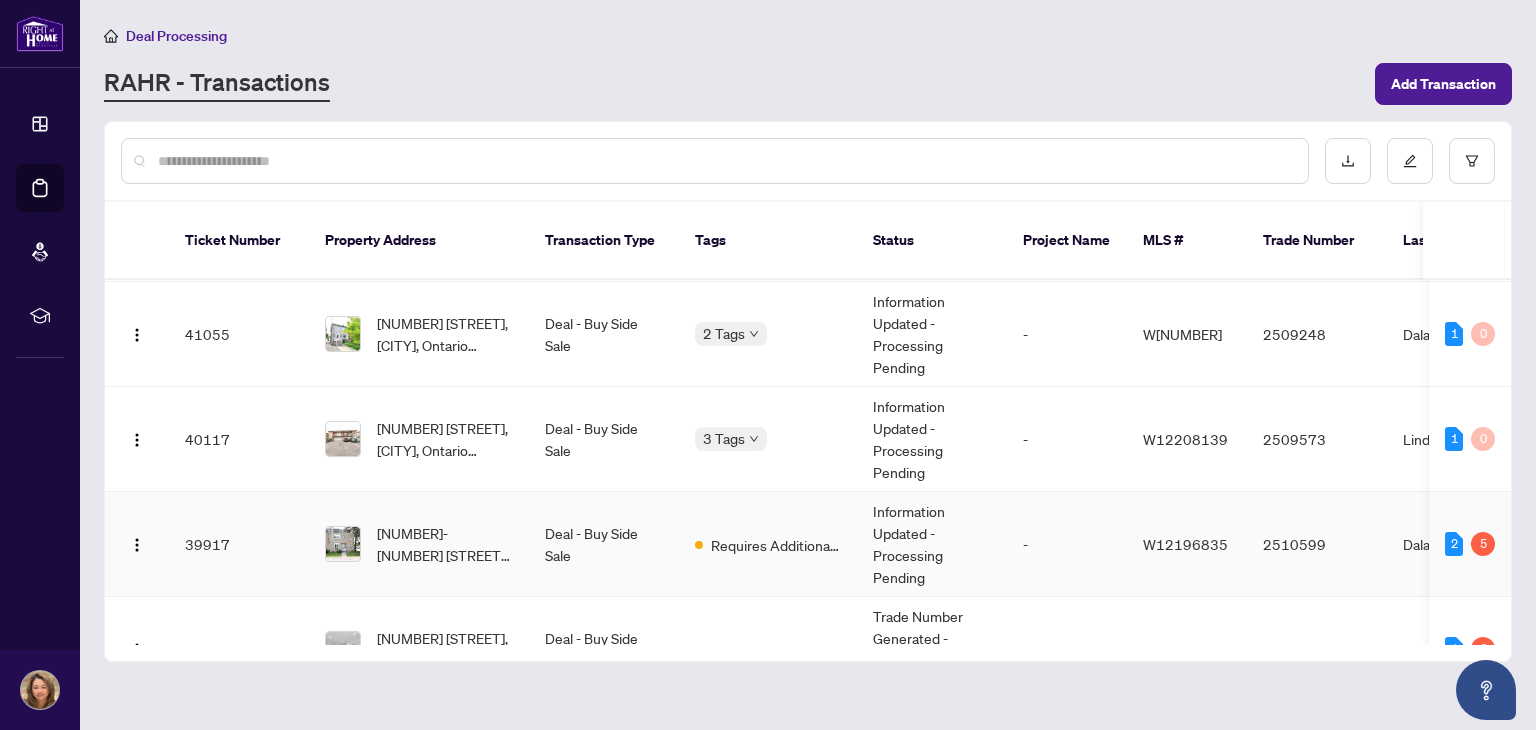 click on "Deal - Buy Side Sale" at bounding box center [604, 544] 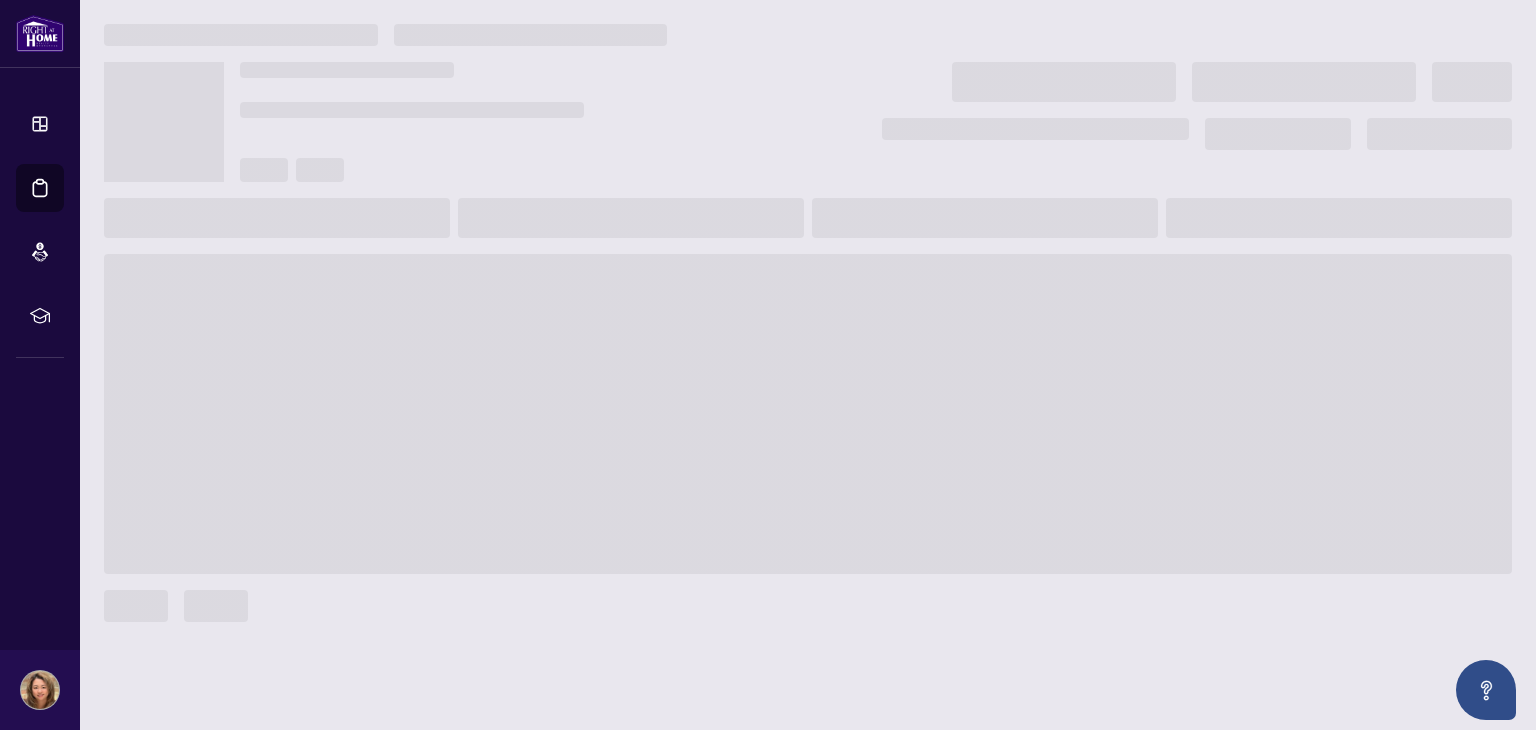 click at bounding box center [808, 414] 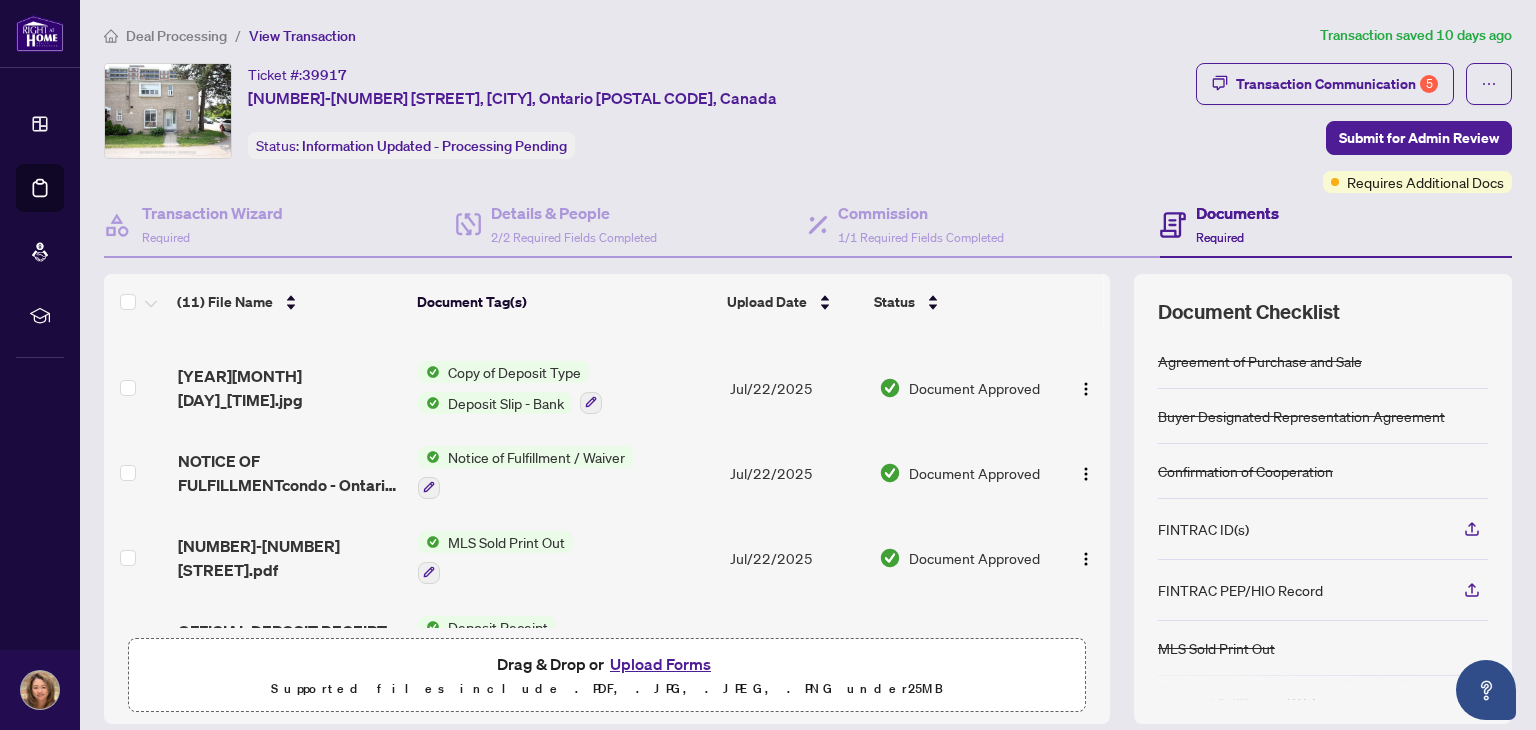 scroll, scrollTop: 105, scrollLeft: 0, axis: vertical 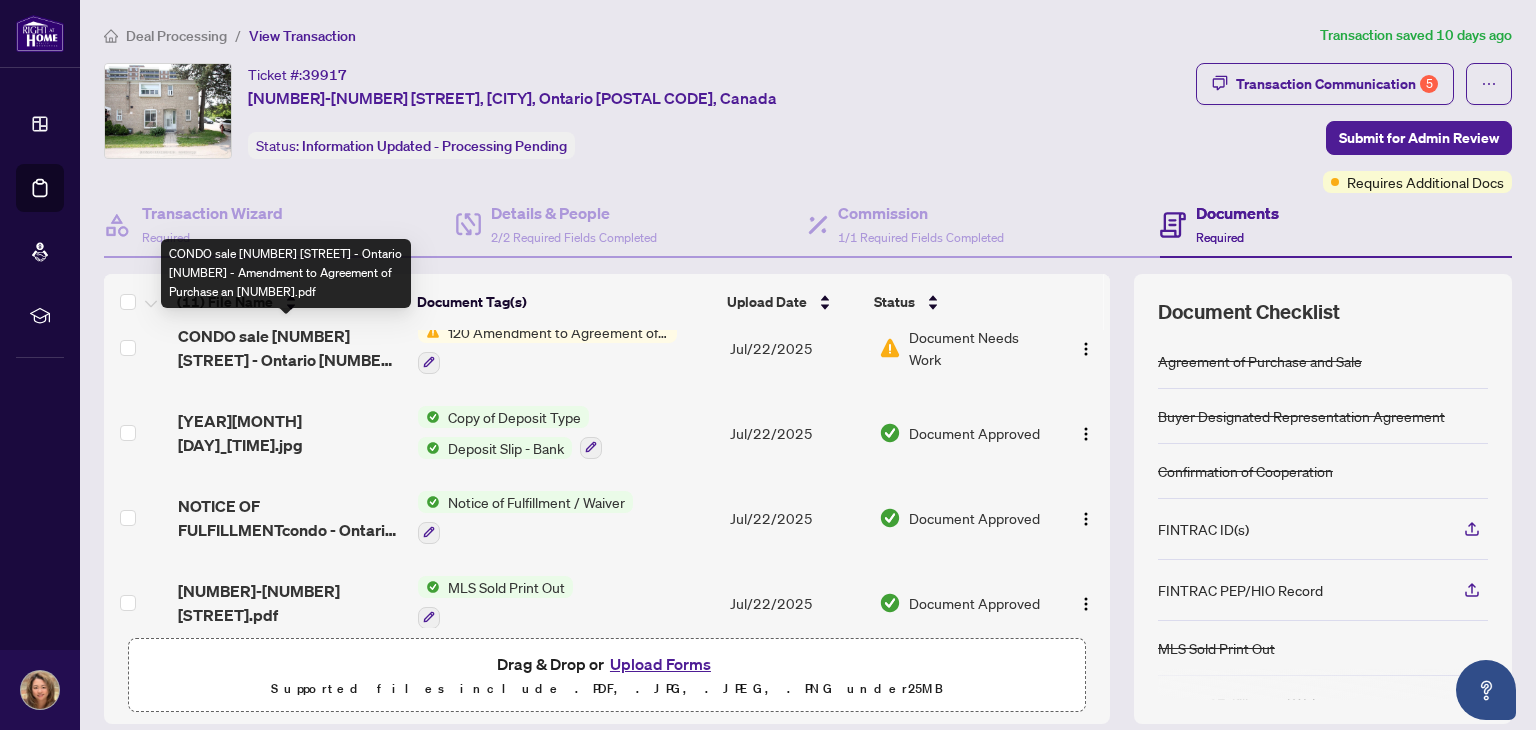 click on "CONDO sale [NUMBER] [STREET] - Ontario [NUMBER] - Amendment to Agreement of Purchase an [NUMBER].pdf" at bounding box center [290, 348] 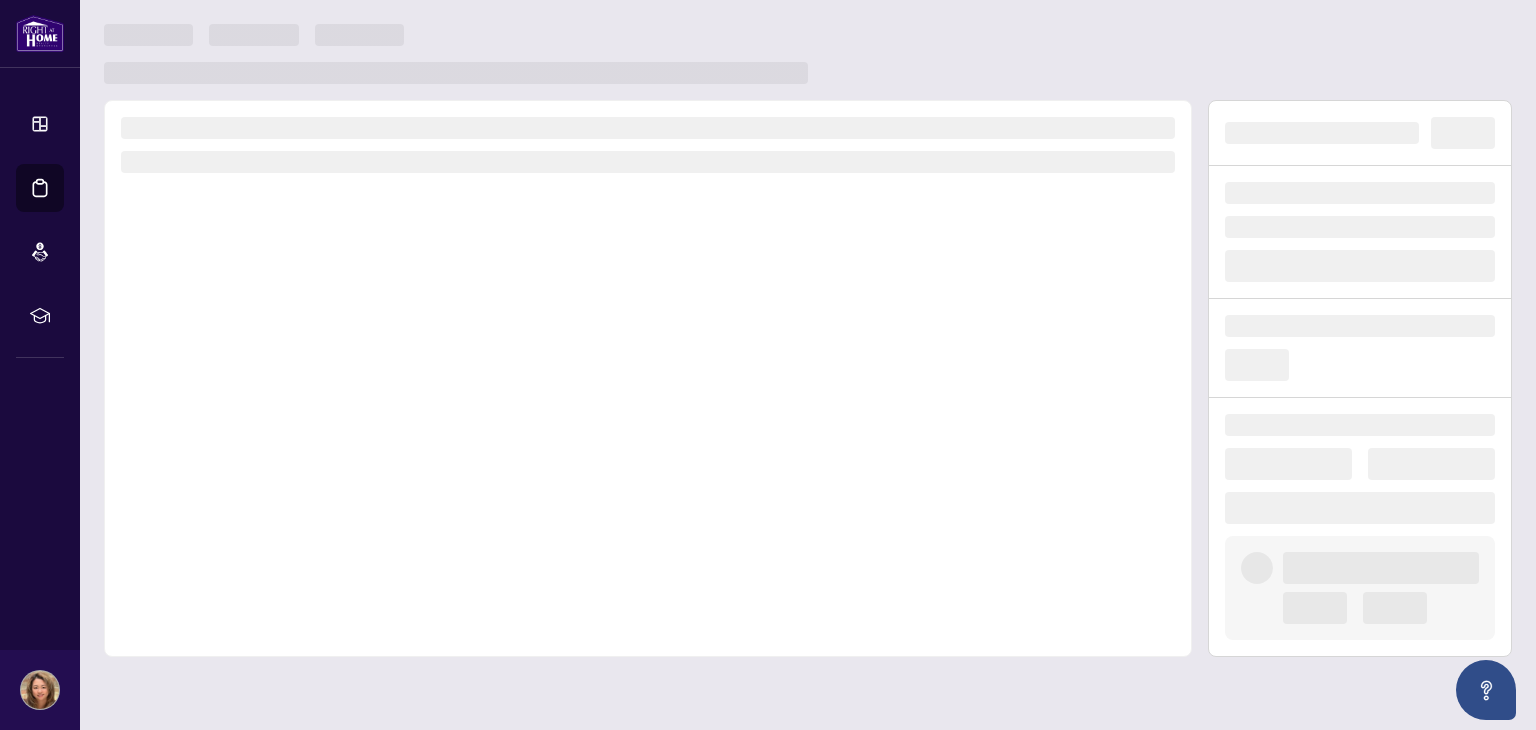 click at bounding box center (648, 378) 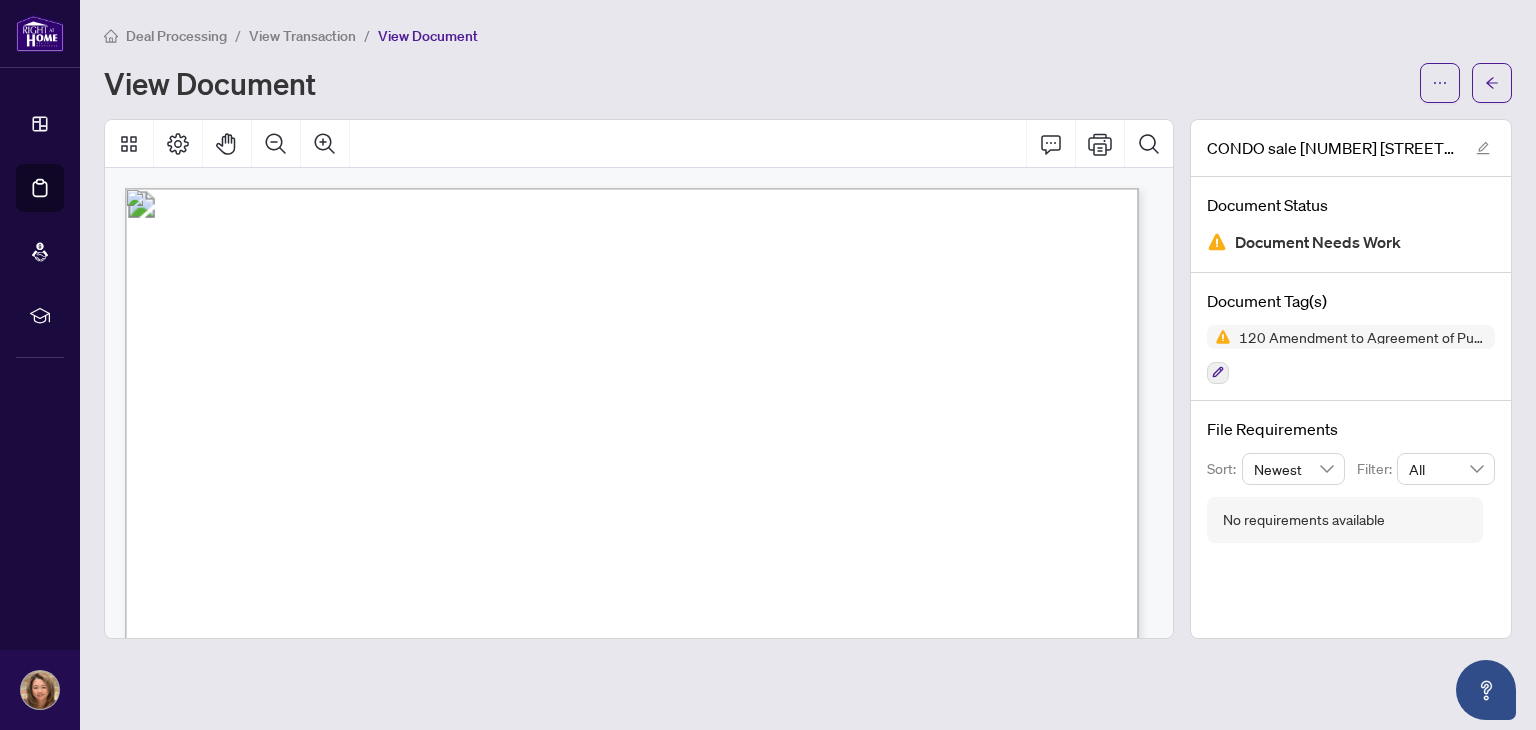 click on "Document Needs Work" at bounding box center [1318, 242] 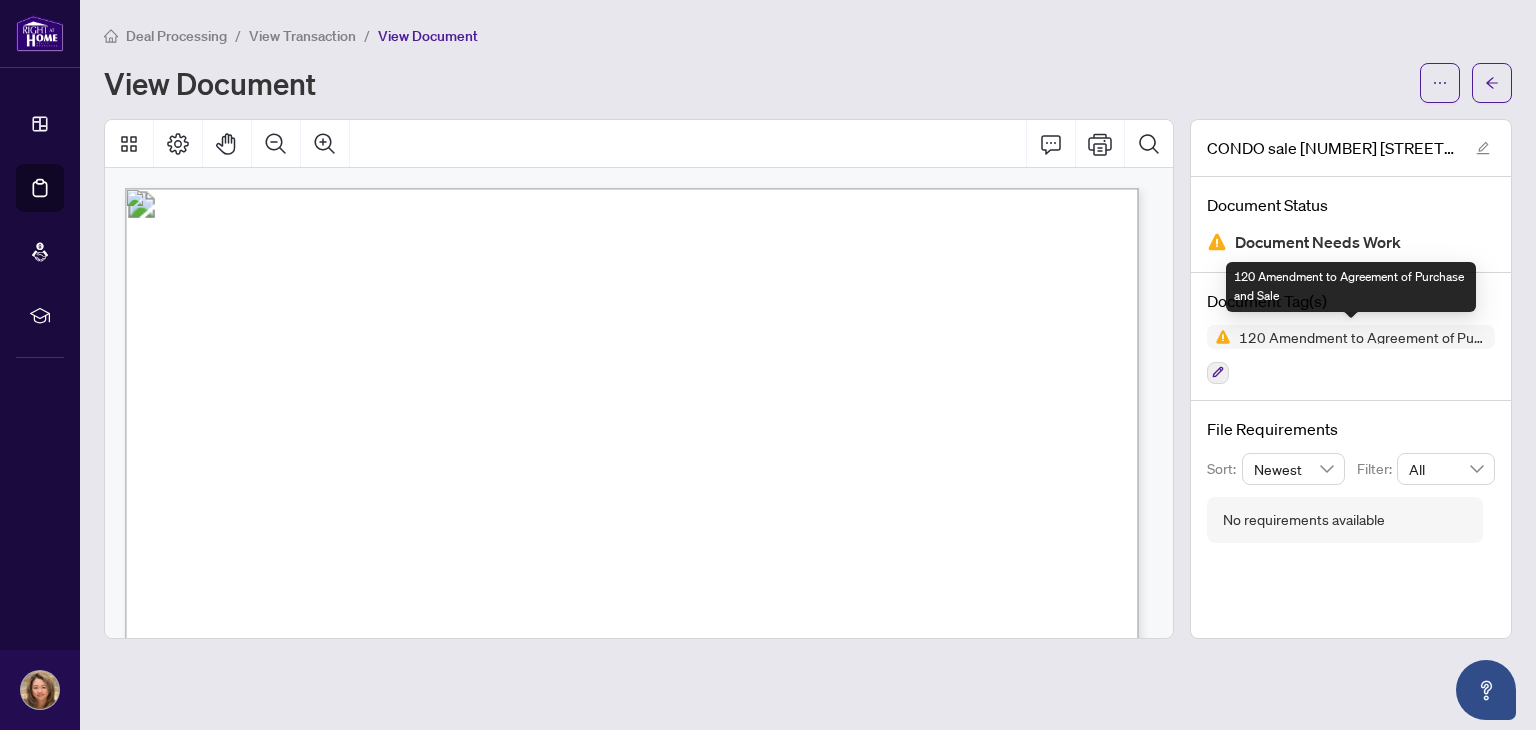 click on "120 Amendment to Agreement of Purchase and Sale" at bounding box center [1363, 337] 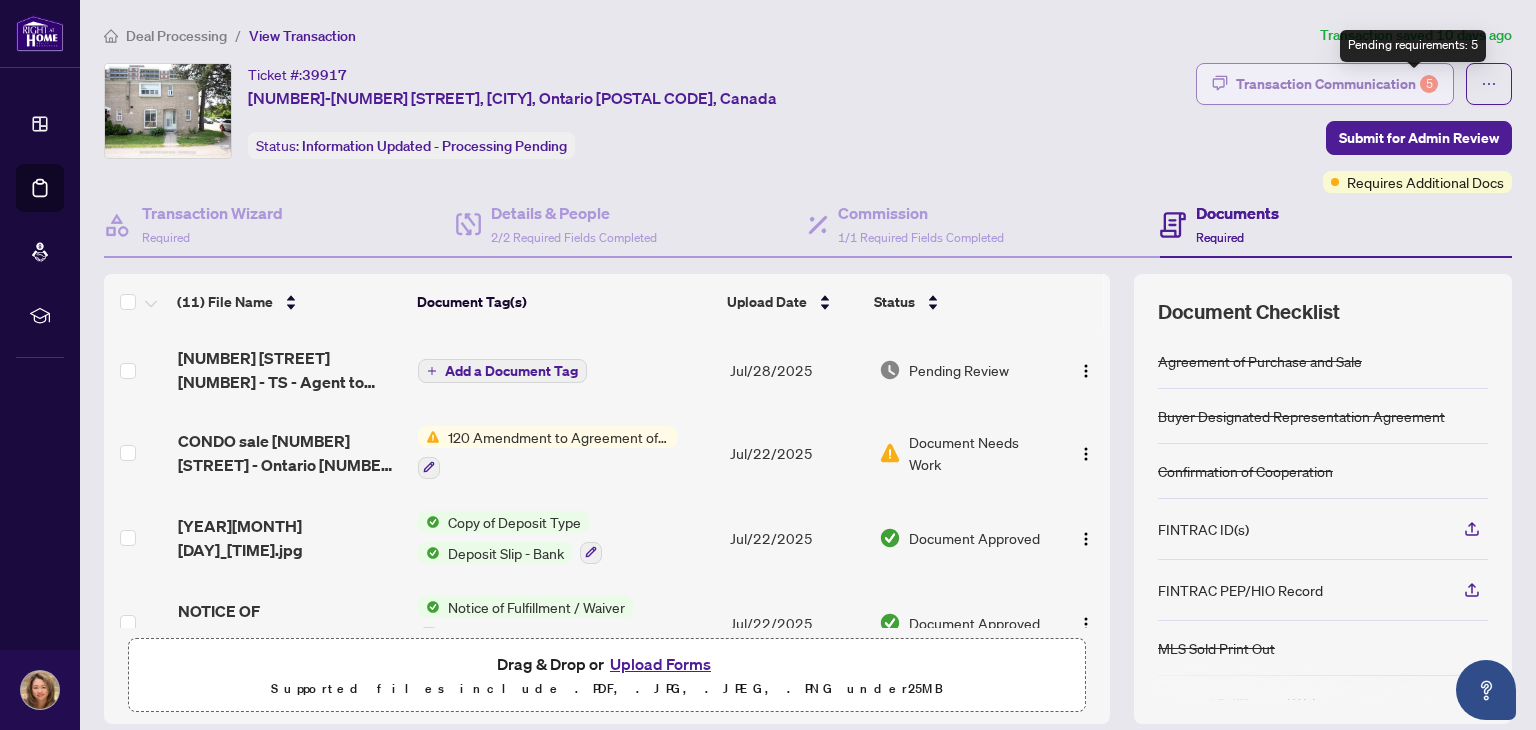 click on "5" at bounding box center [1429, 84] 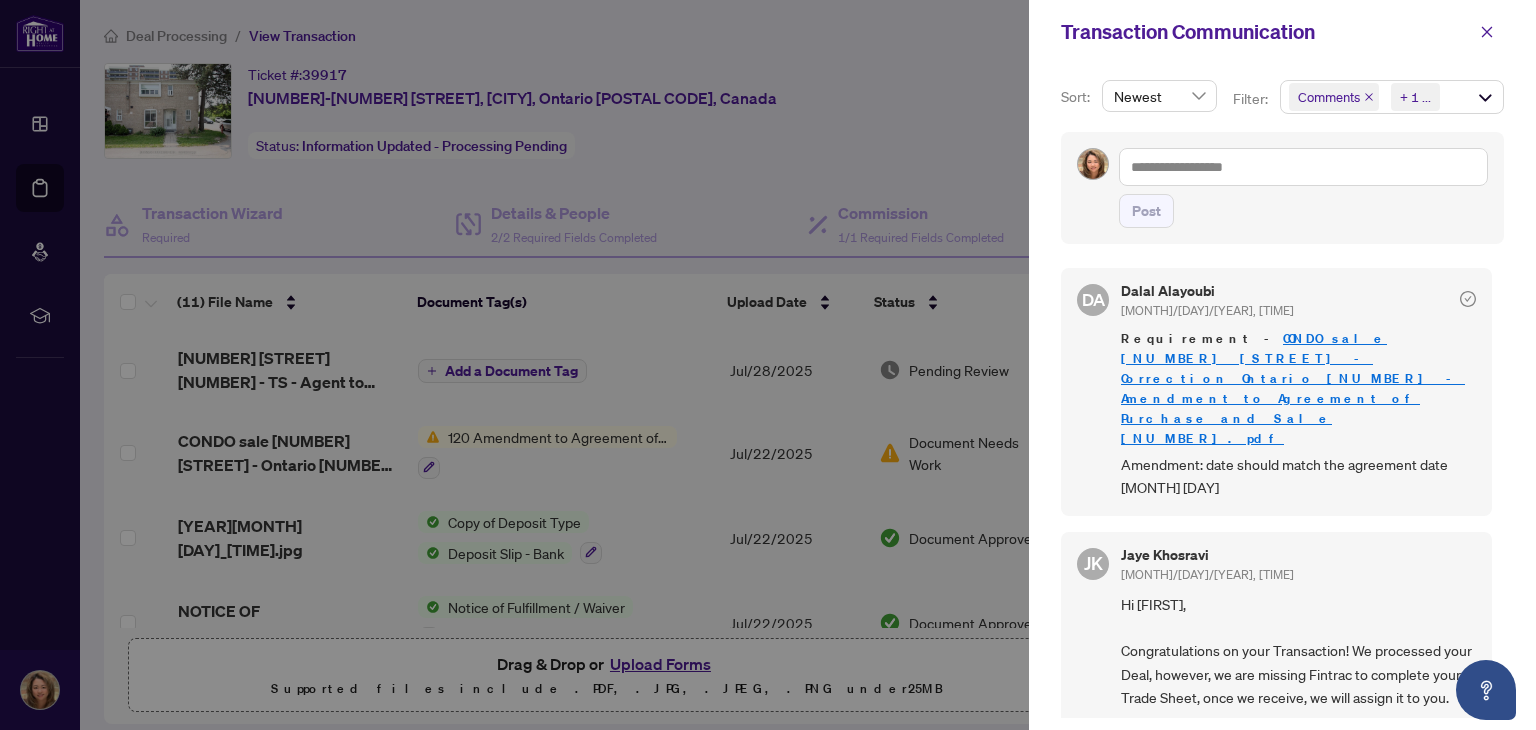 click at bounding box center [768, 365] 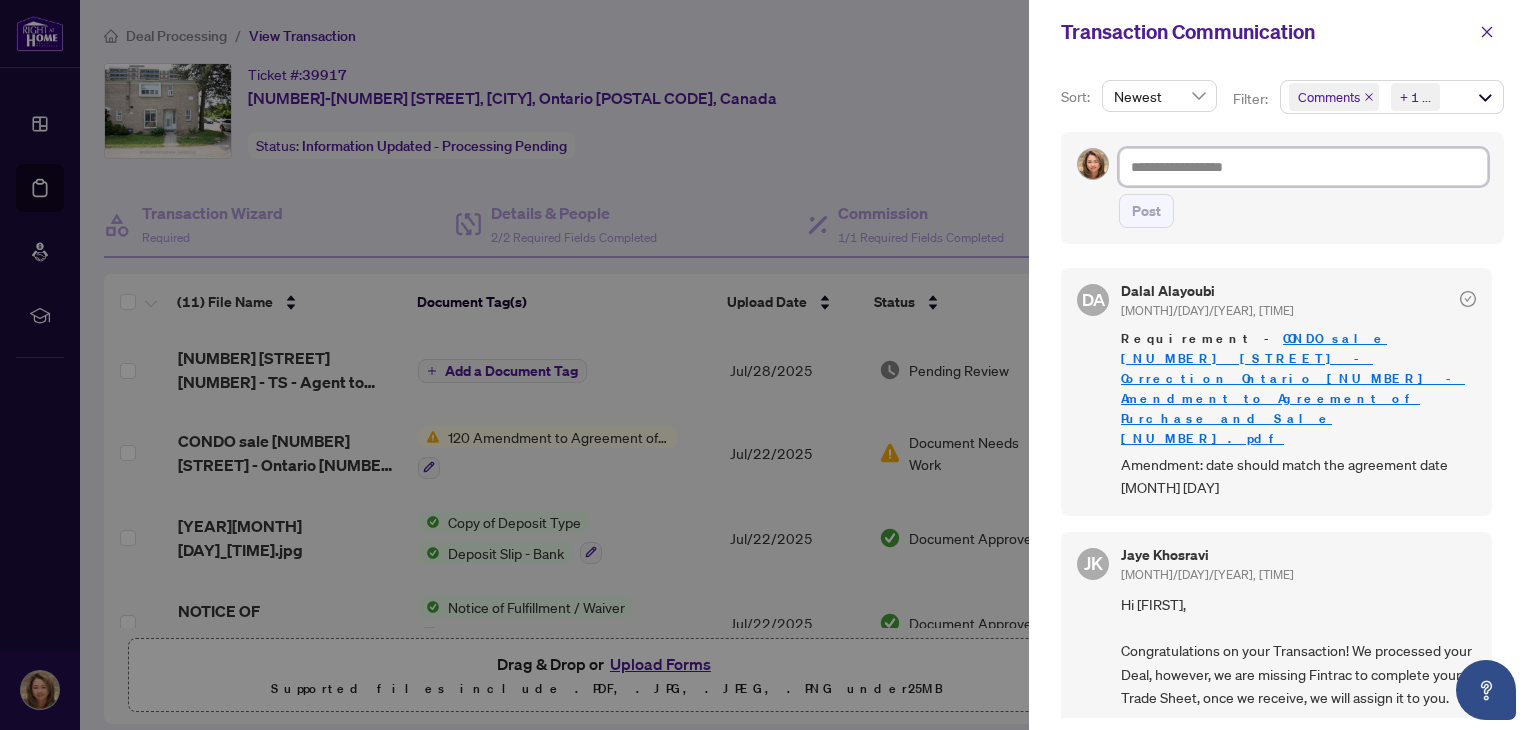 click at bounding box center [1303, 167] 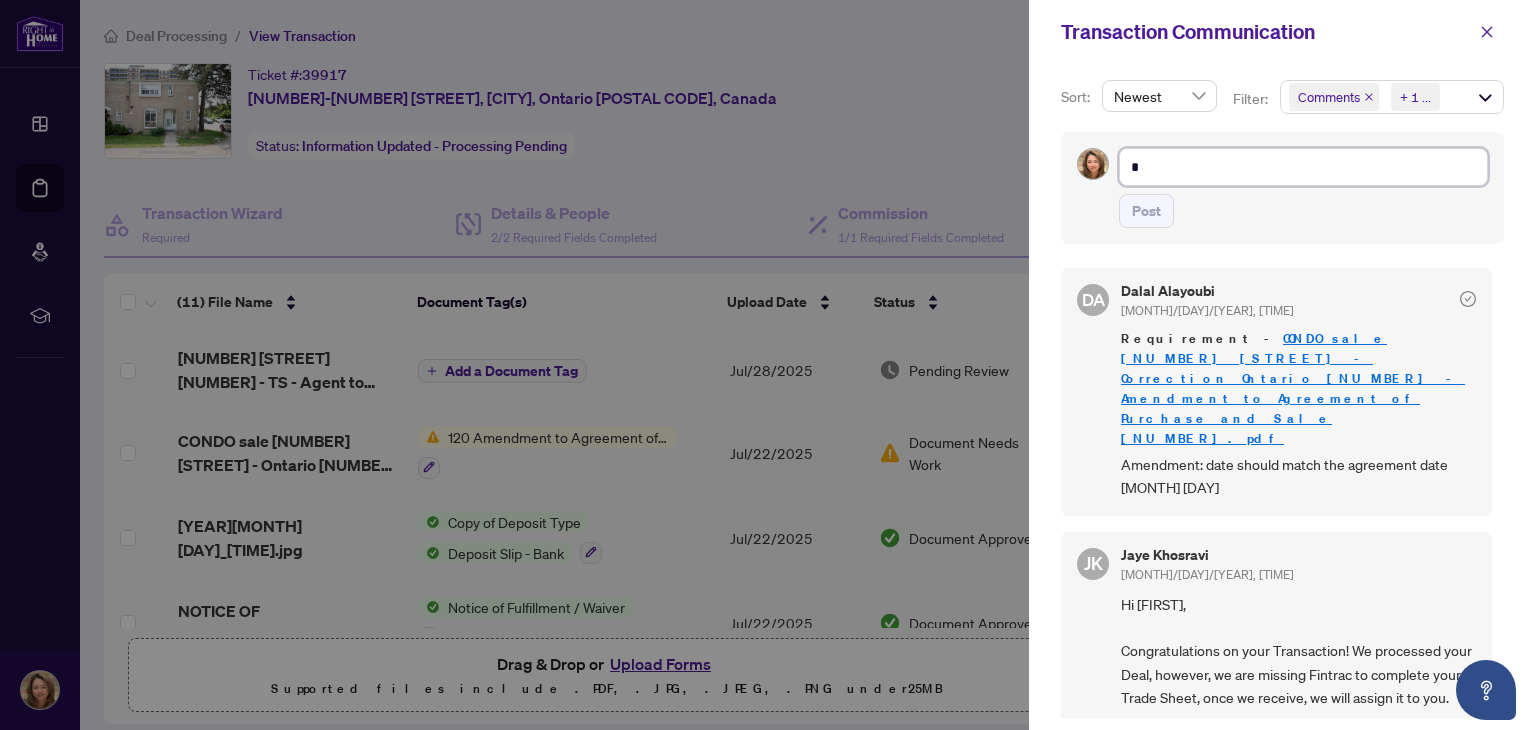 type on "**" 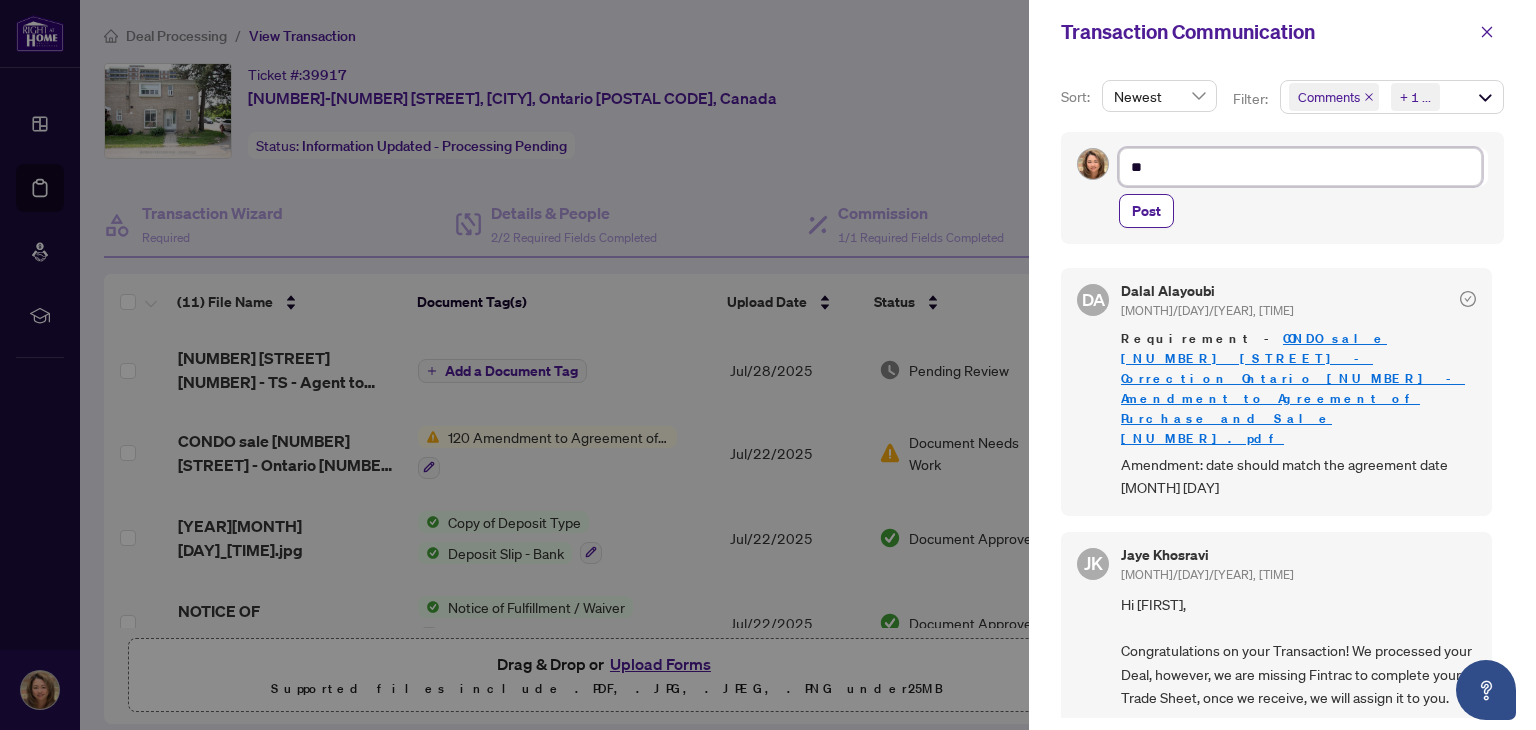 type on "**" 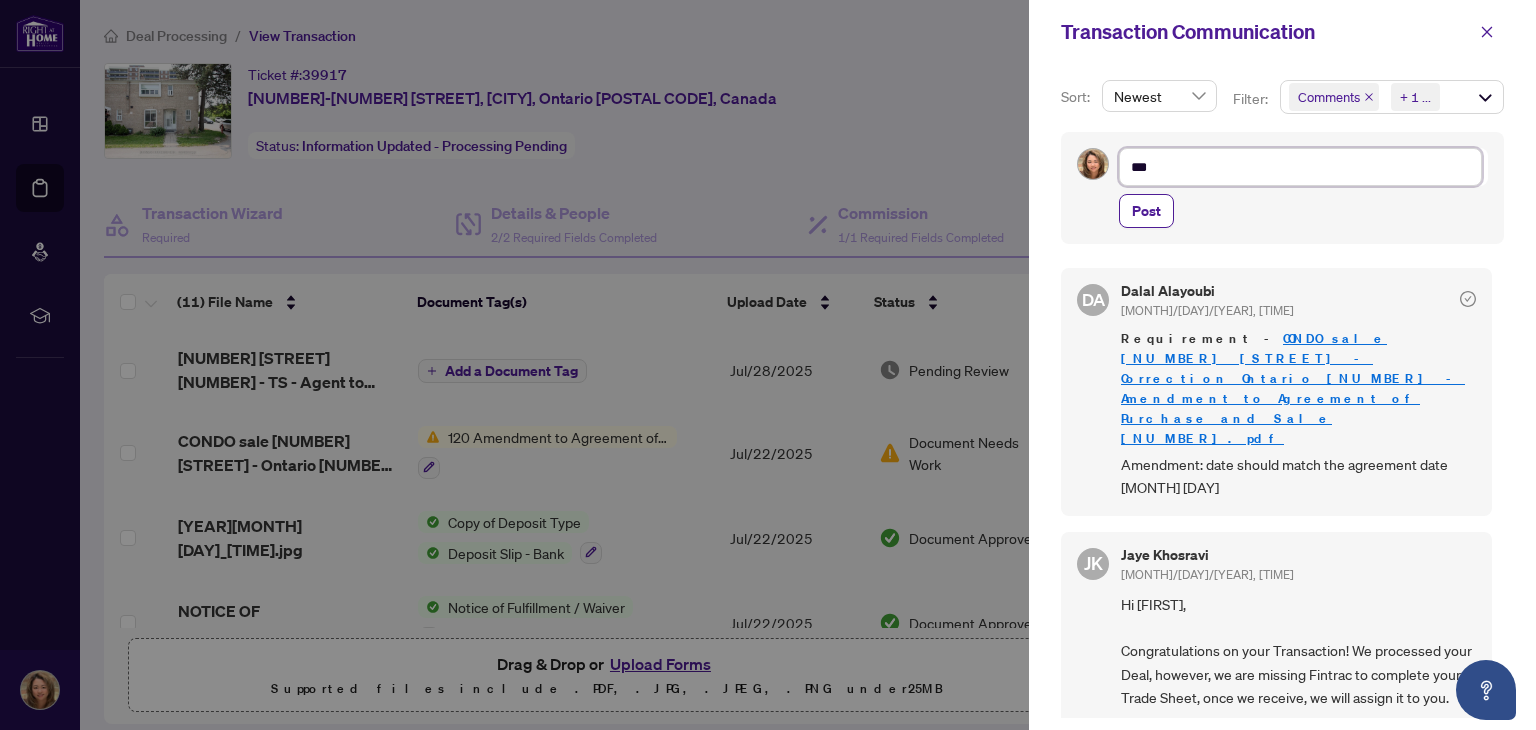 type on "****" 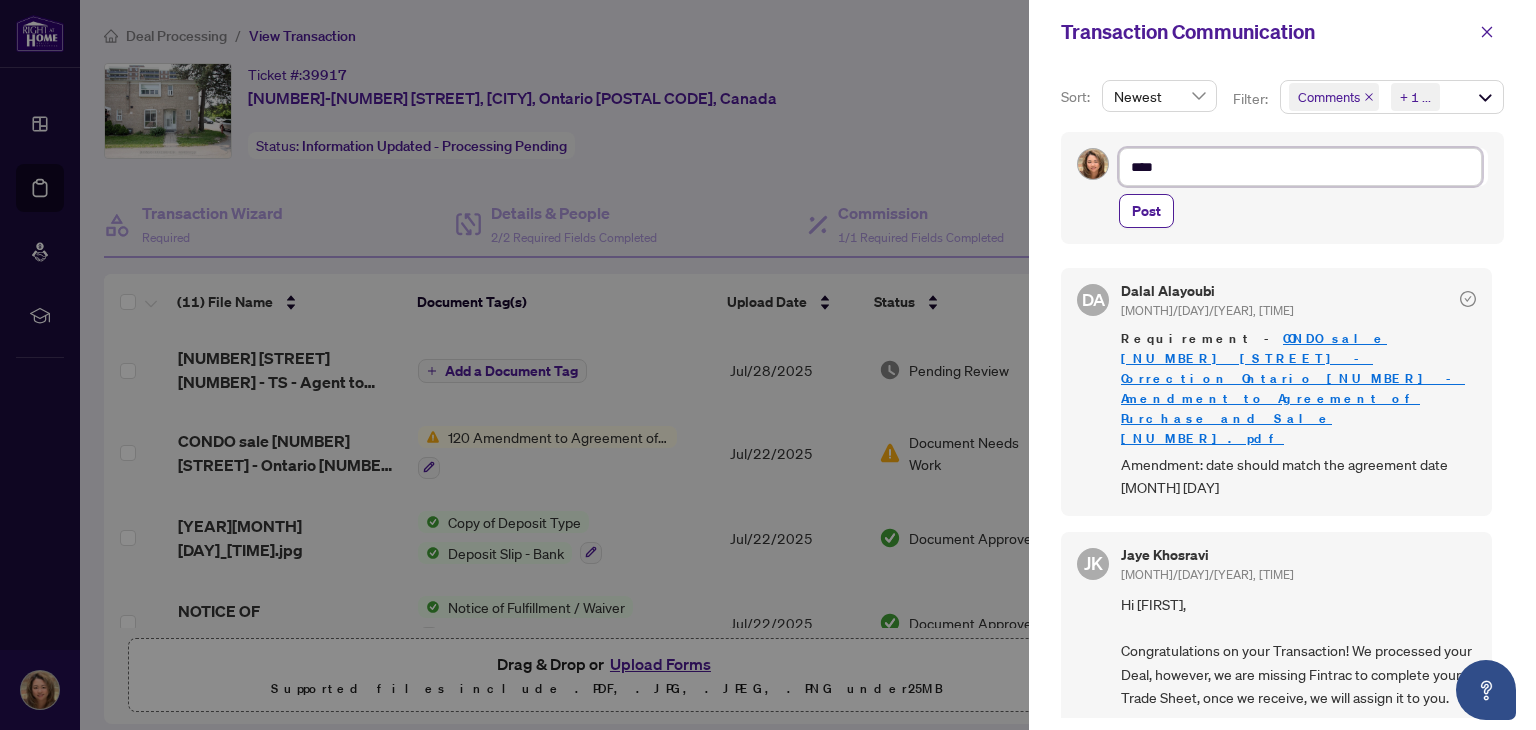 type on "*****" 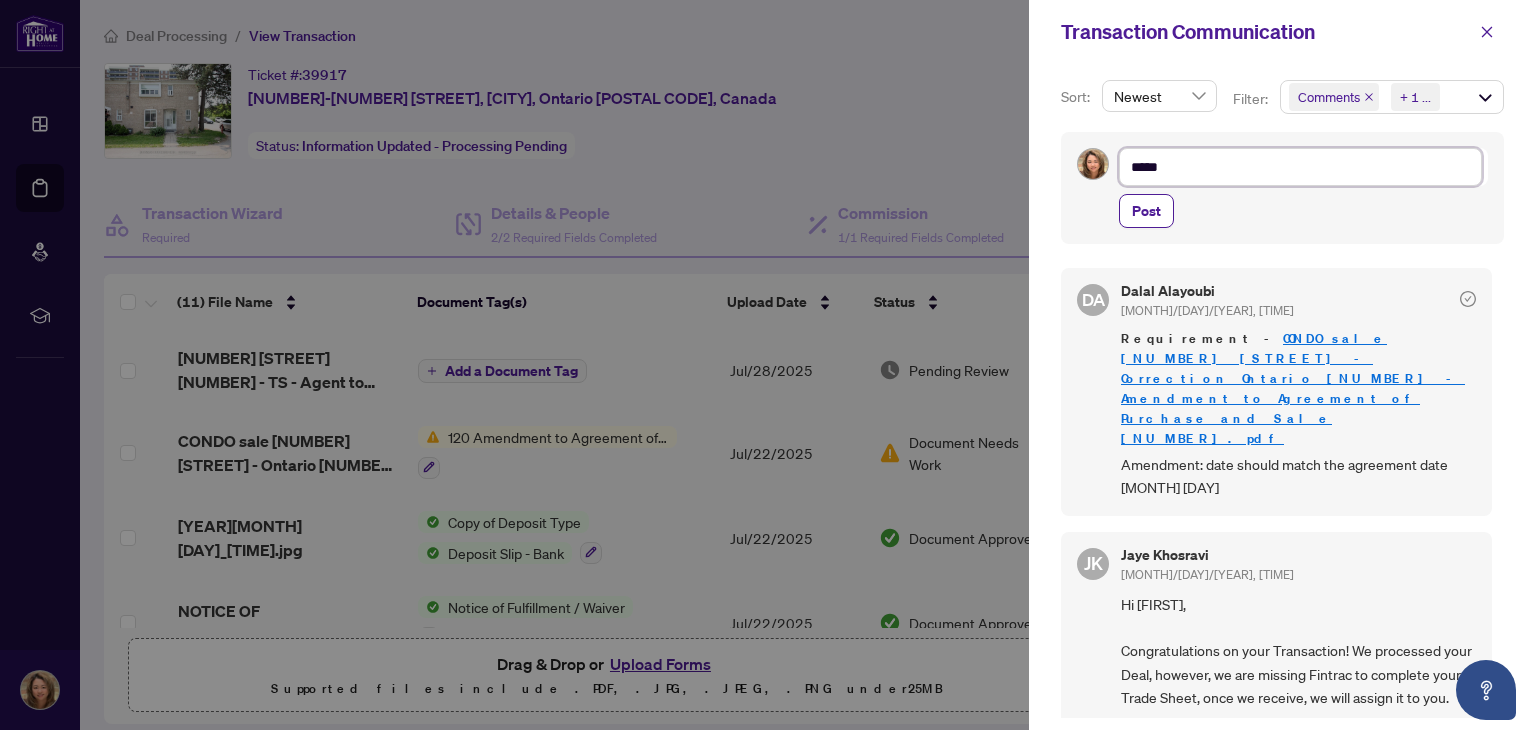 type on "******" 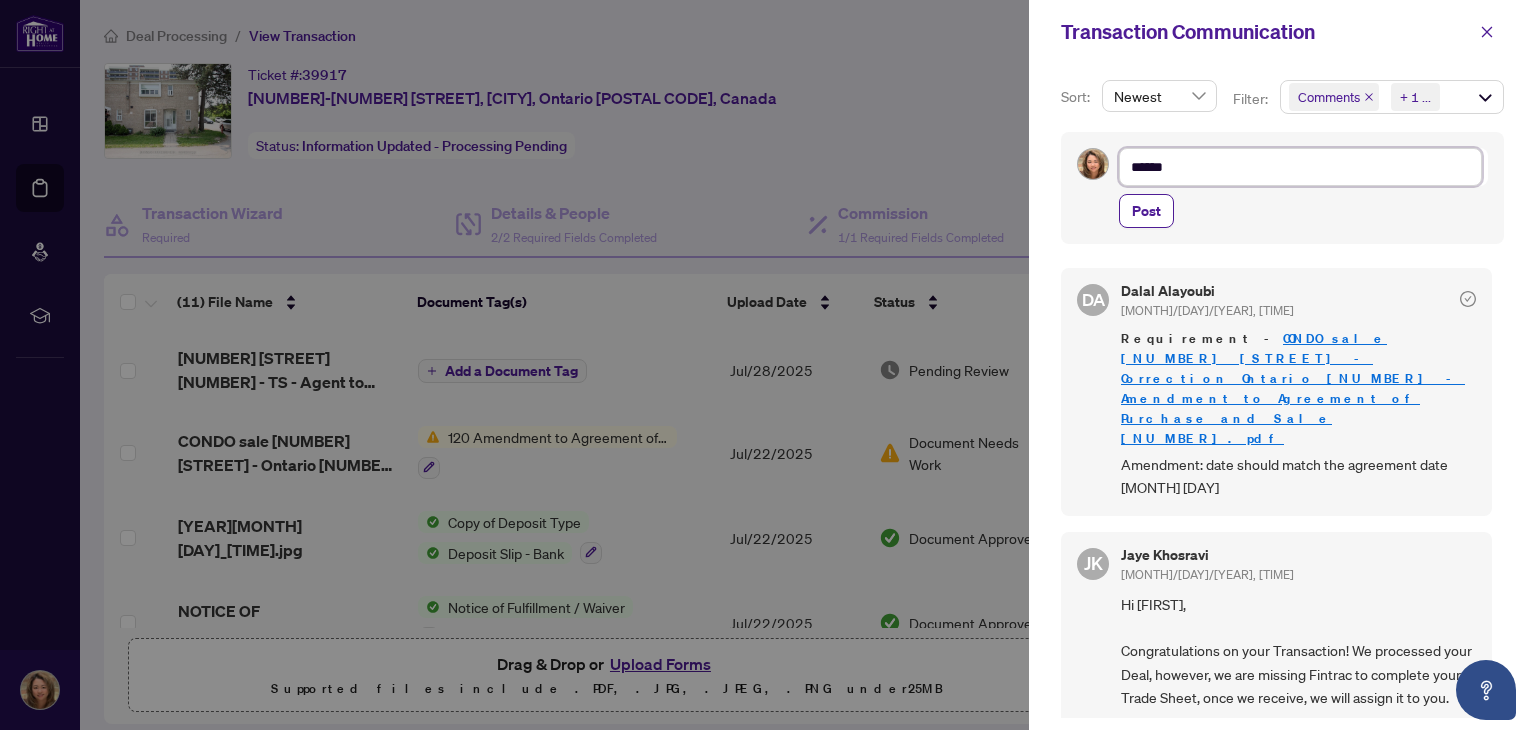 type on "*******" 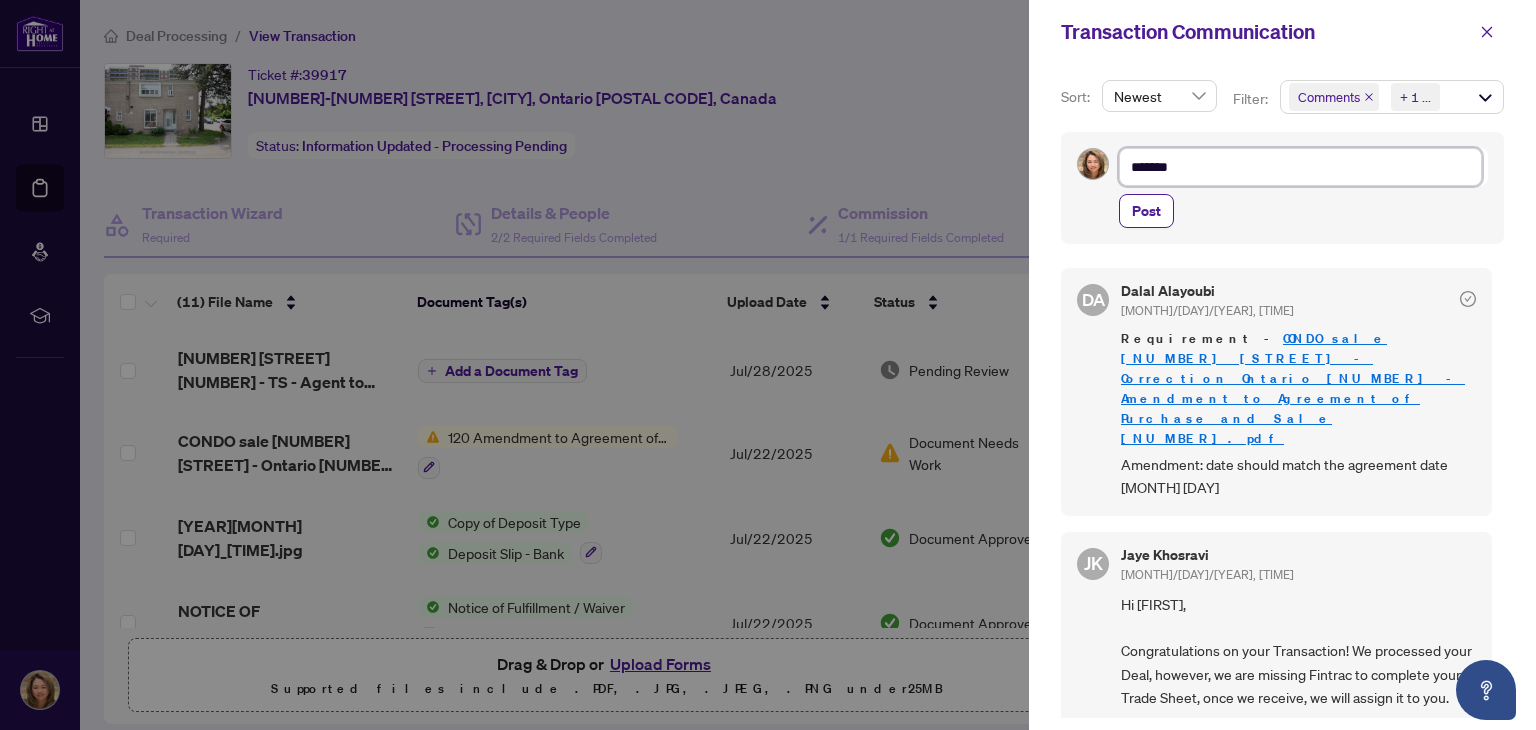 type on "********" 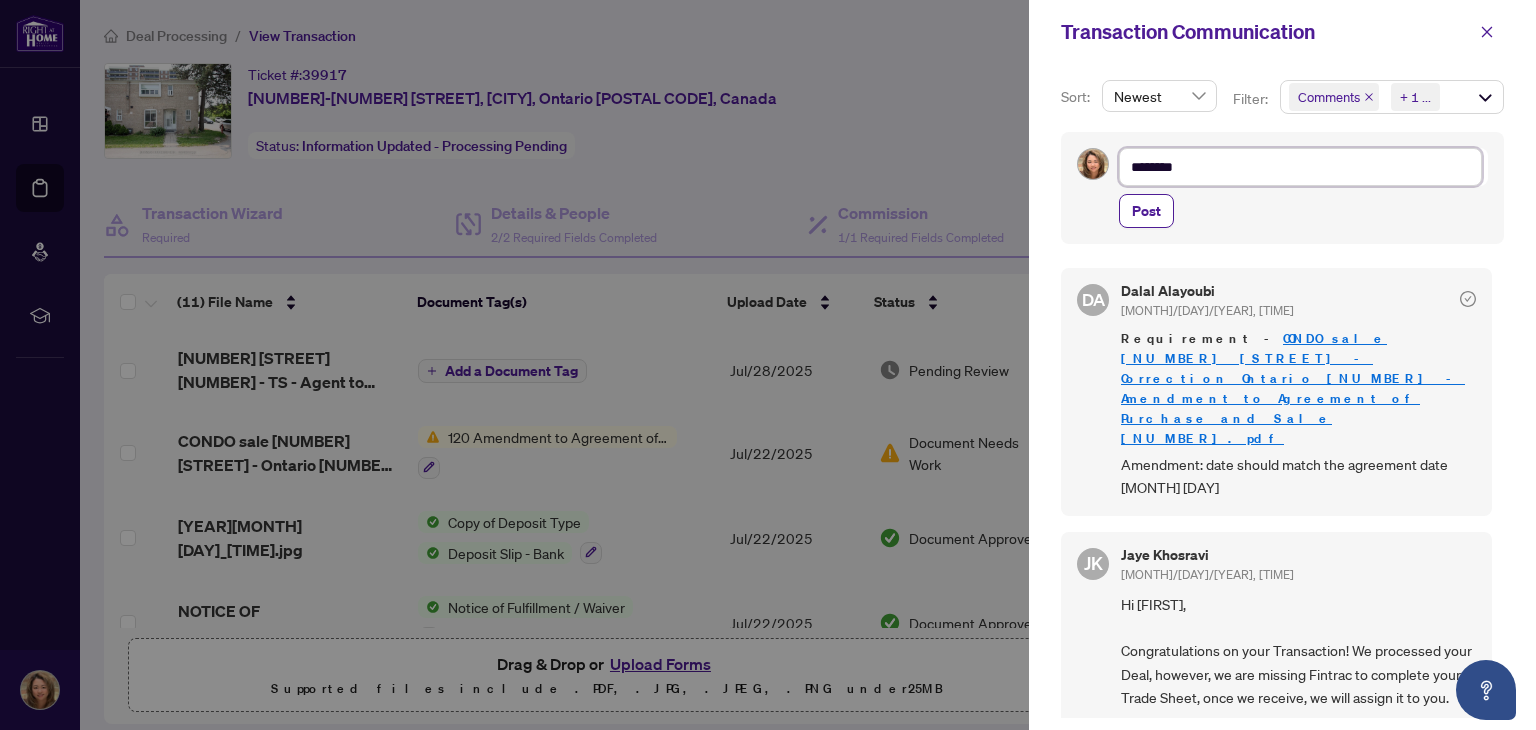 type on "********" 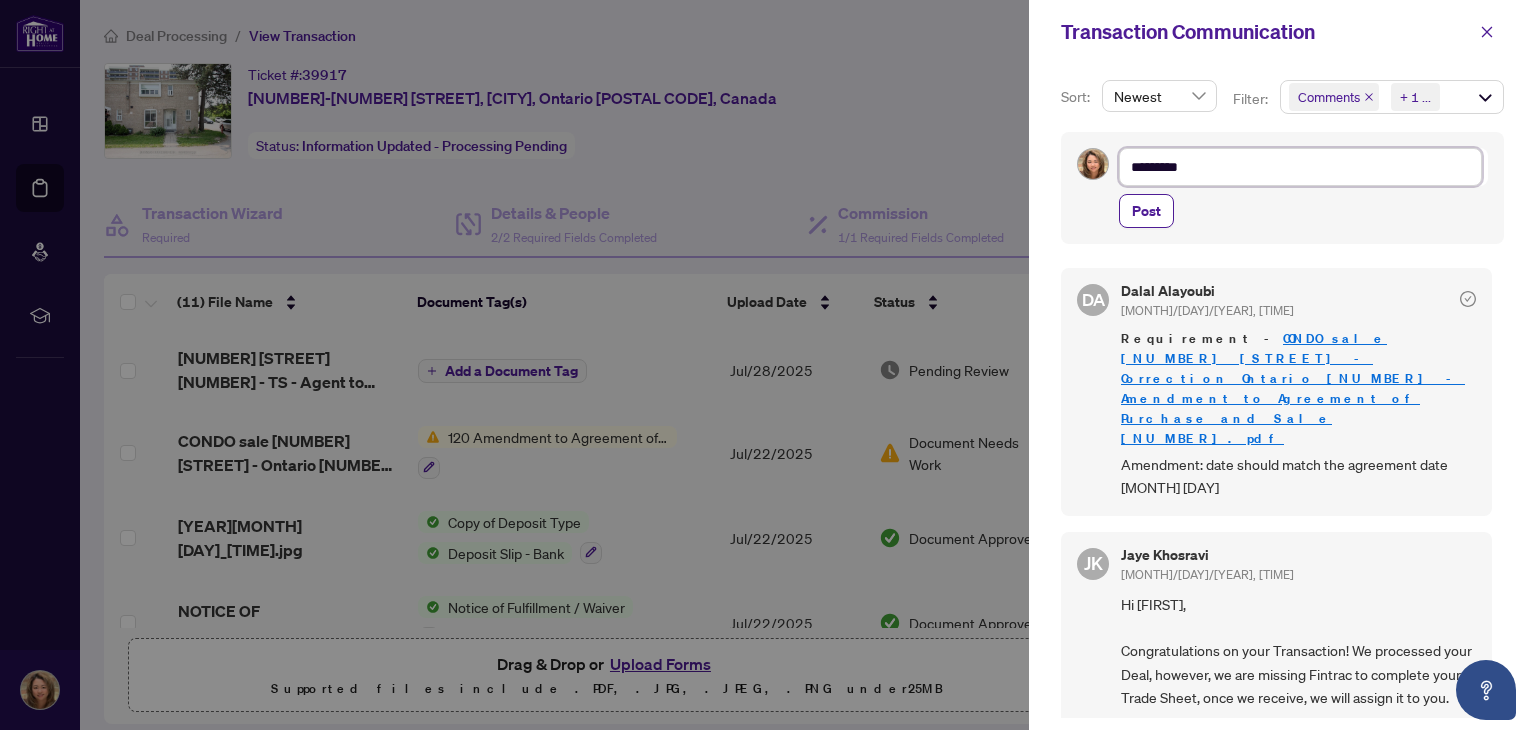 type on "**********" 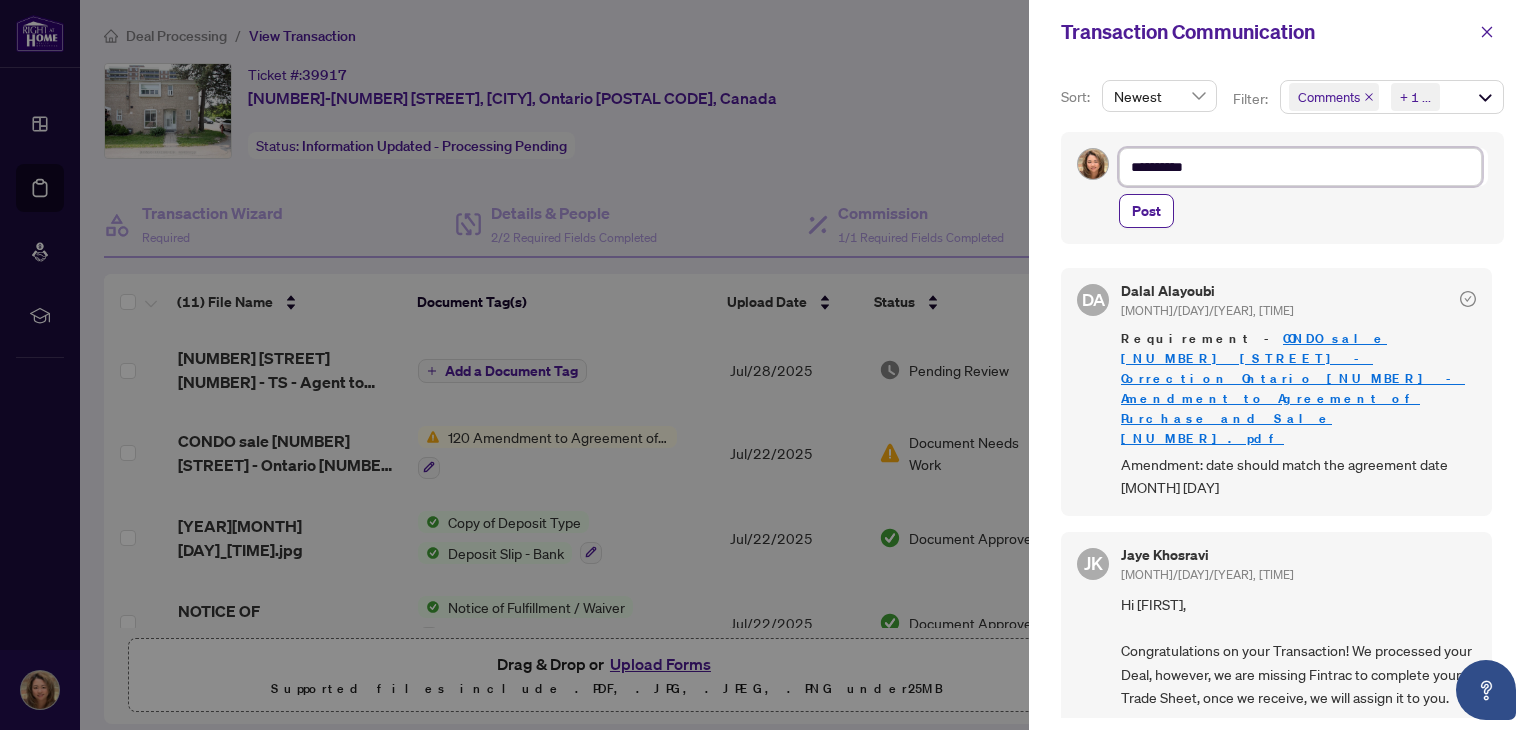 type on "**********" 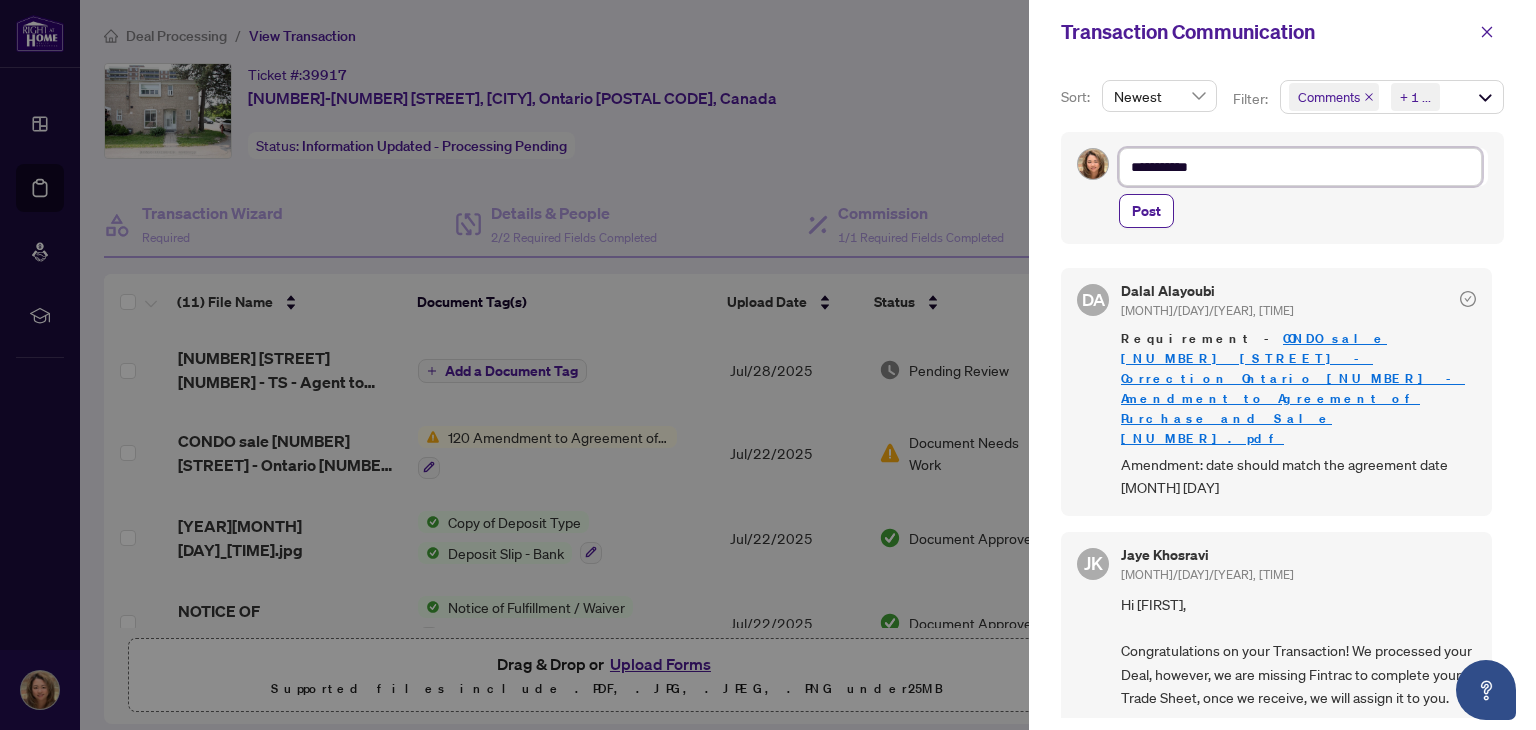 type on "**********" 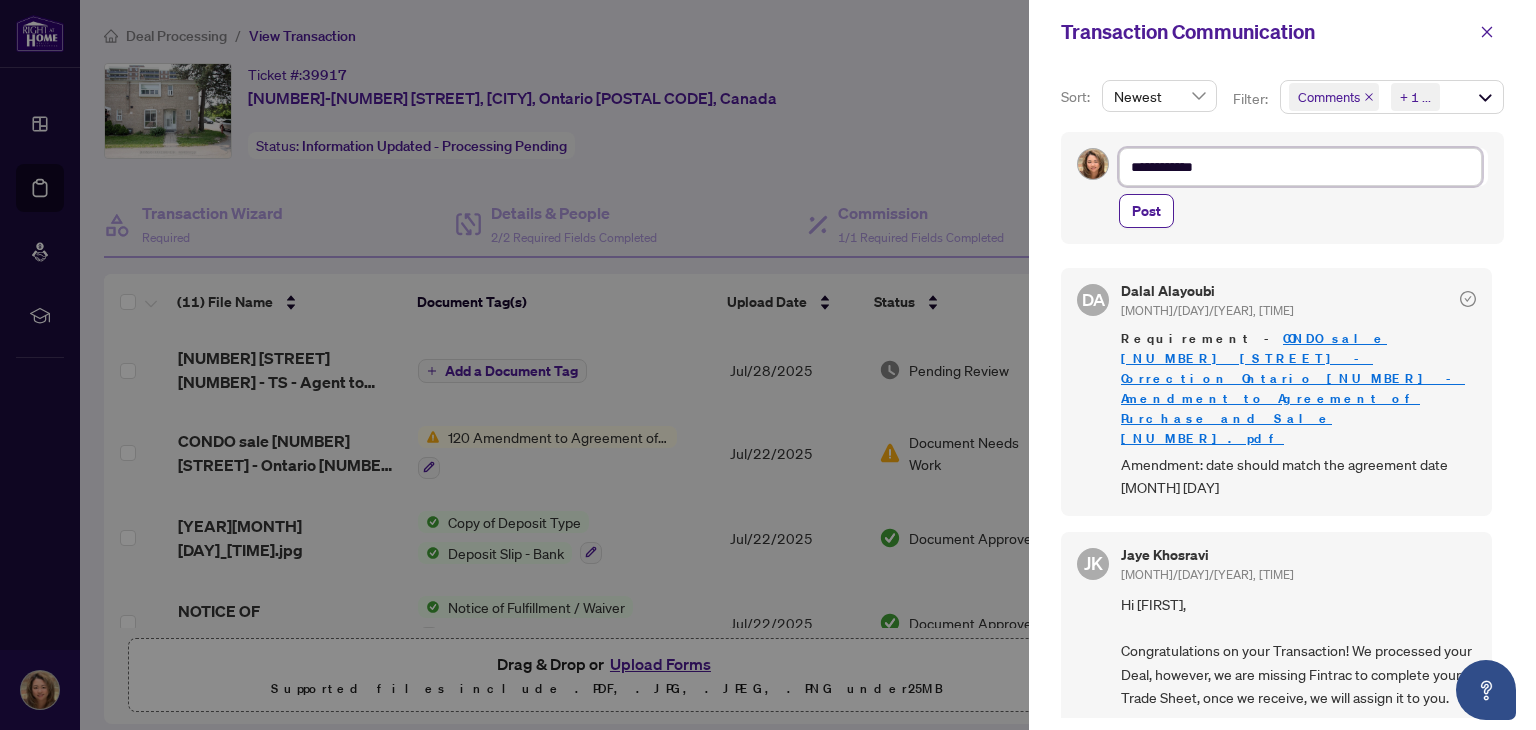 type on "**********" 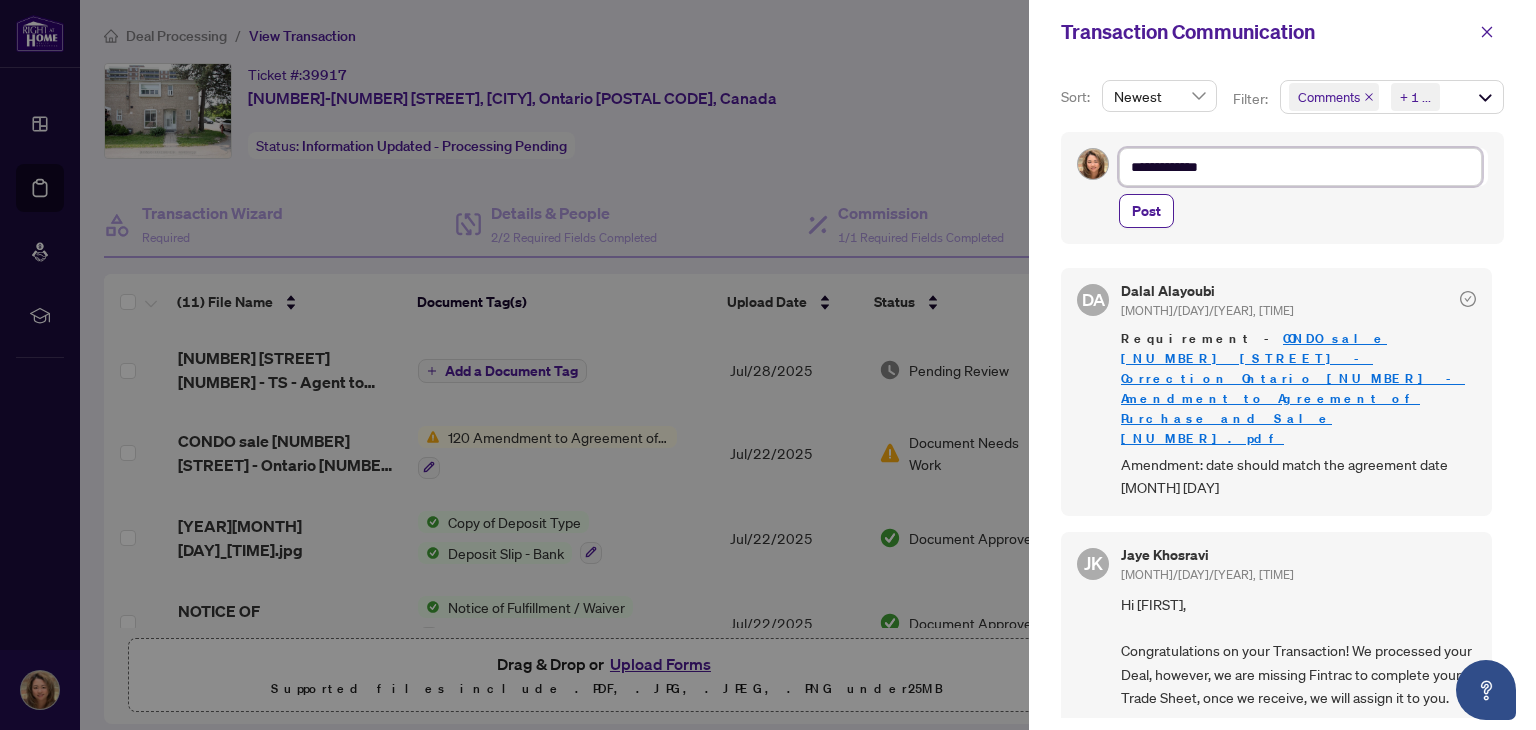 type on "**********" 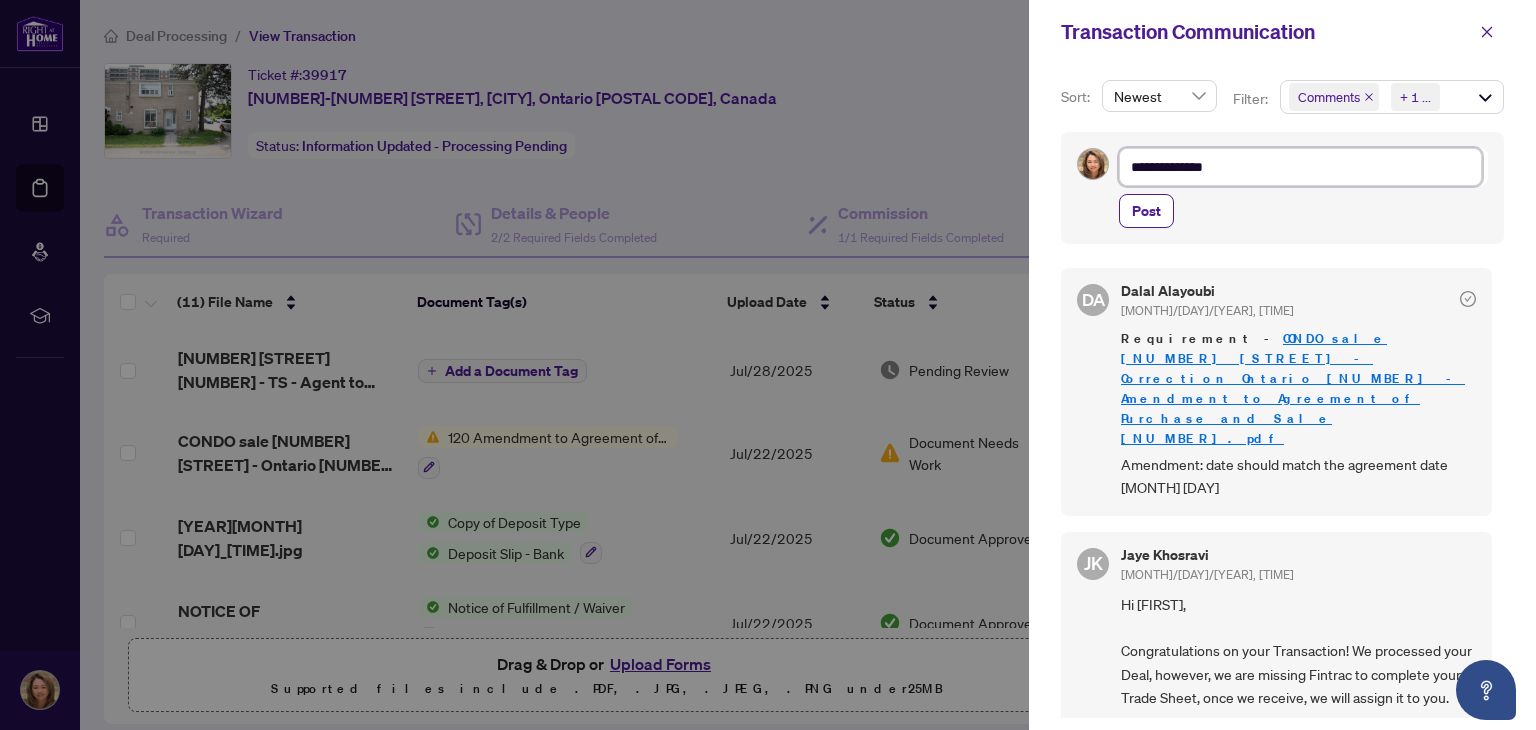 type on "**********" 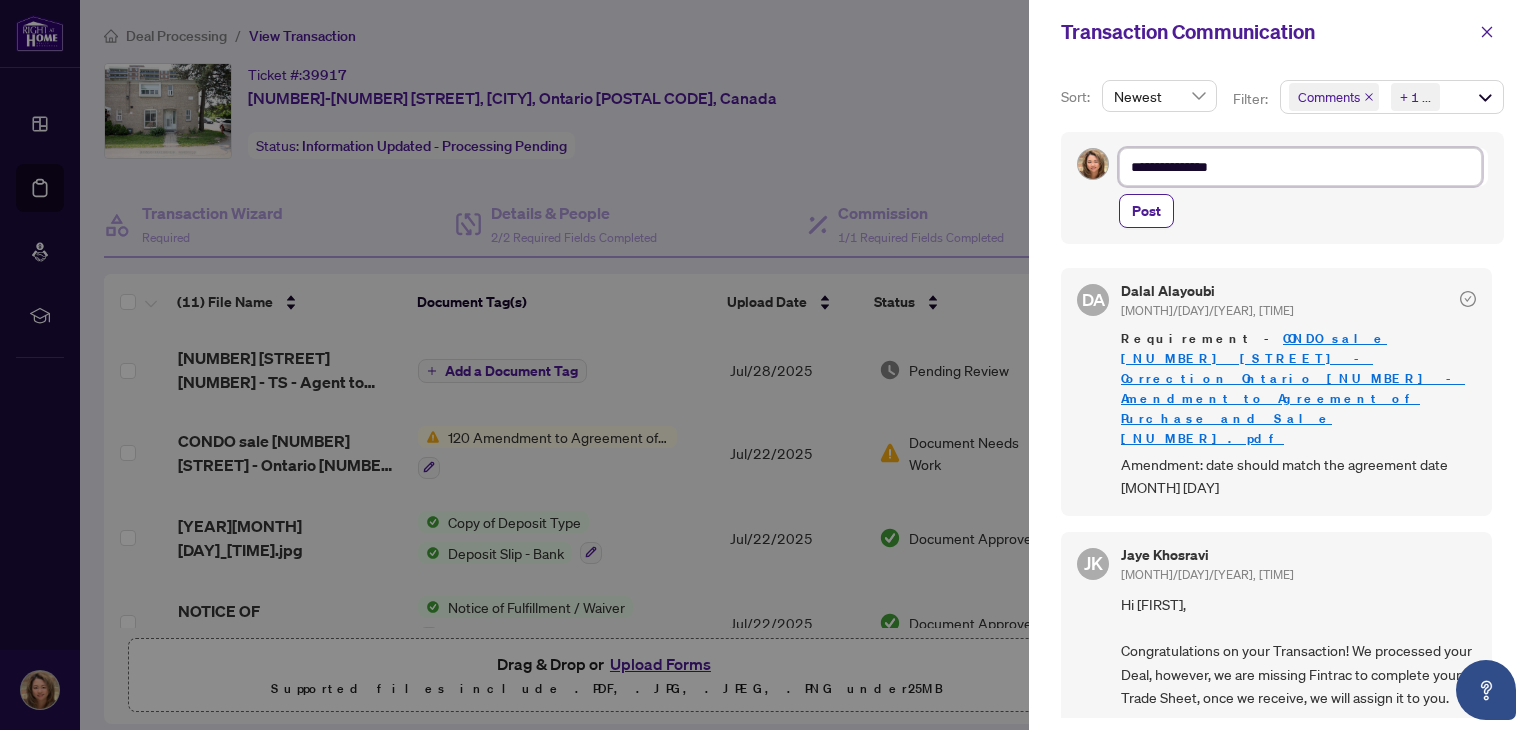 type on "**********" 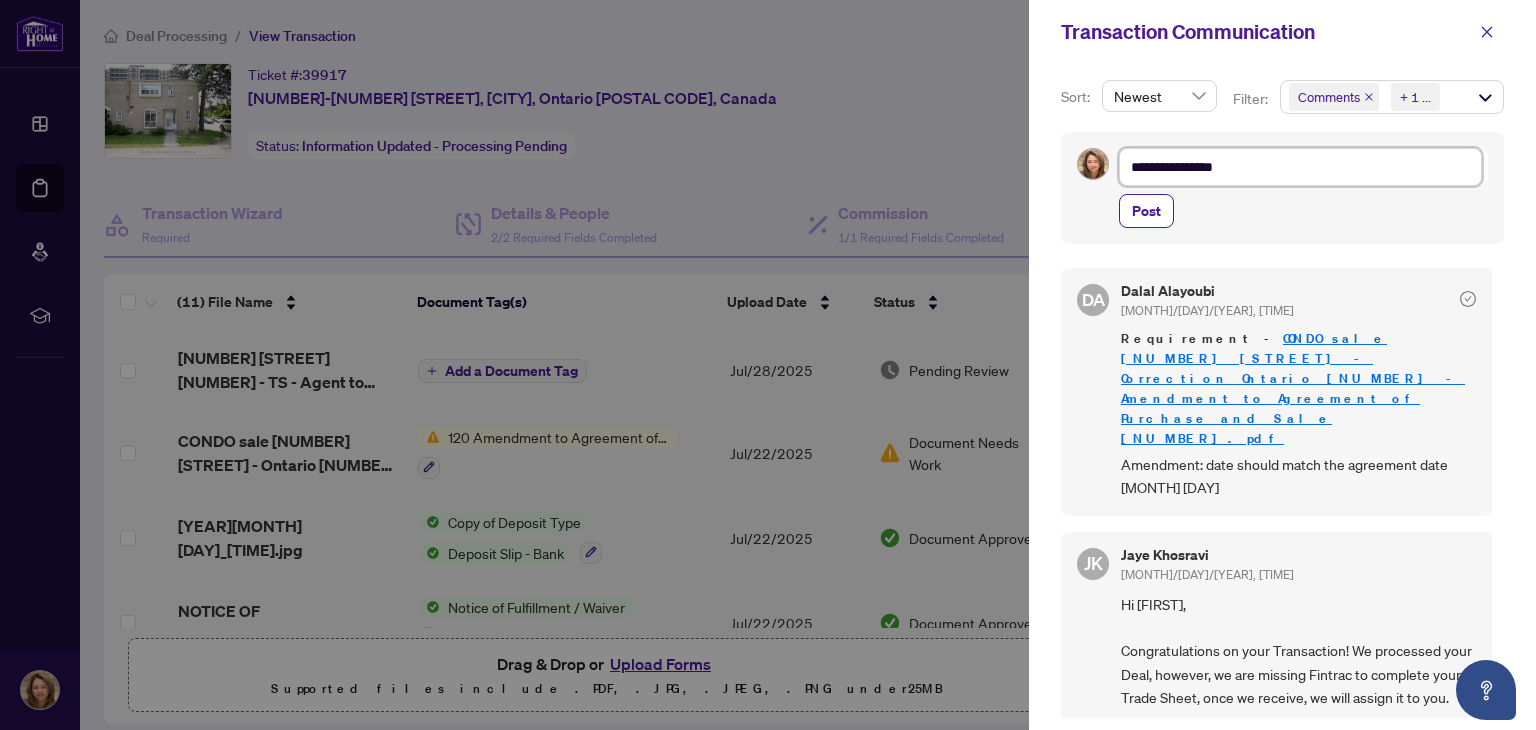 type on "**********" 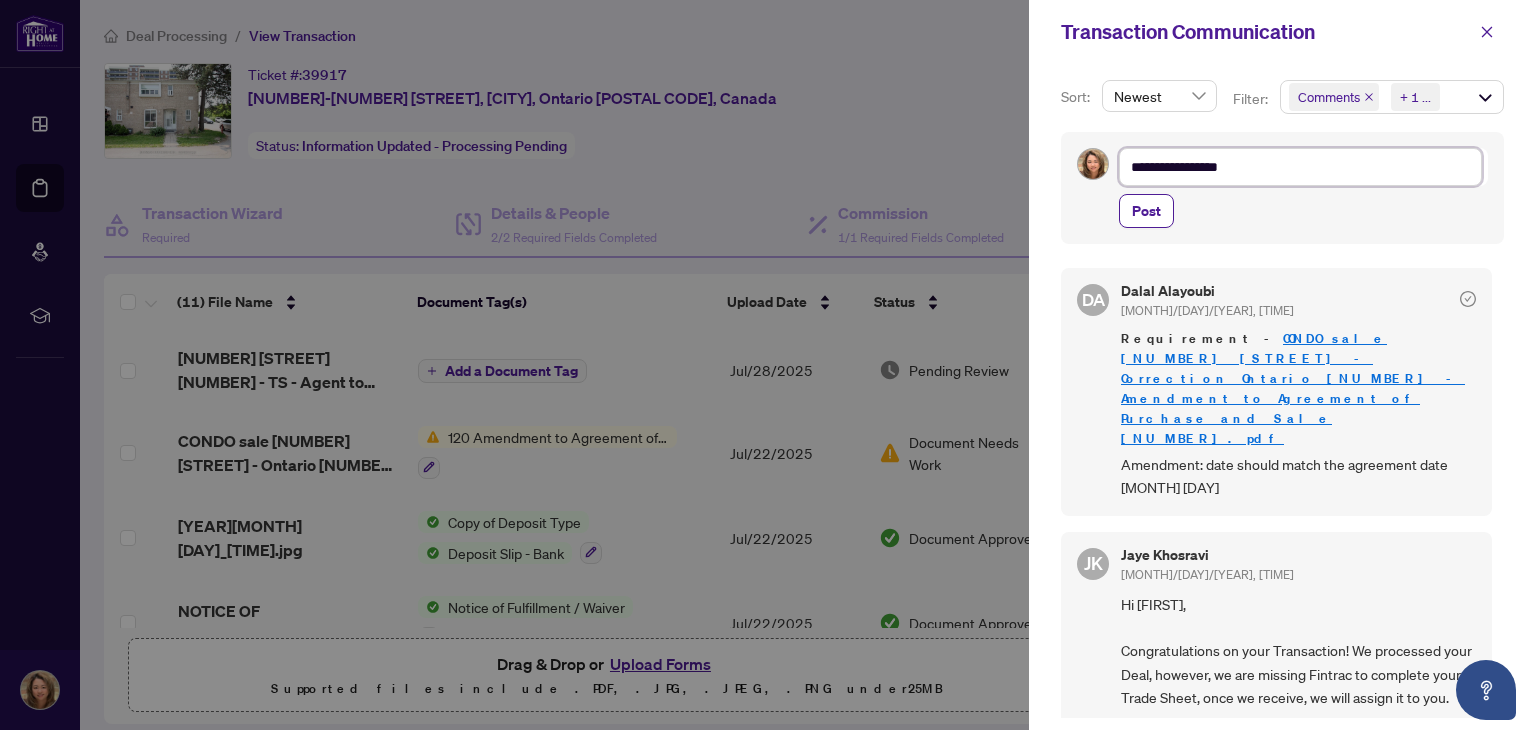 type on "**********" 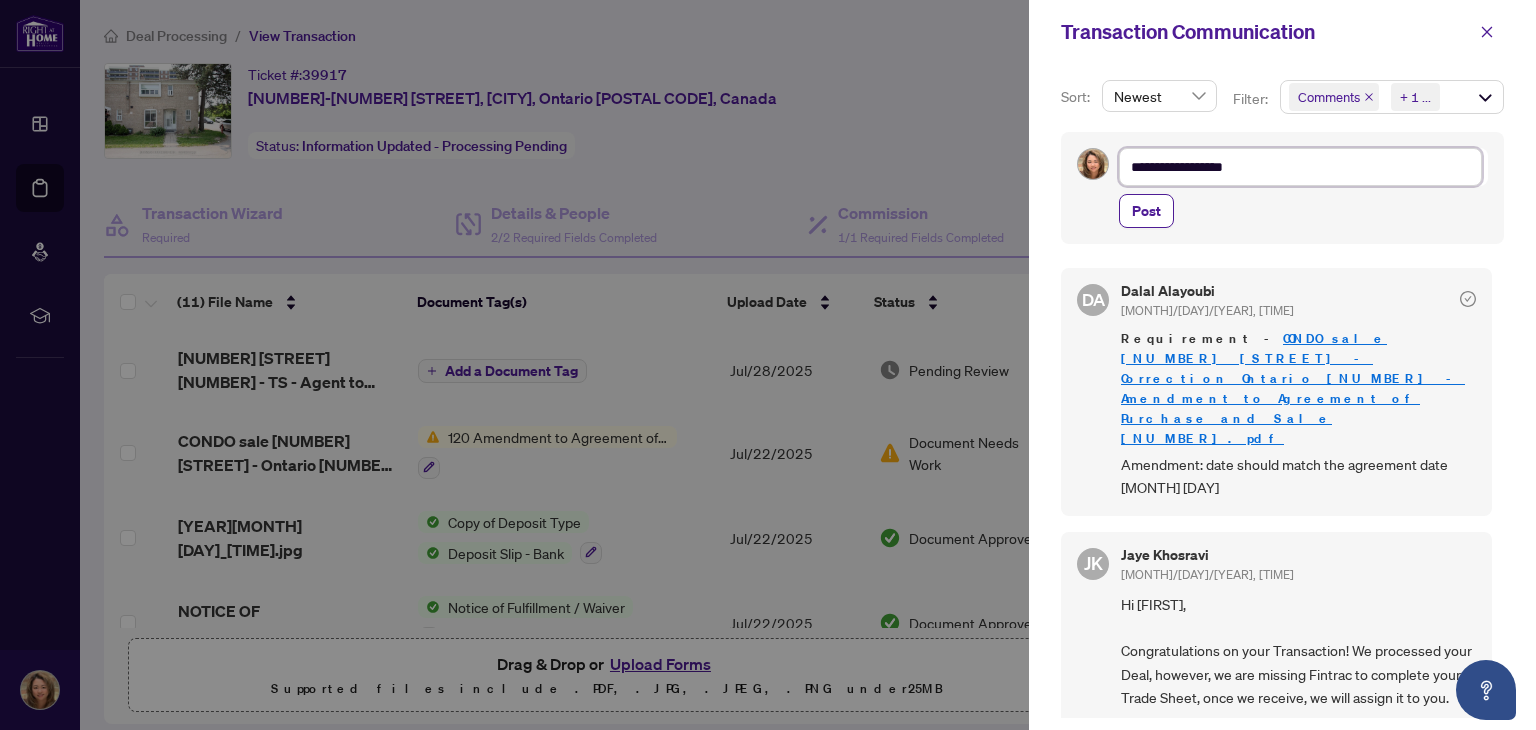 type on "**********" 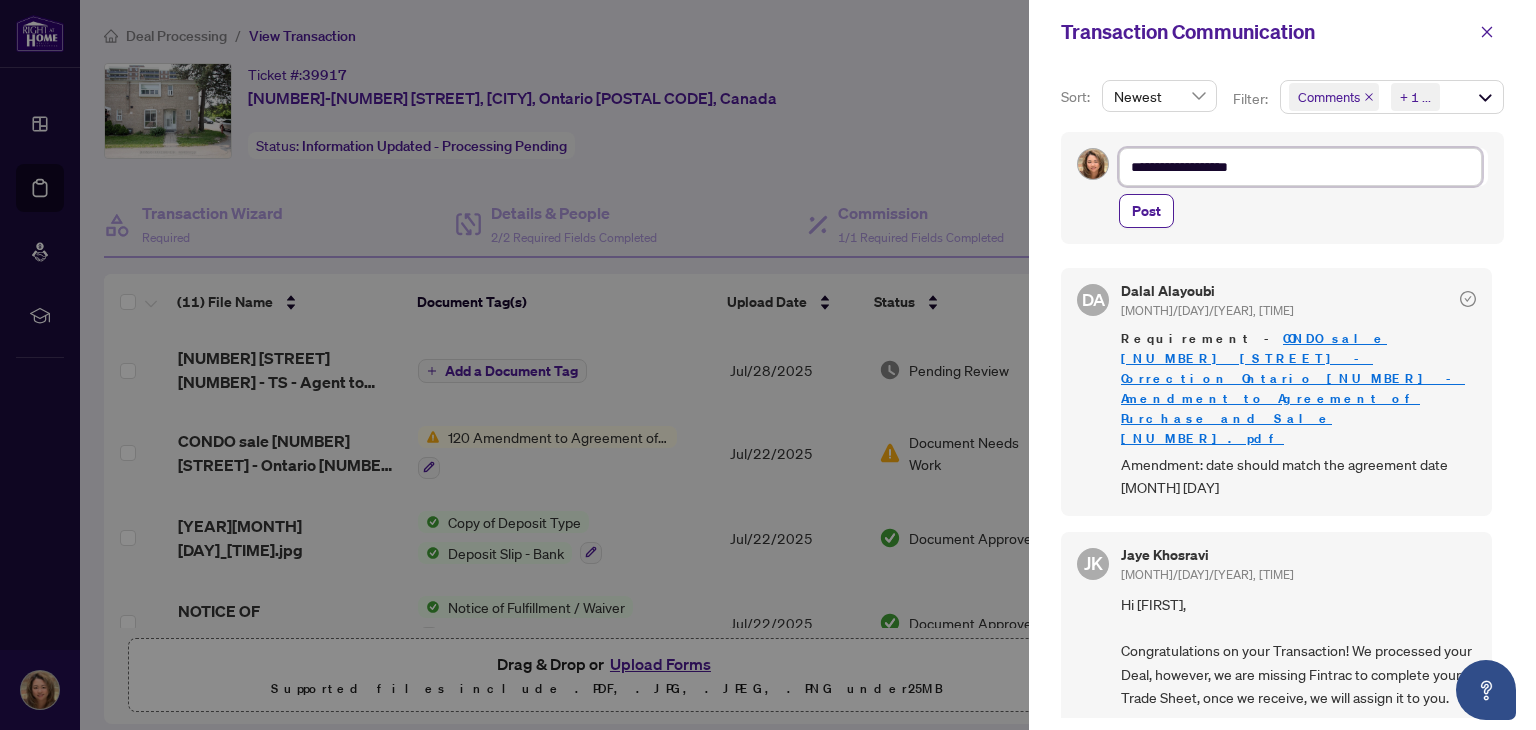 type on "**********" 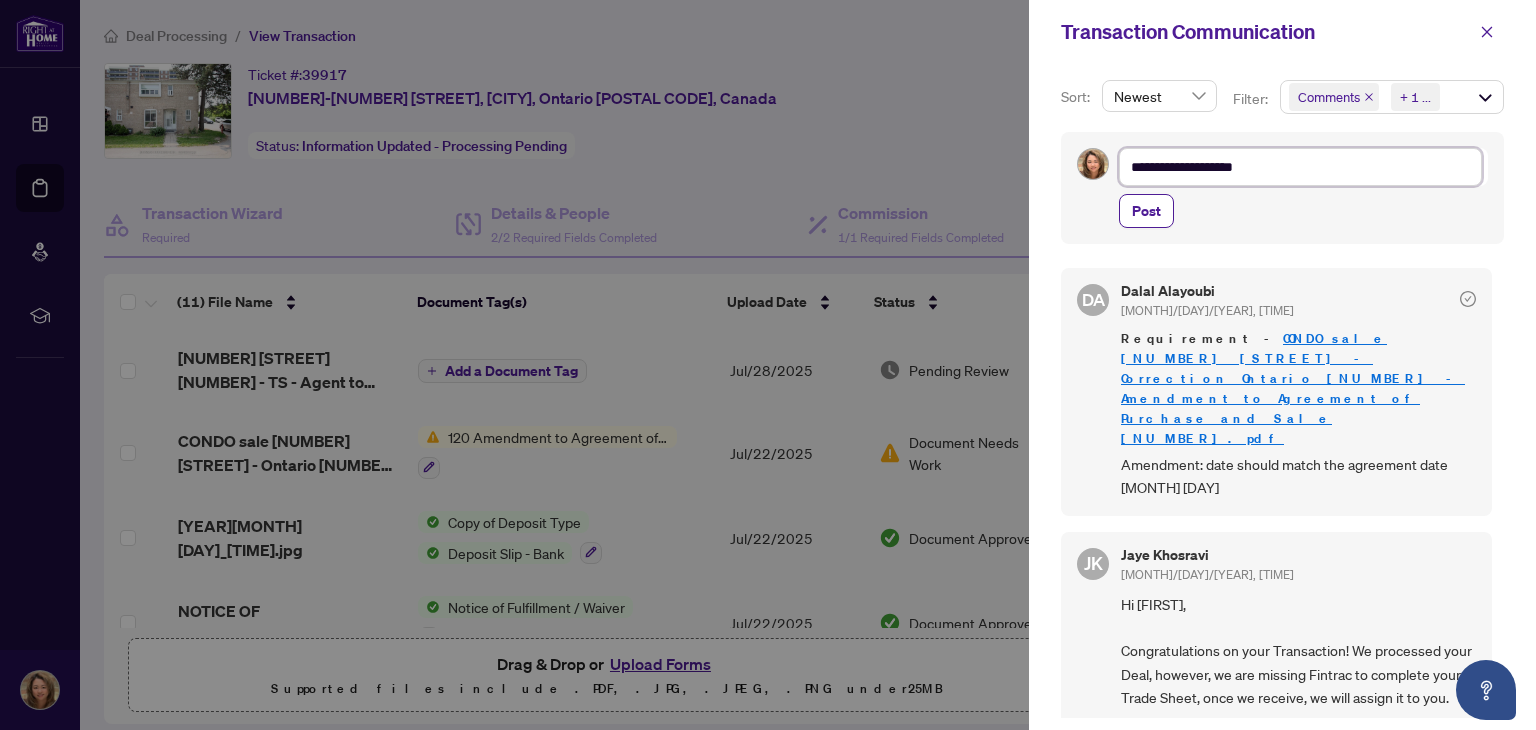 type on "**********" 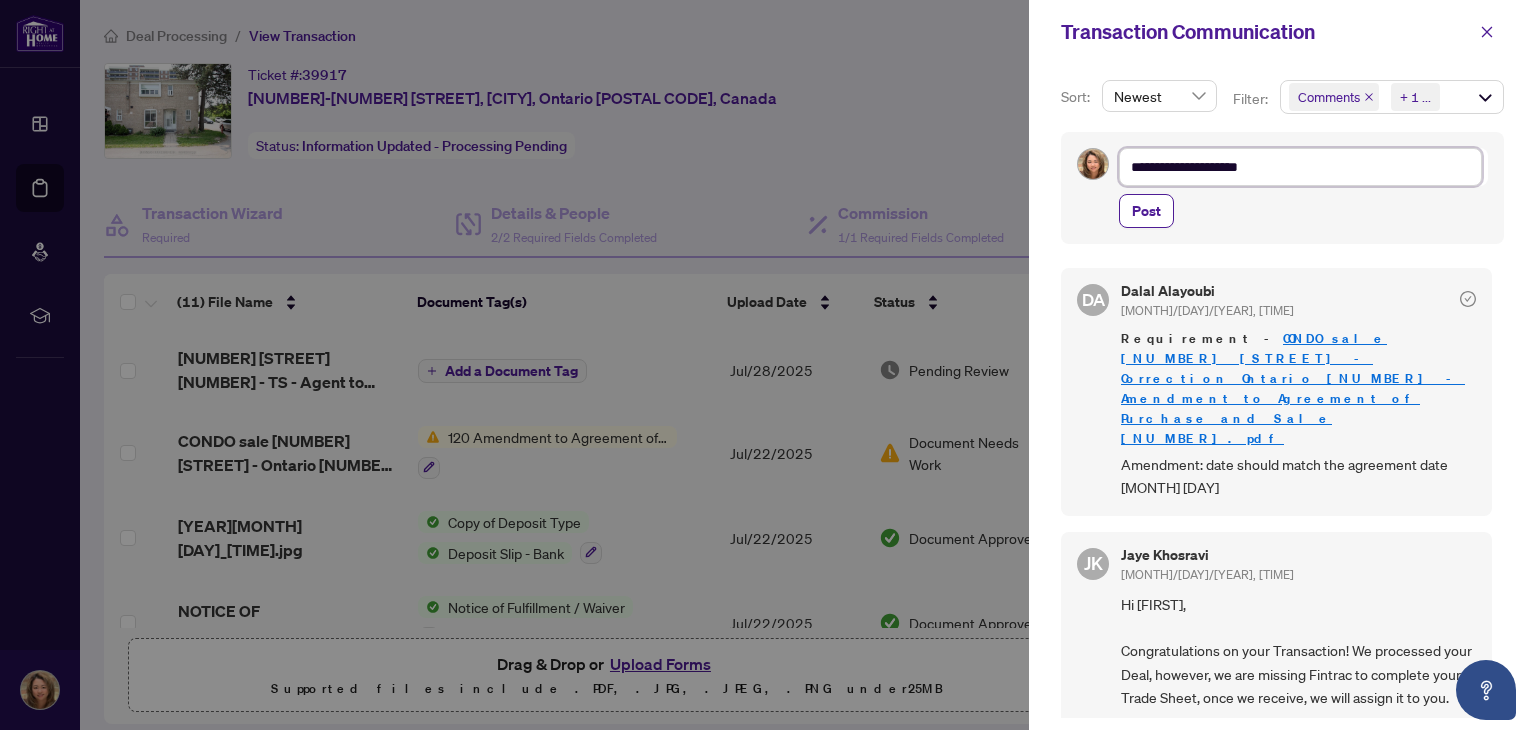 type on "**********" 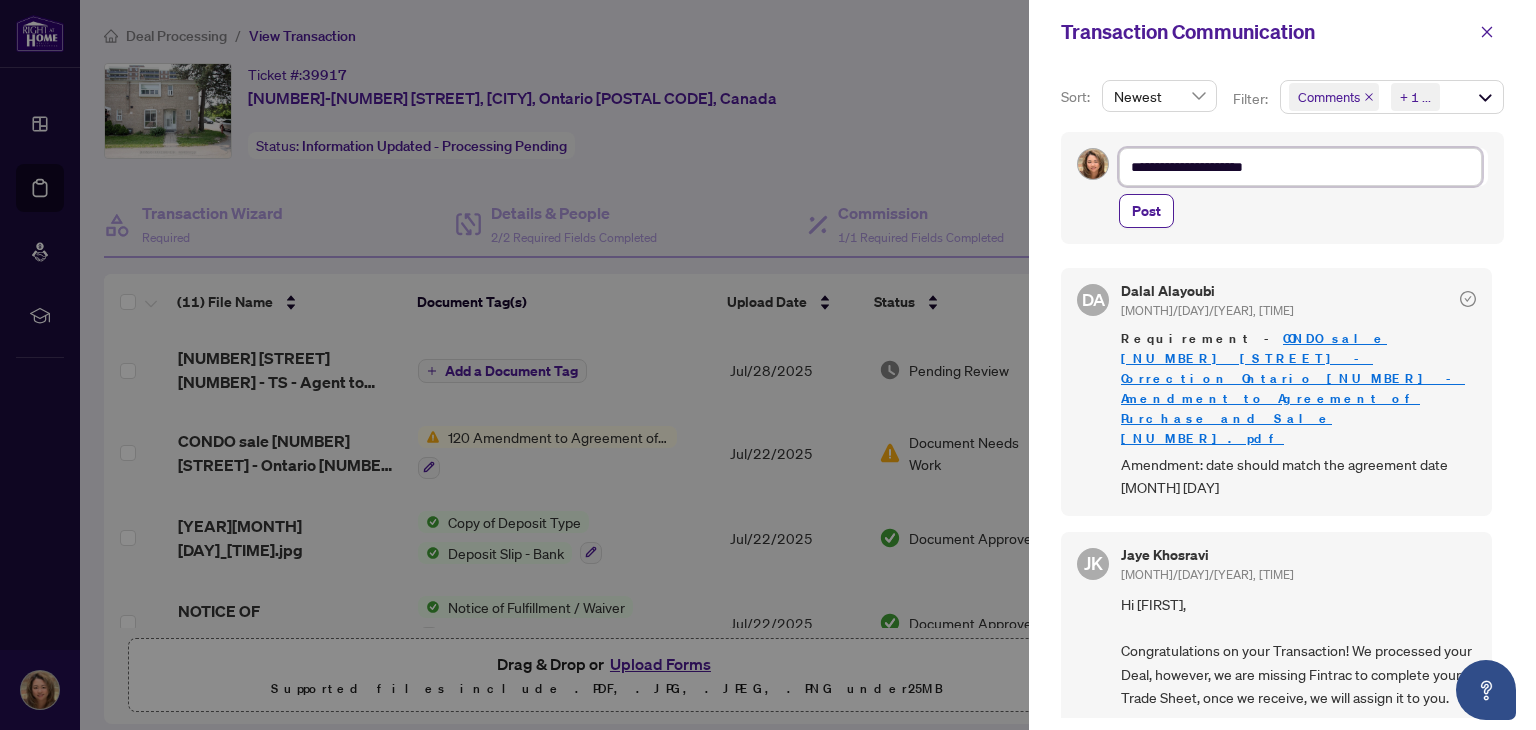 type on "**********" 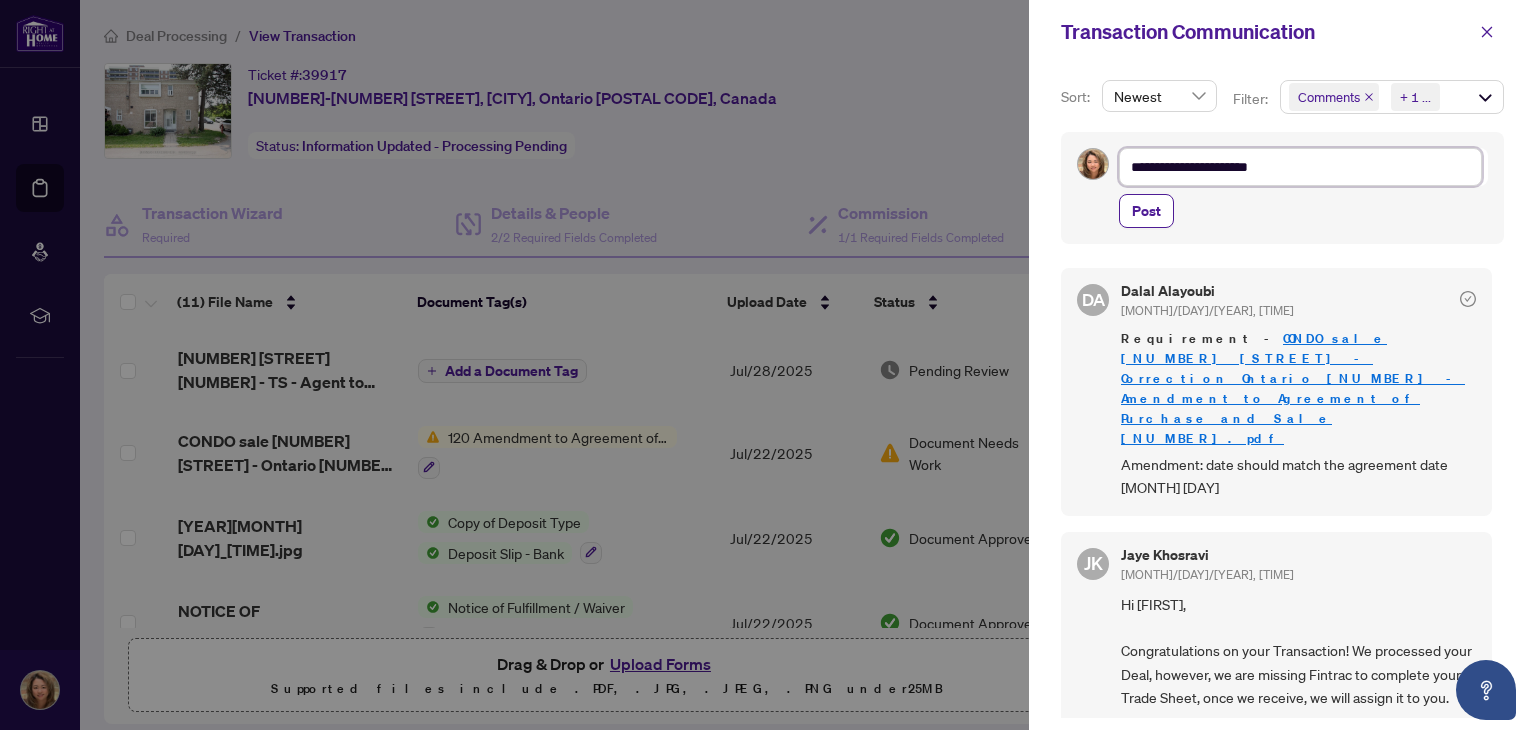 type on "**********" 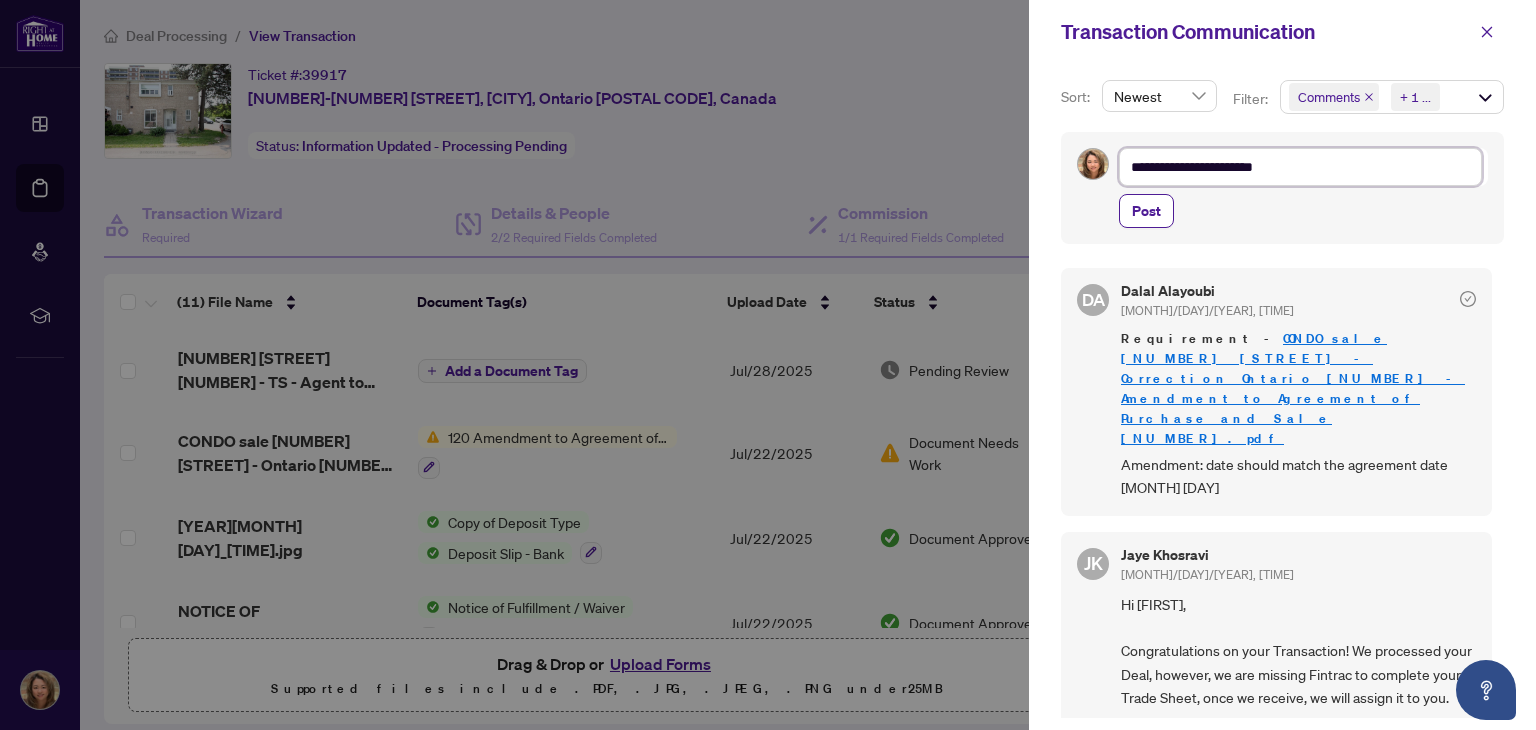 type on "**********" 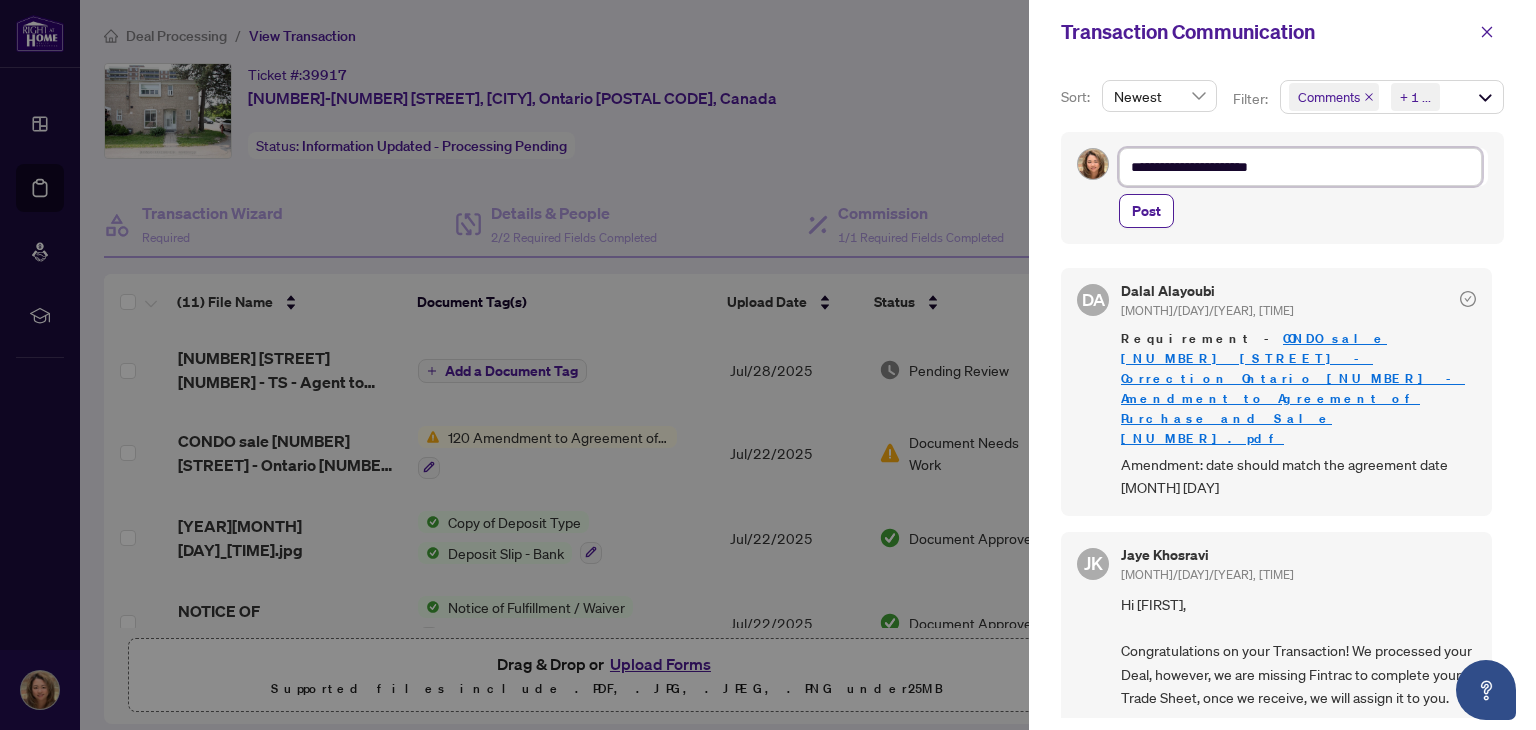 type on "**********" 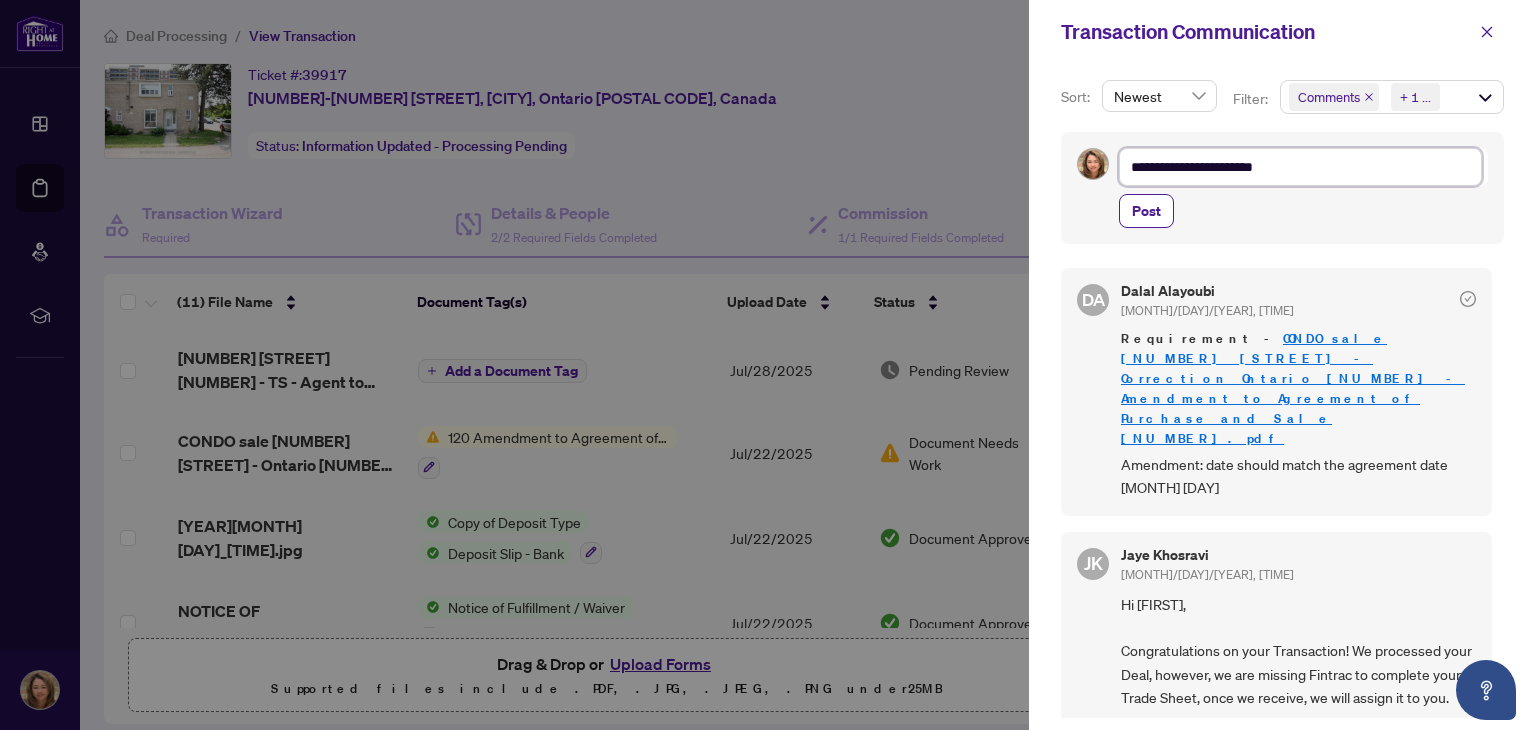 type on "**********" 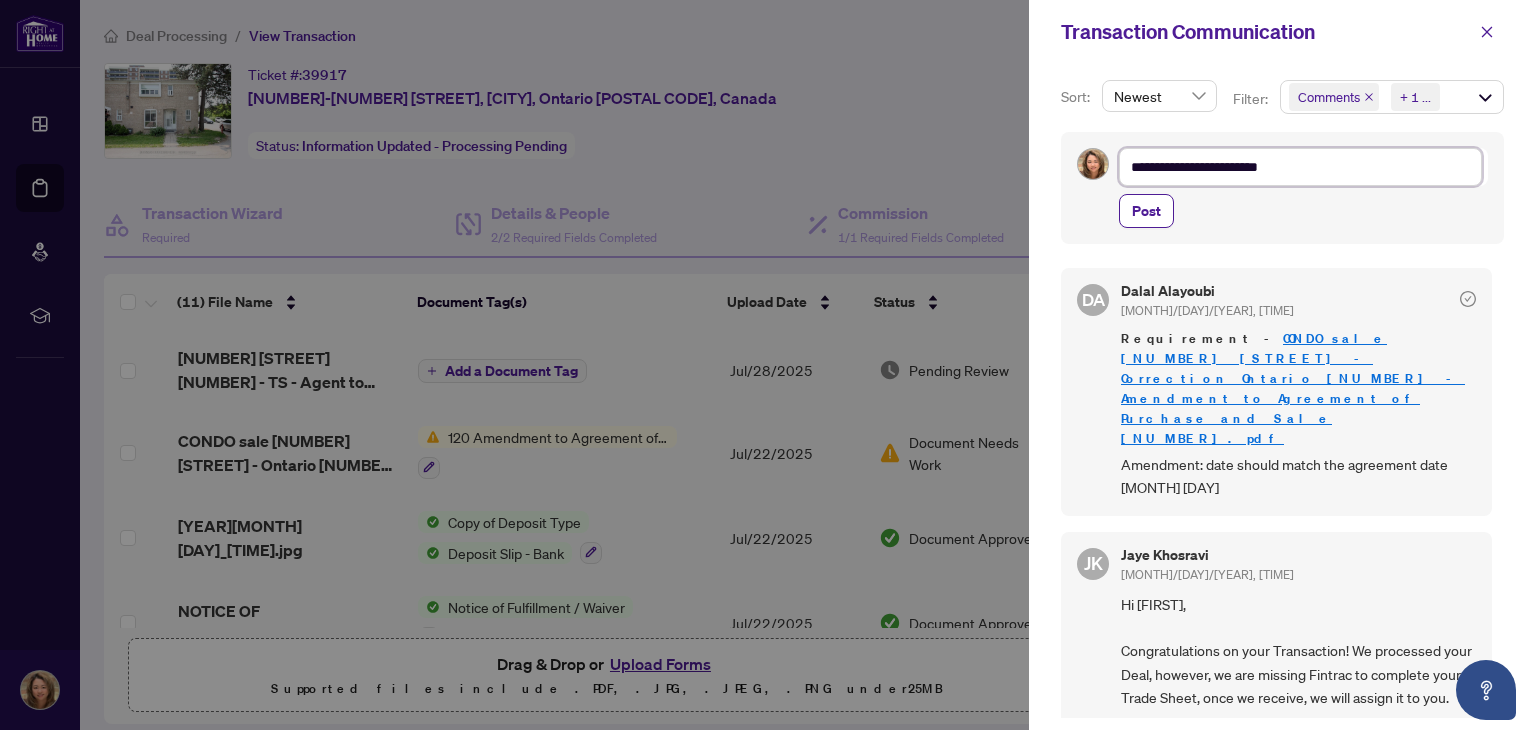 type on "**********" 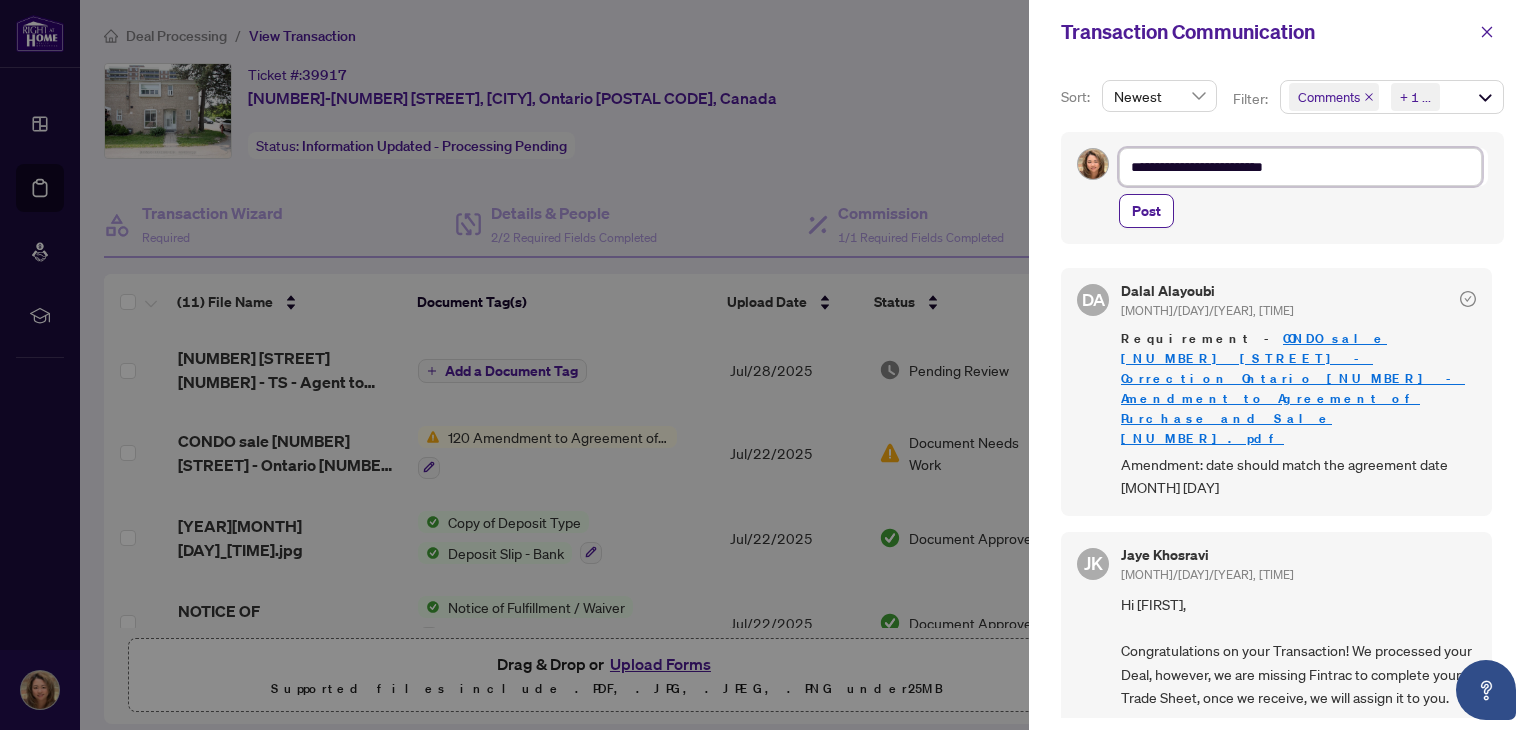 type on "**********" 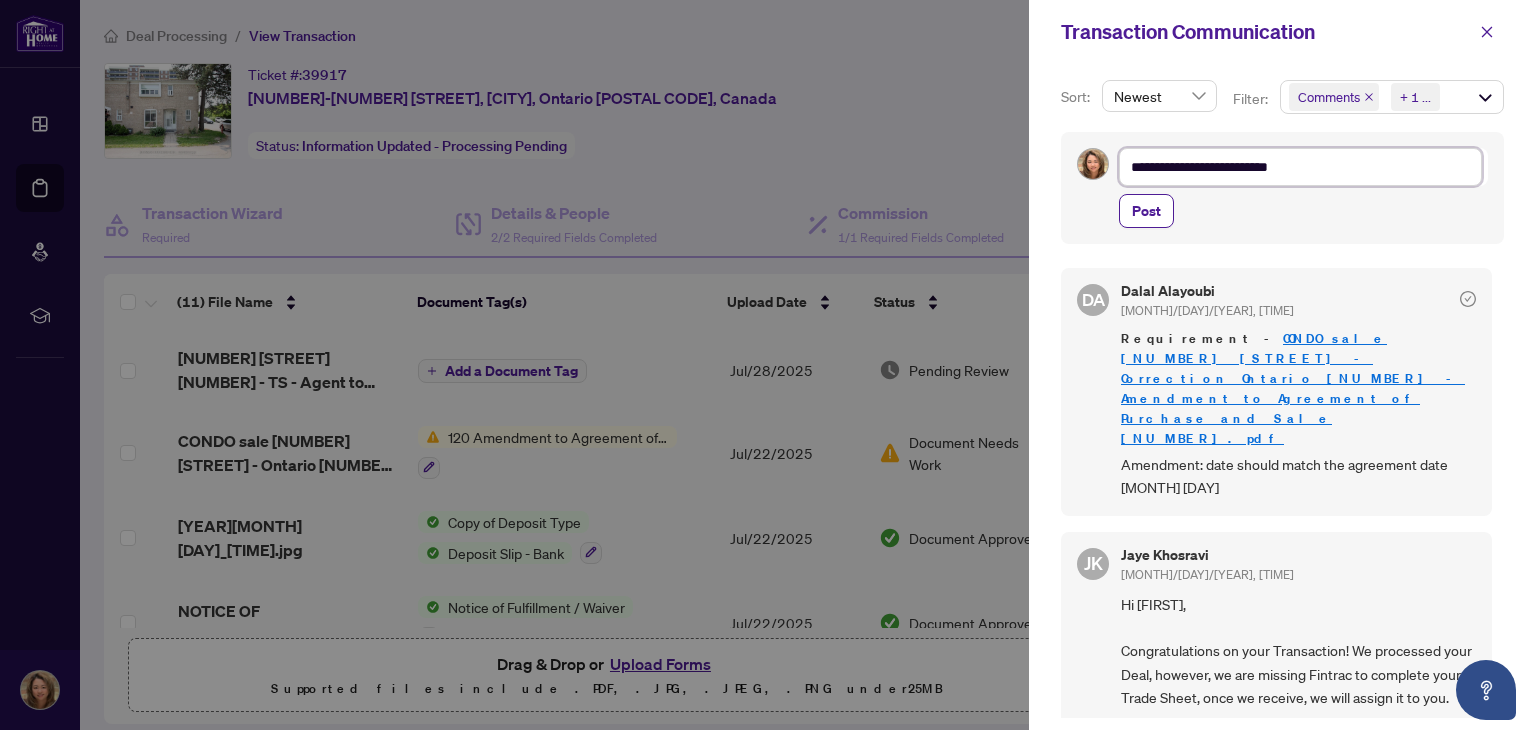 type on "**********" 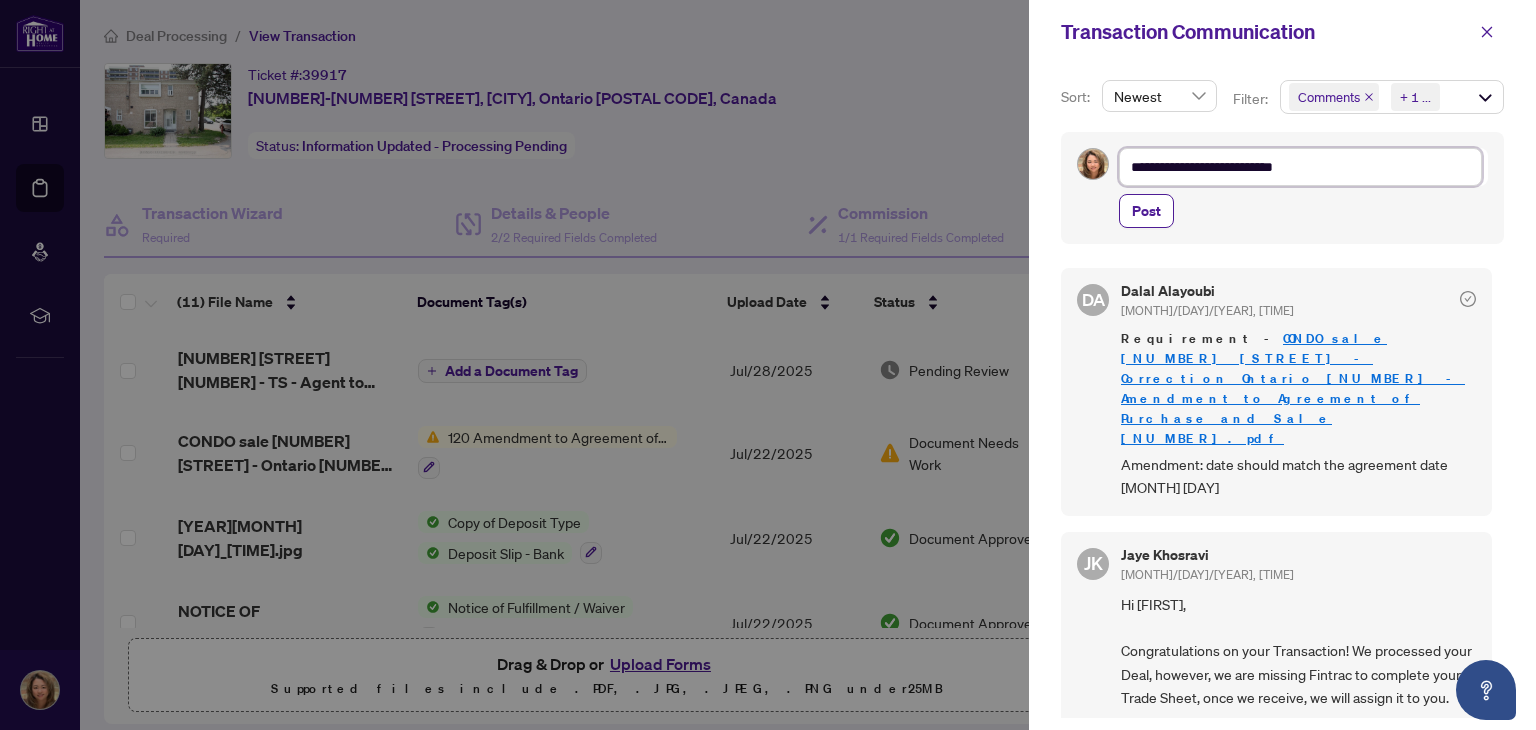 type on "**********" 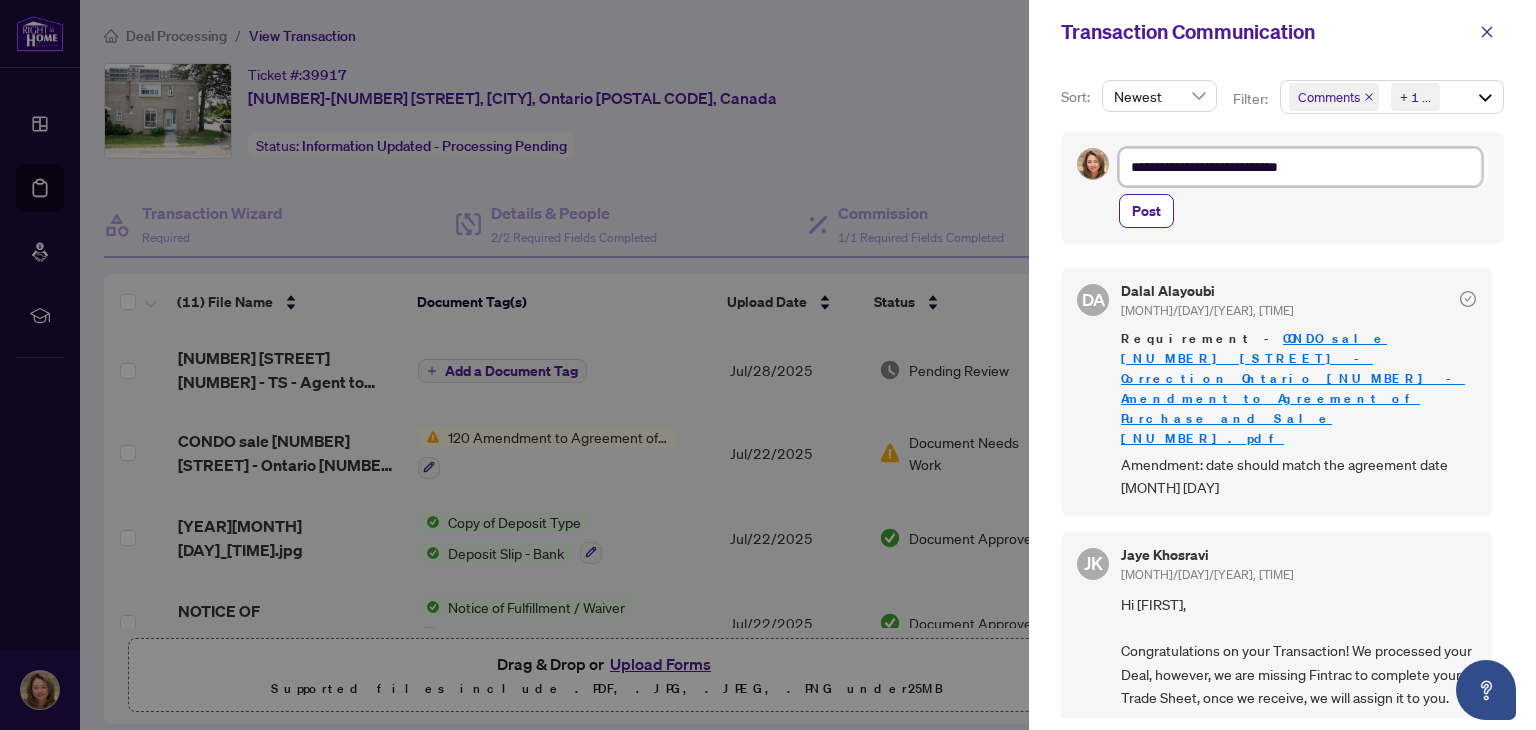 type on "**********" 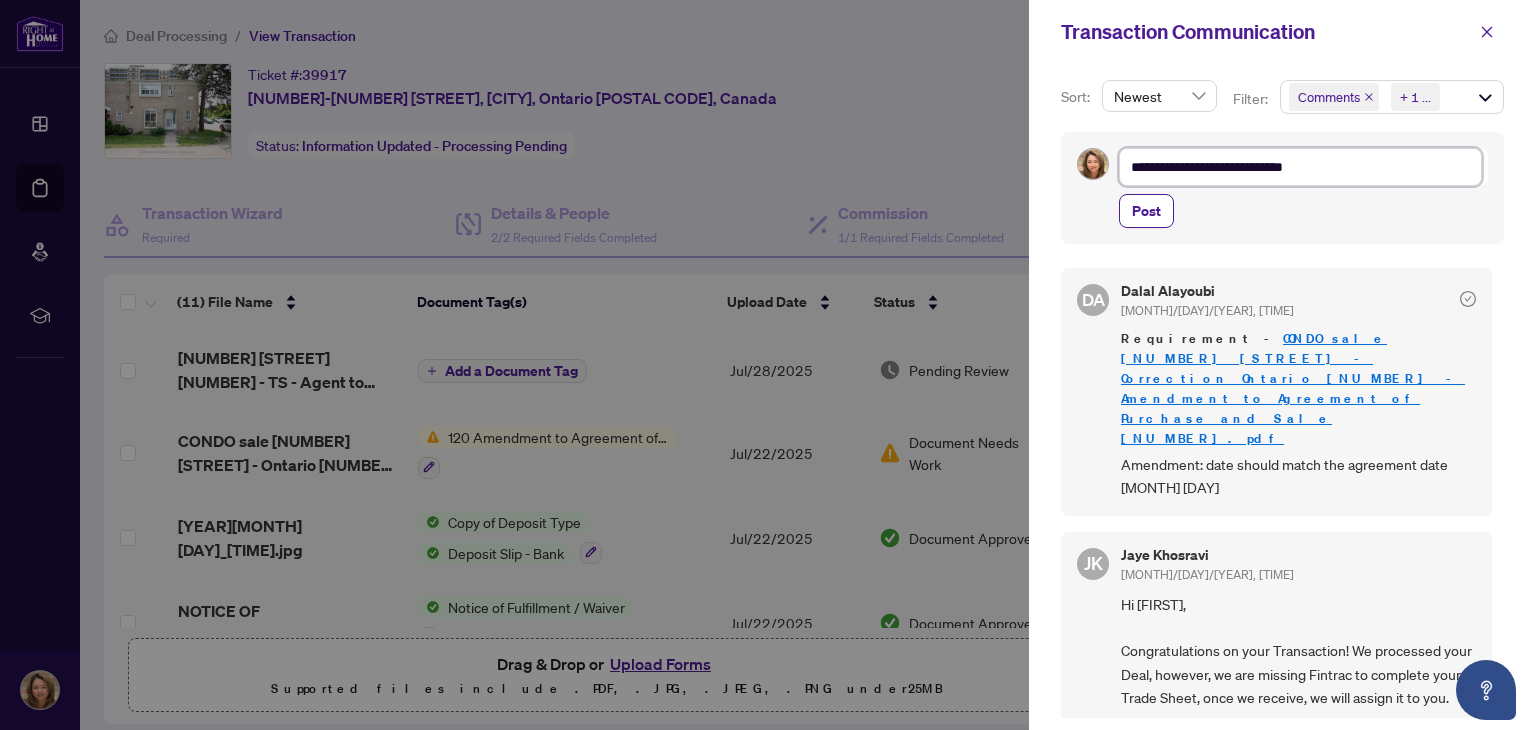 type on "**********" 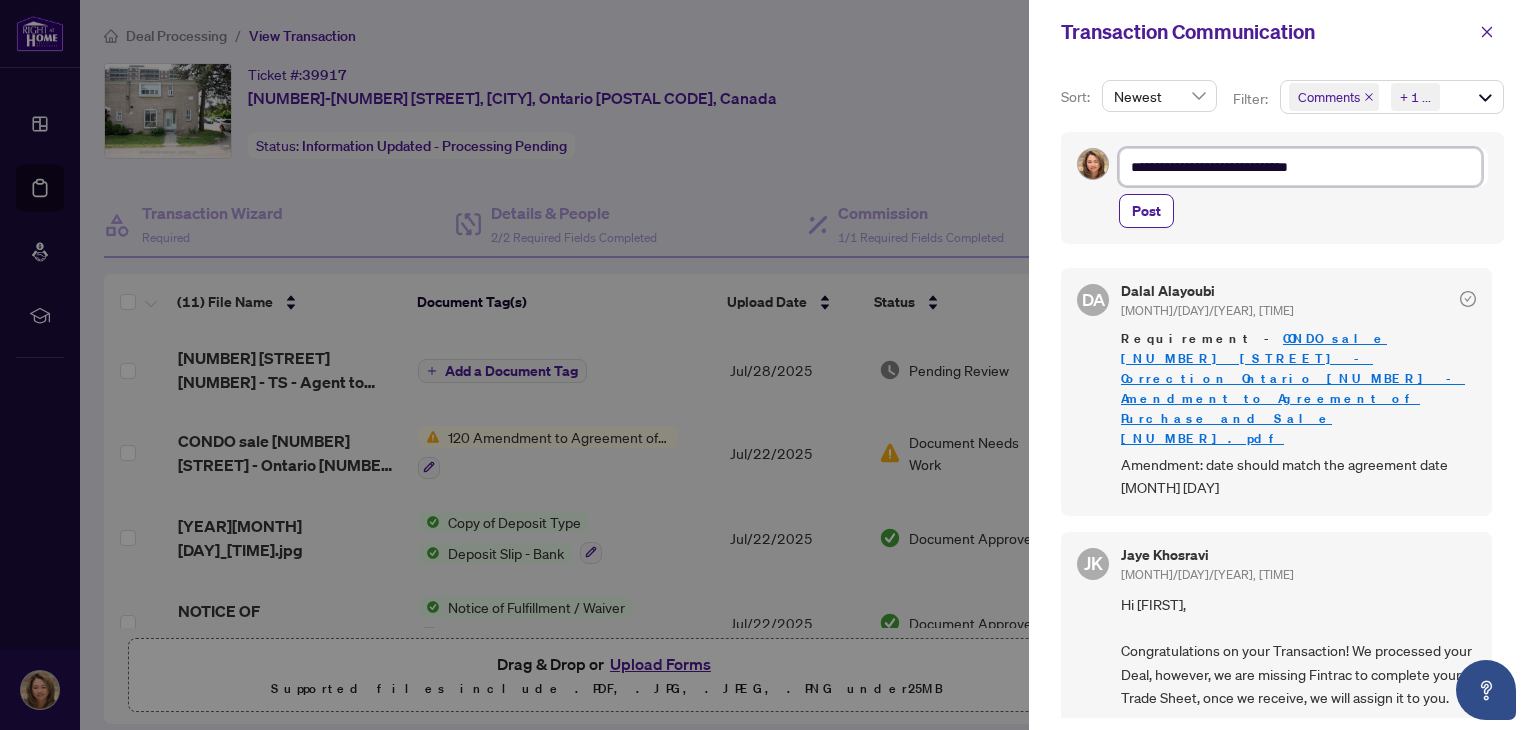 type on "**********" 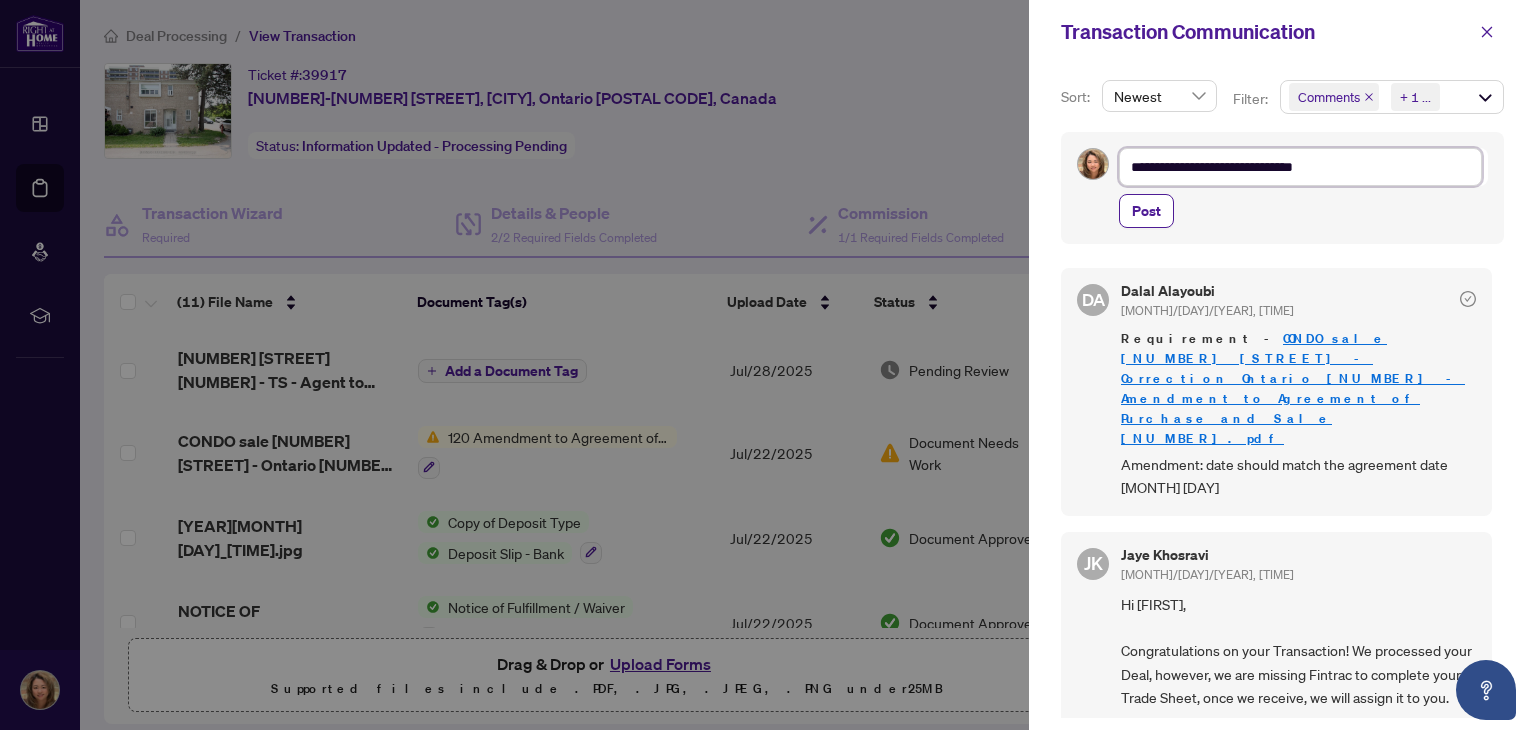 type on "**********" 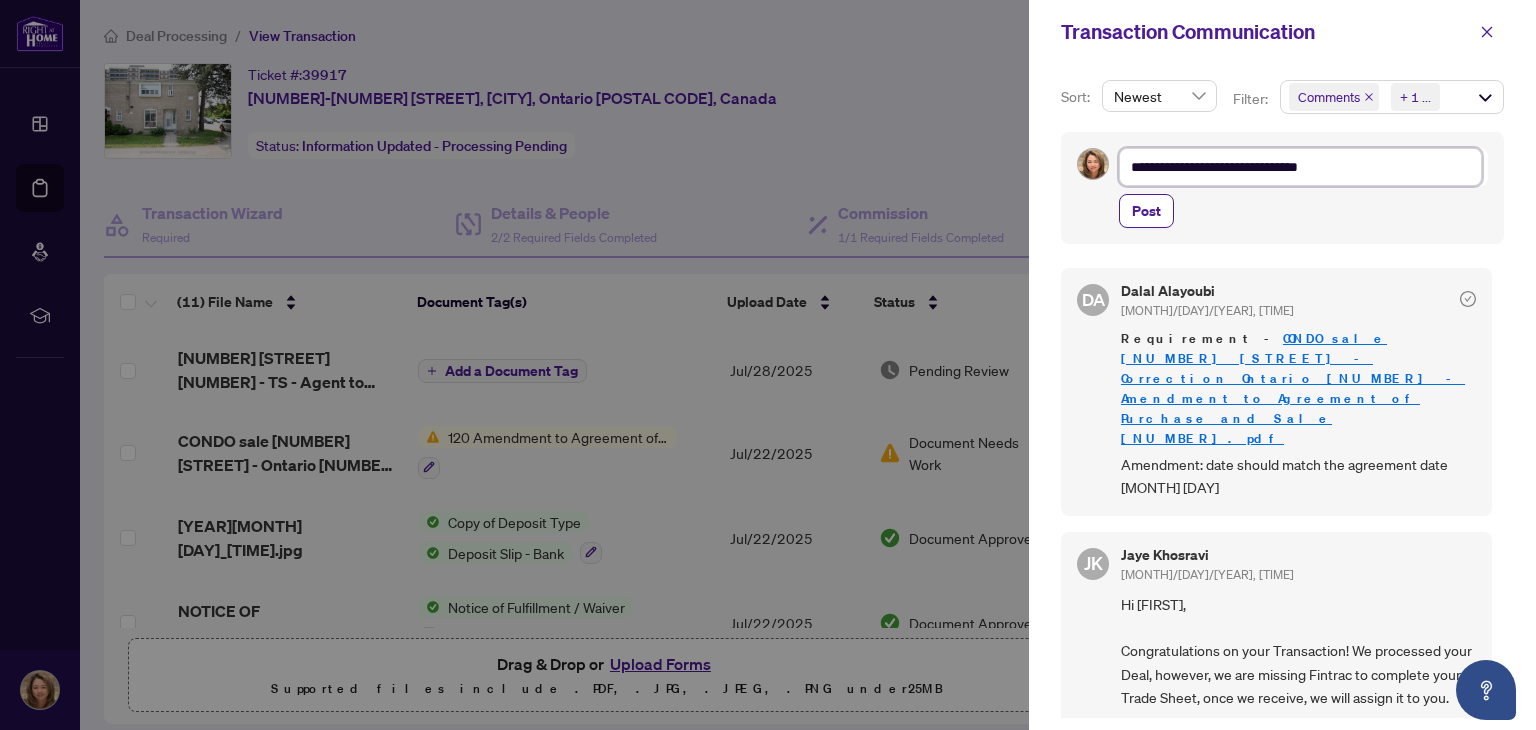 type on "**********" 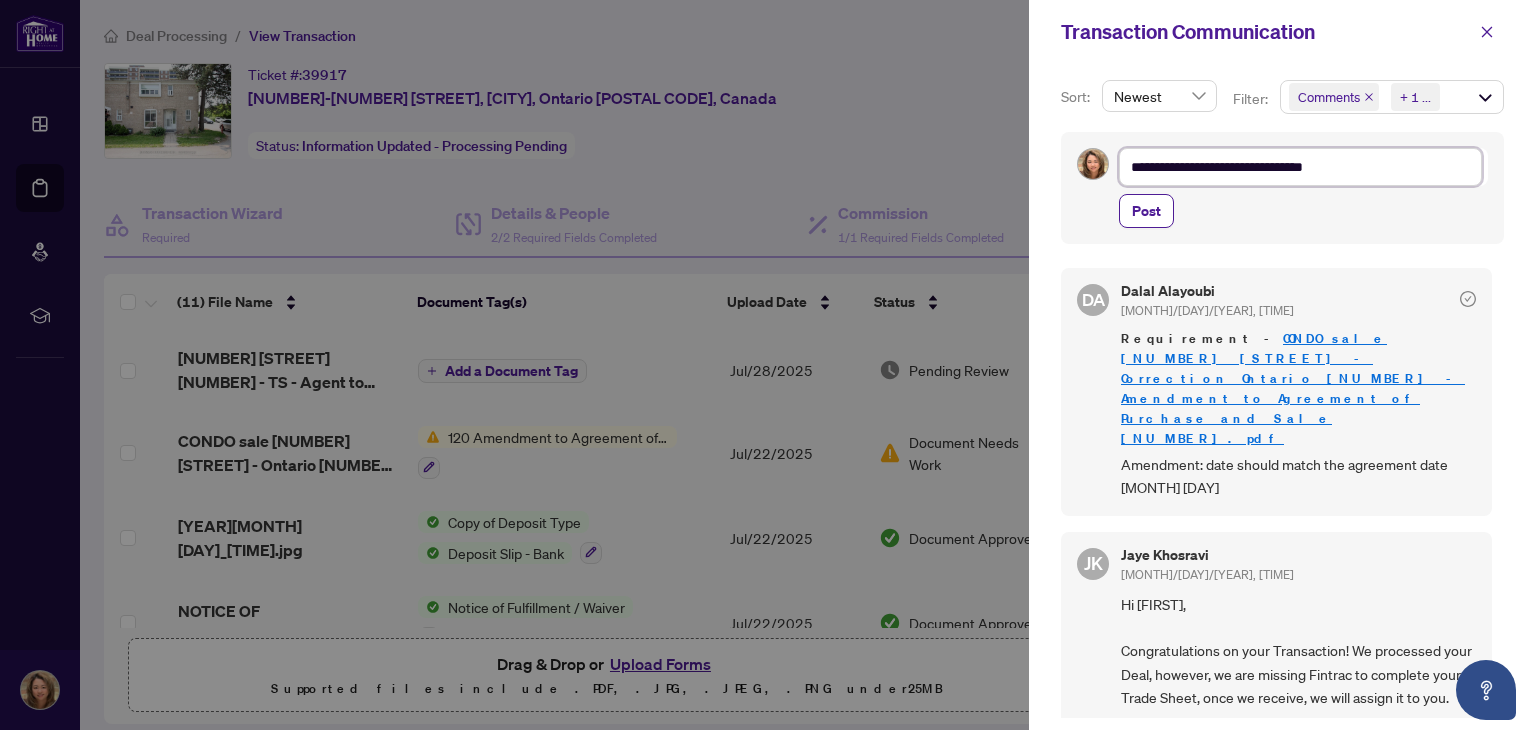 type on "**********" 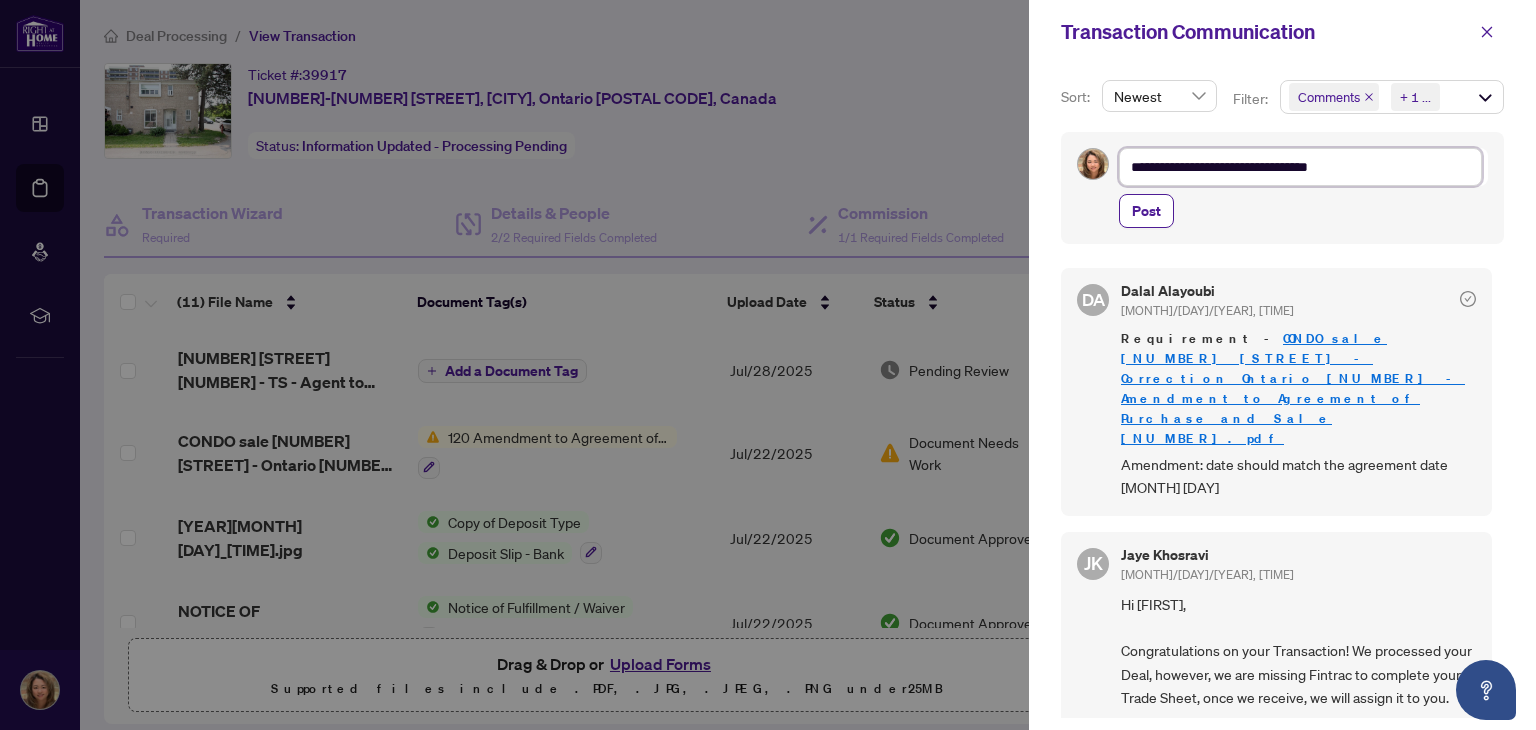 type on "**********" 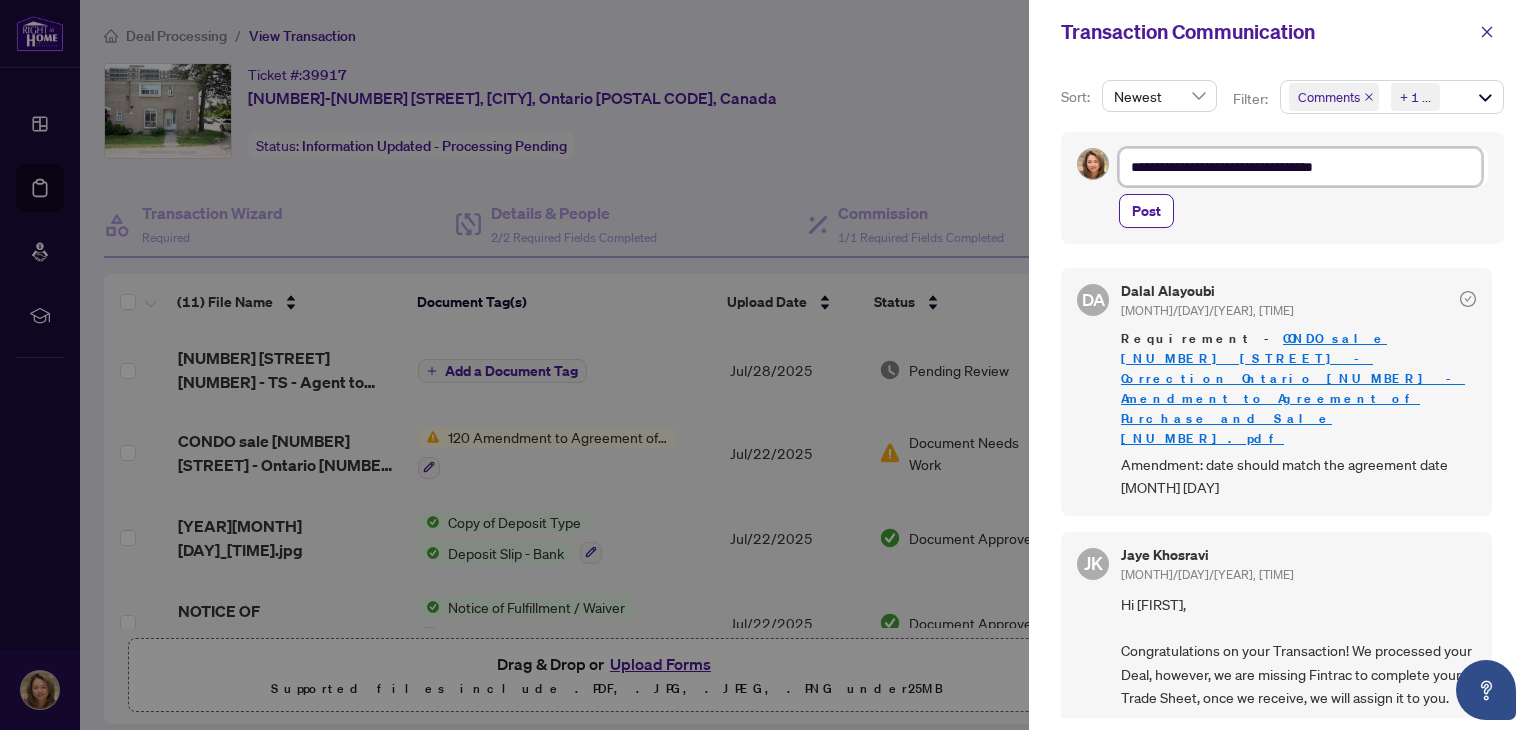 type on "**********" 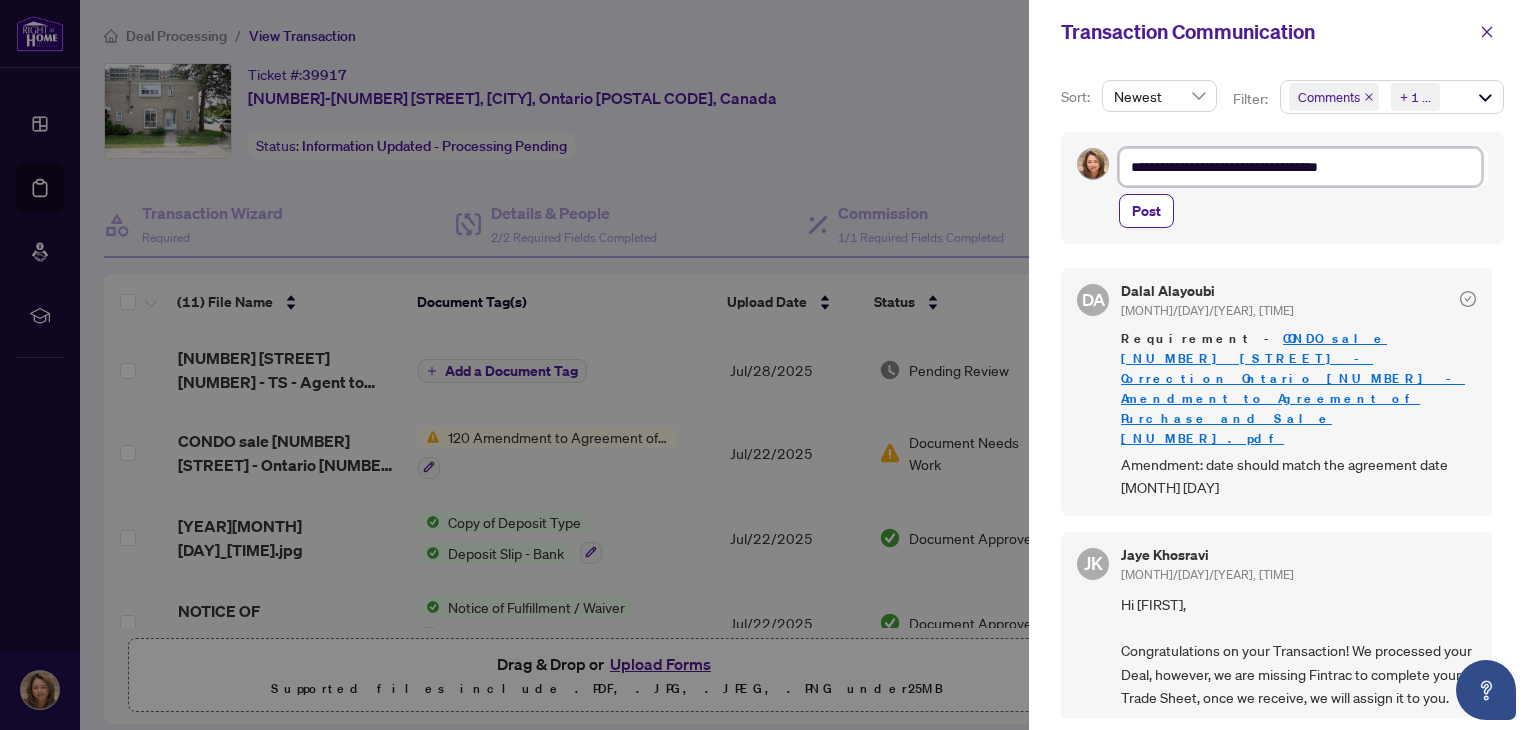 type on "**********" 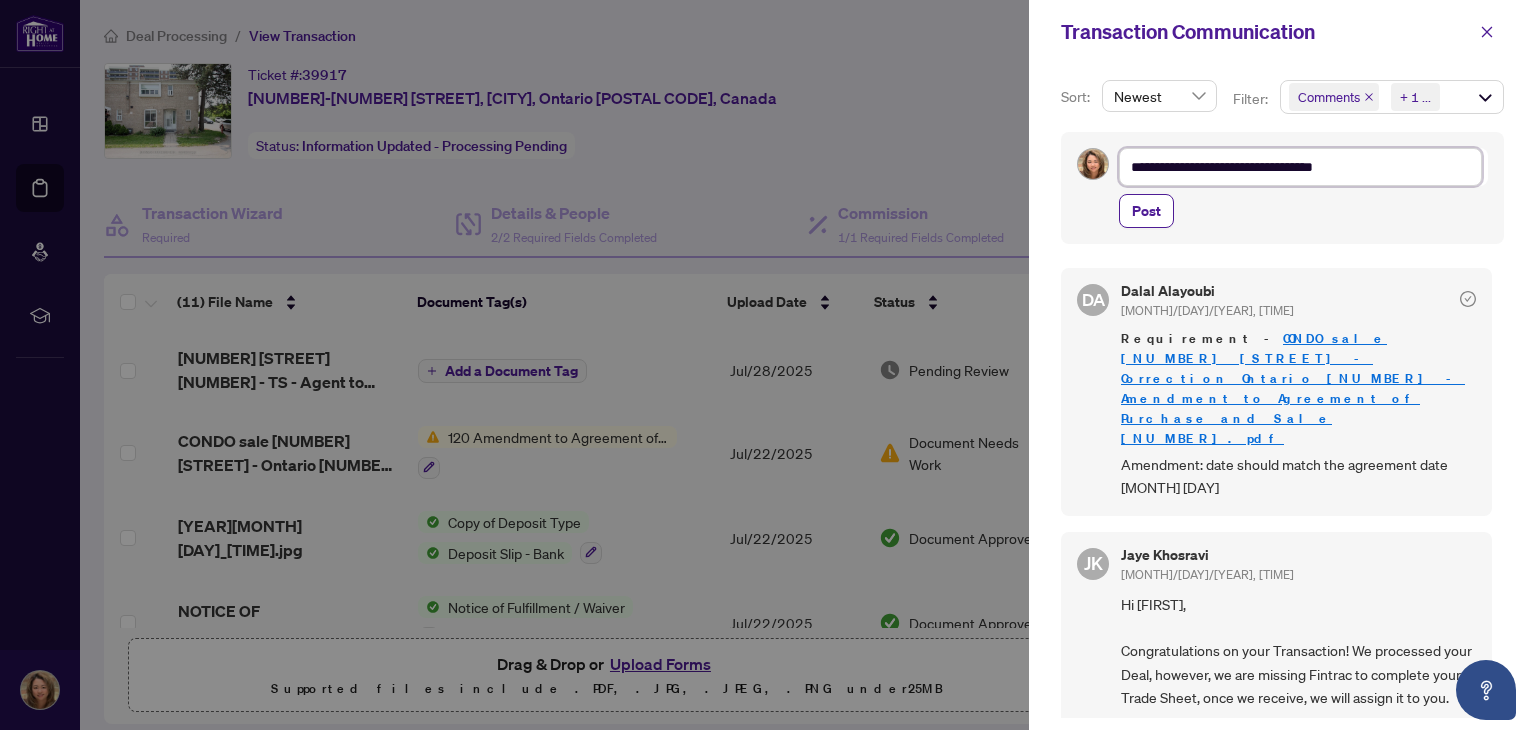type on "**********" 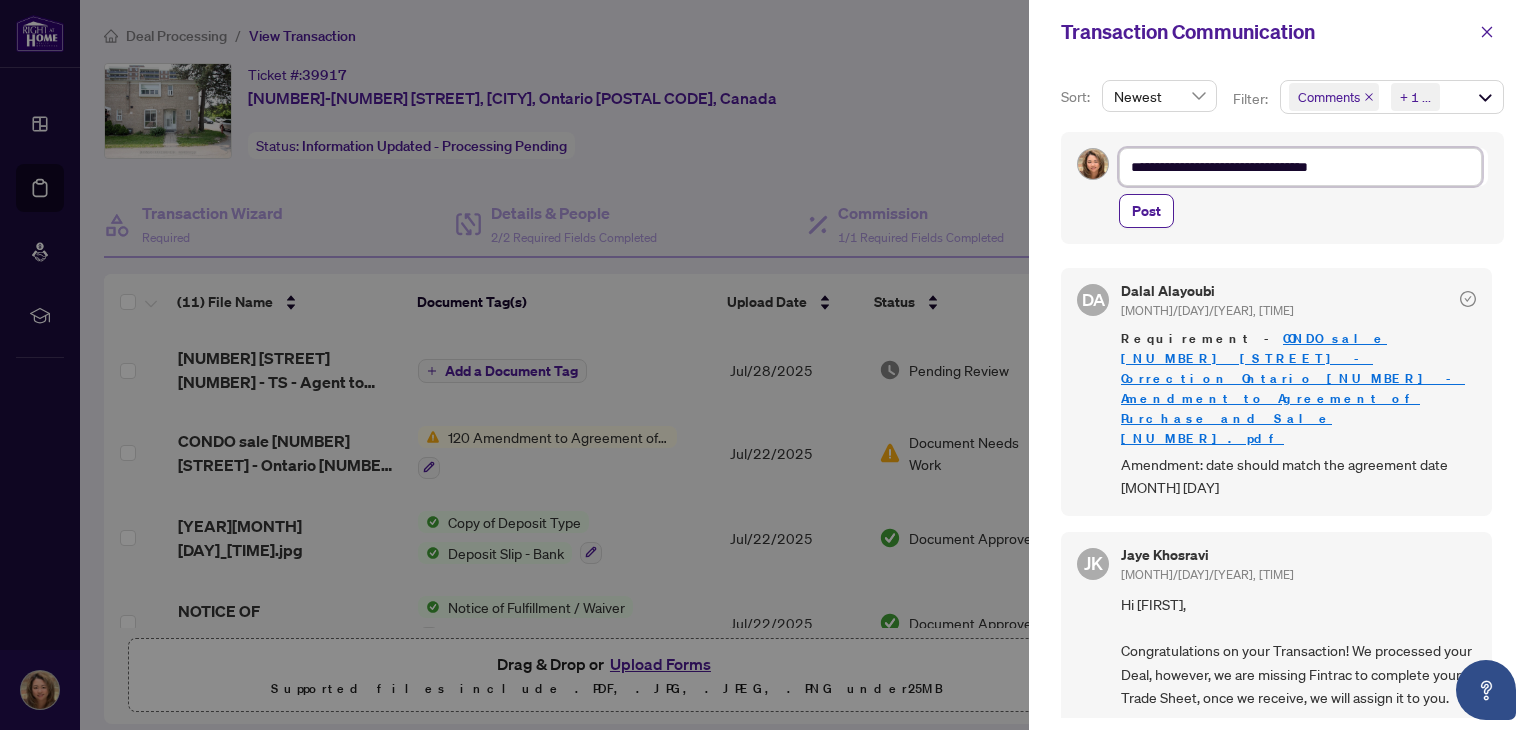 type on "**********" 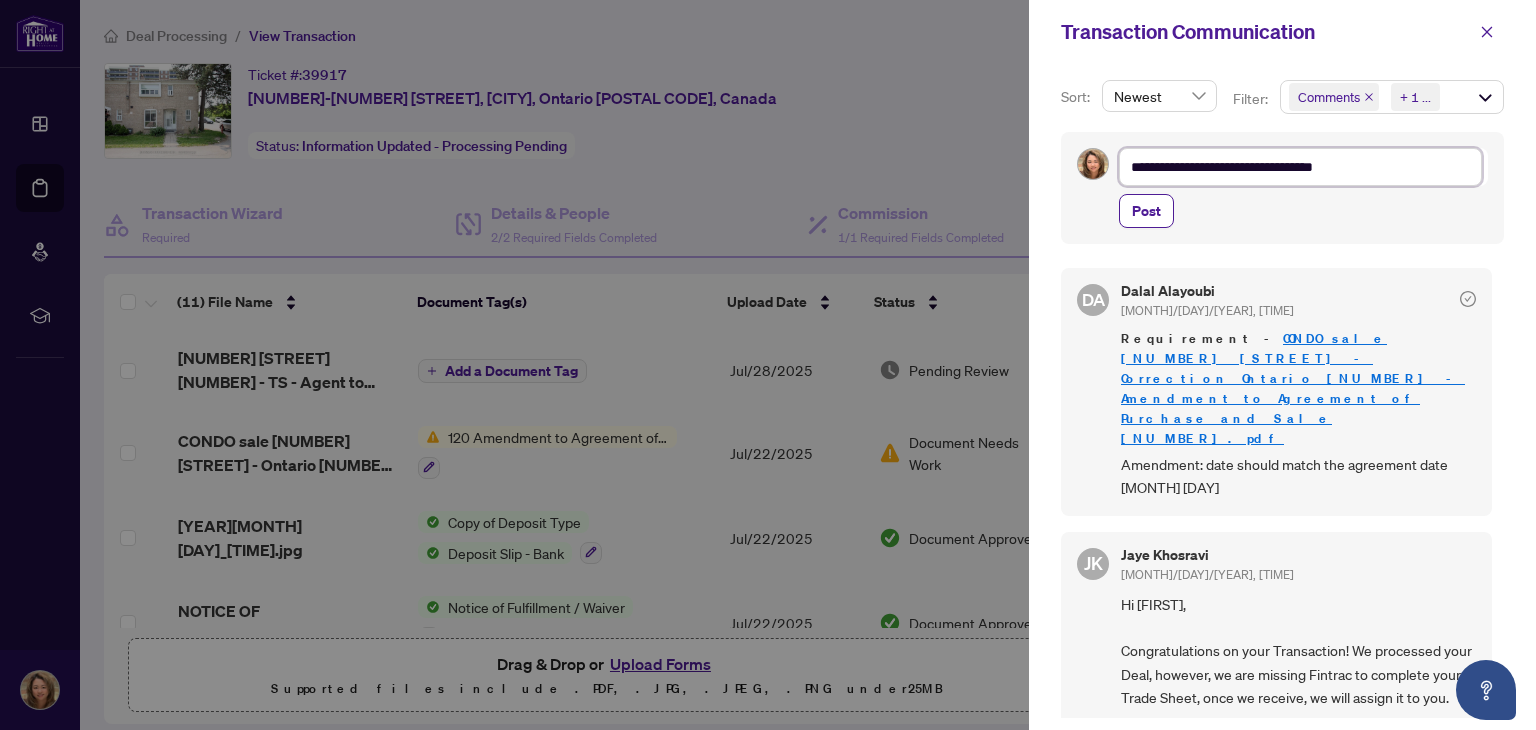 type on "**********" 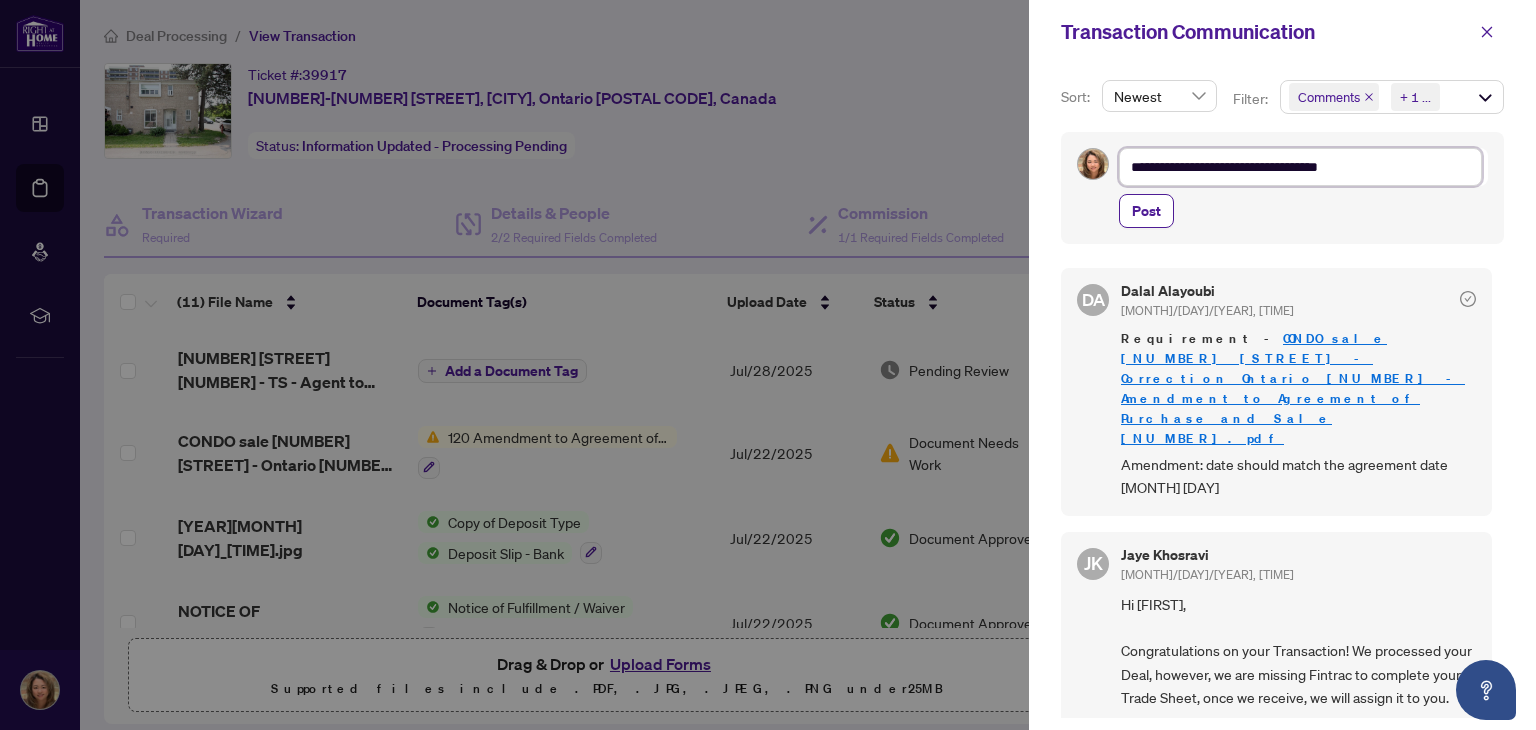 type on "**********" 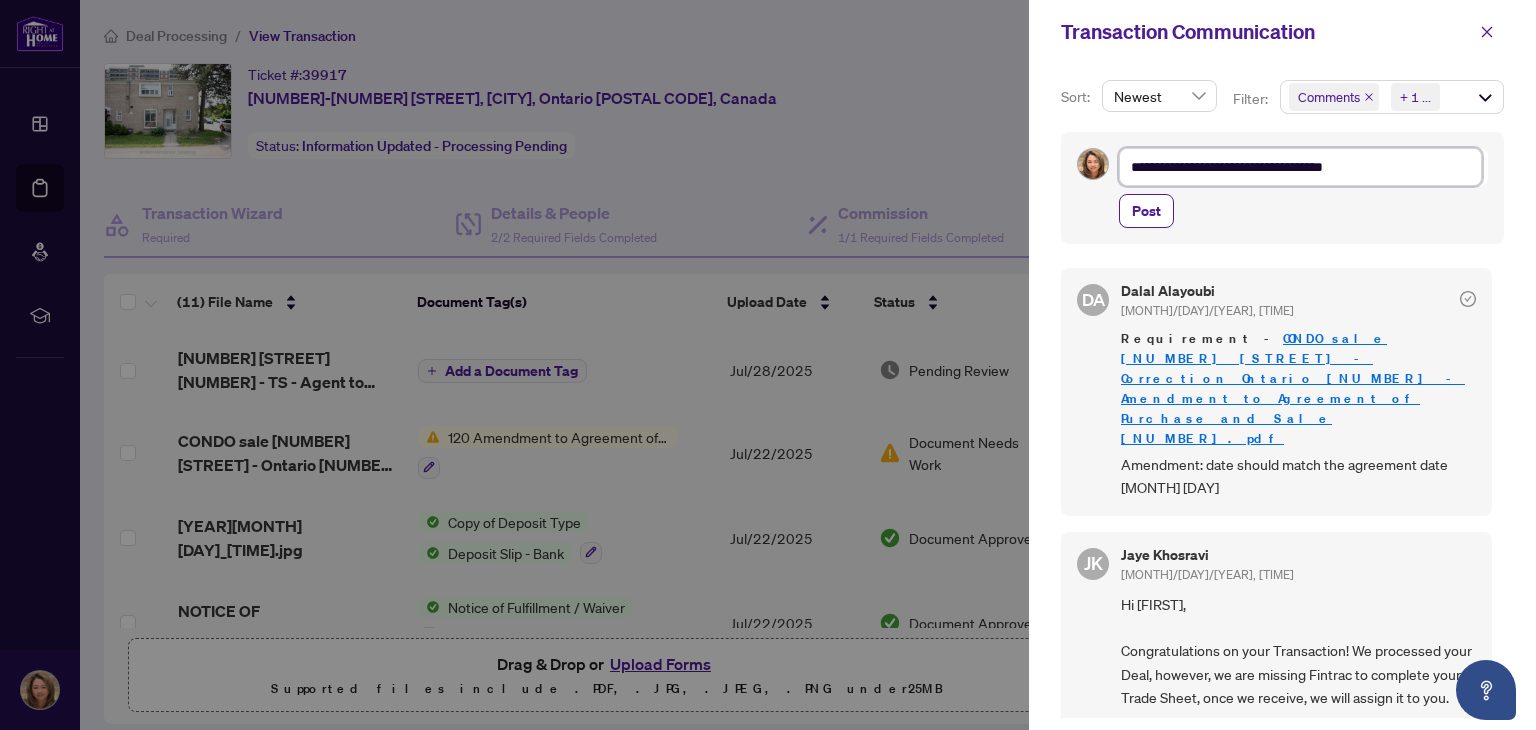 type on "**********" 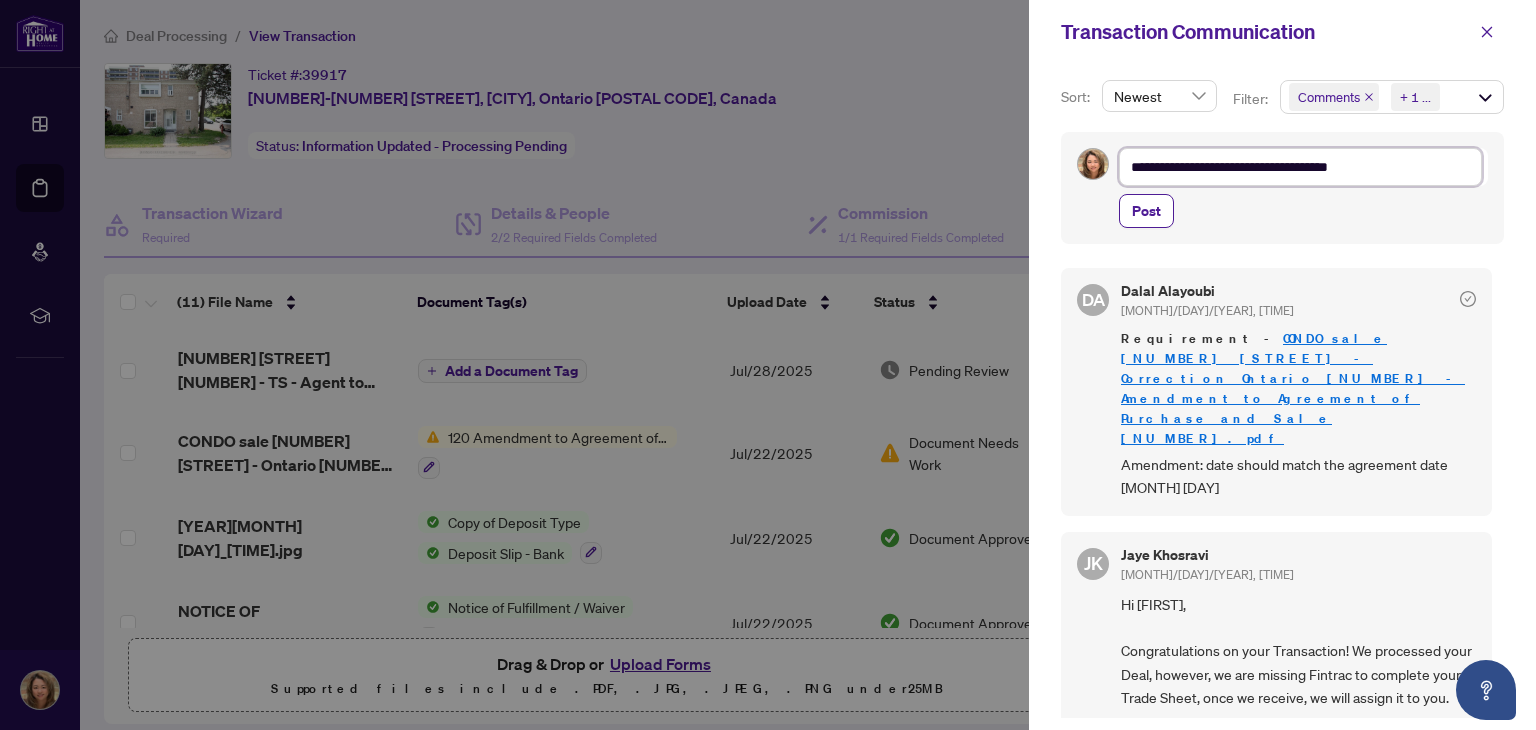 type on "**********" 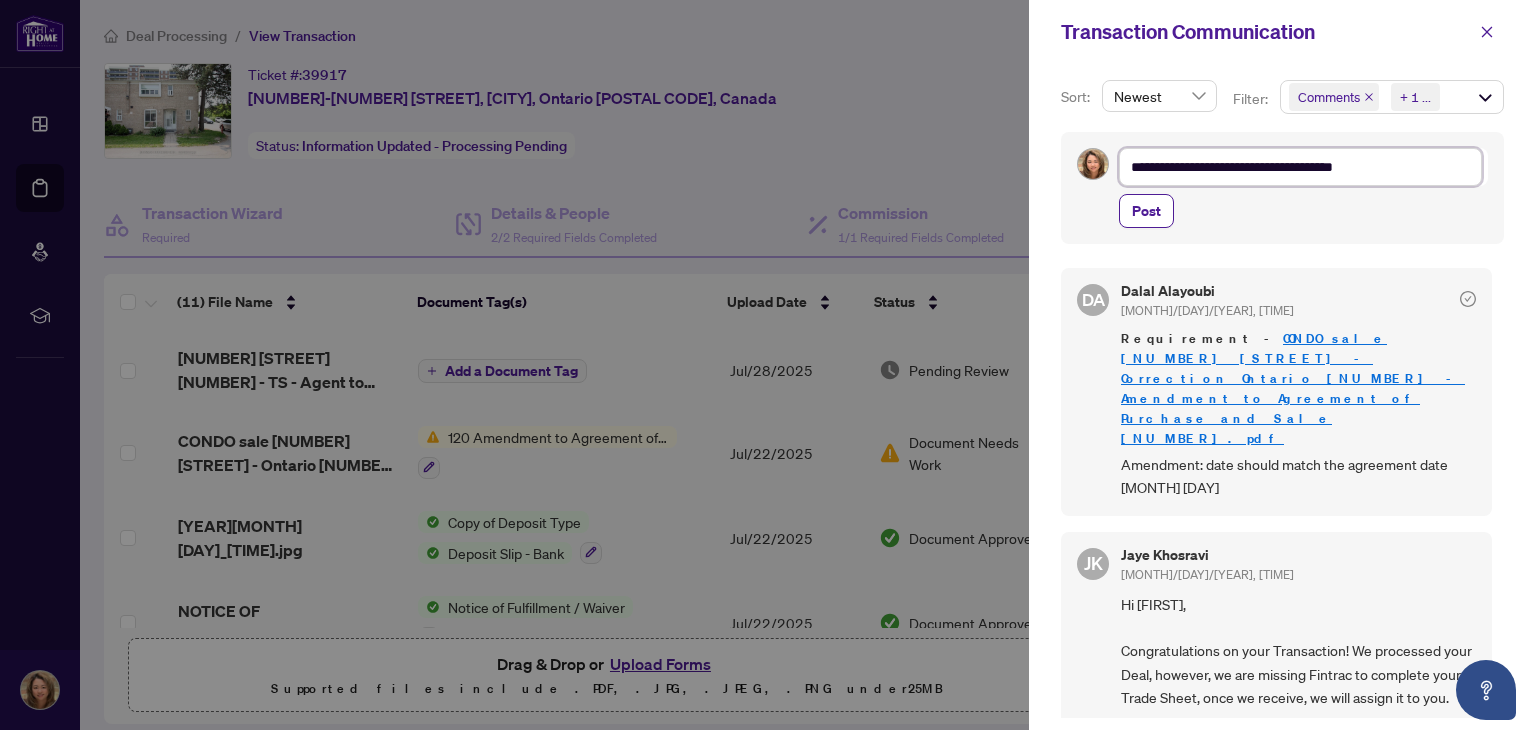type on "**********" 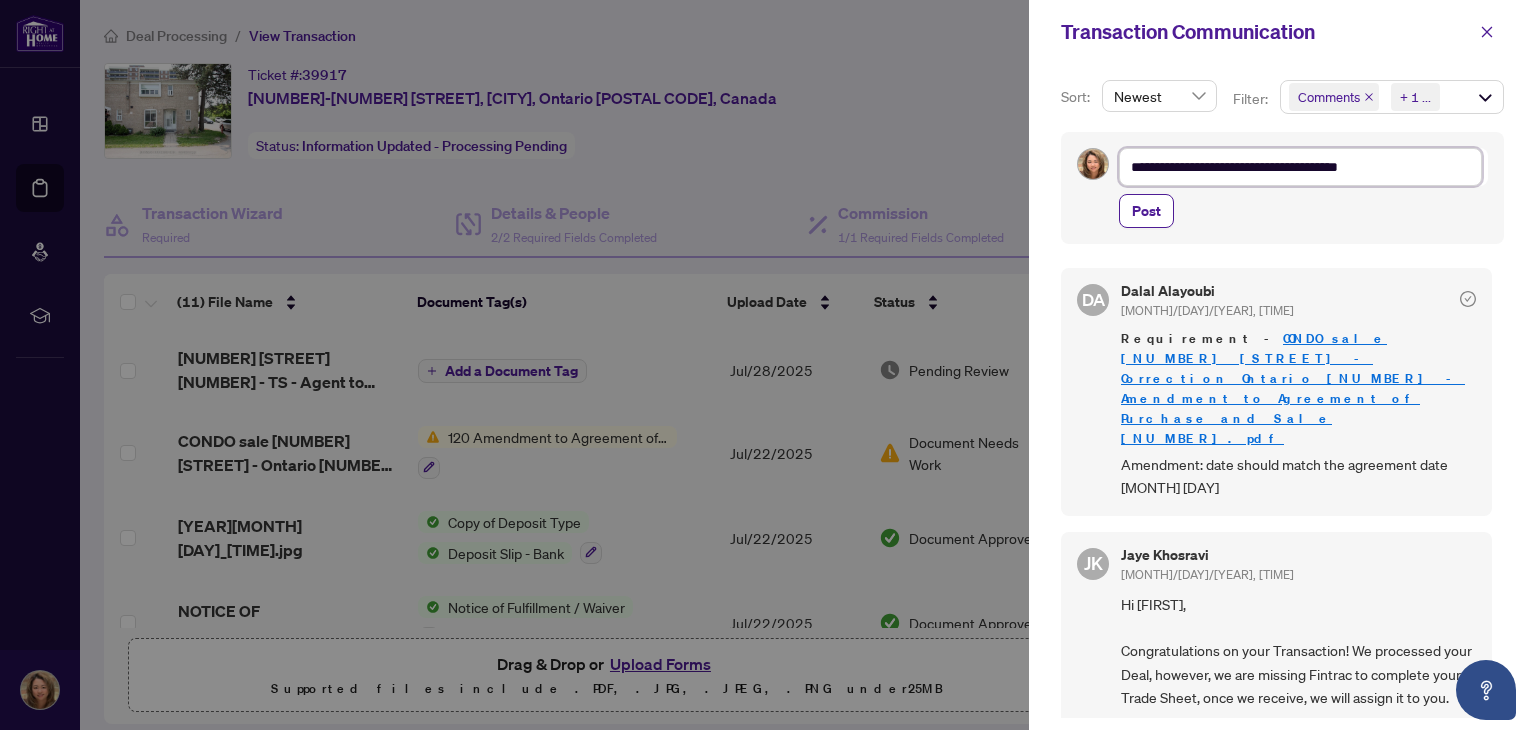 type on "**********" 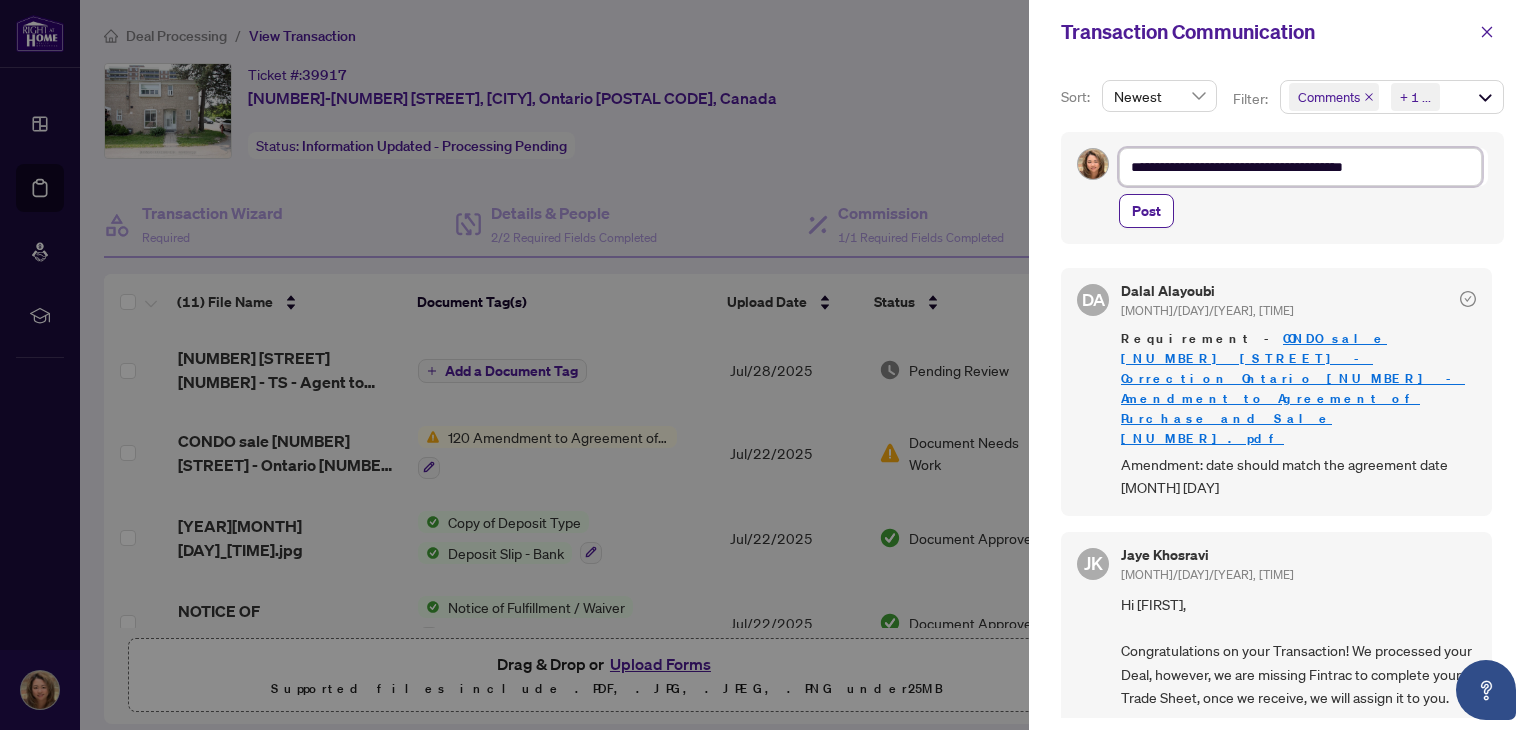 type on "**********" 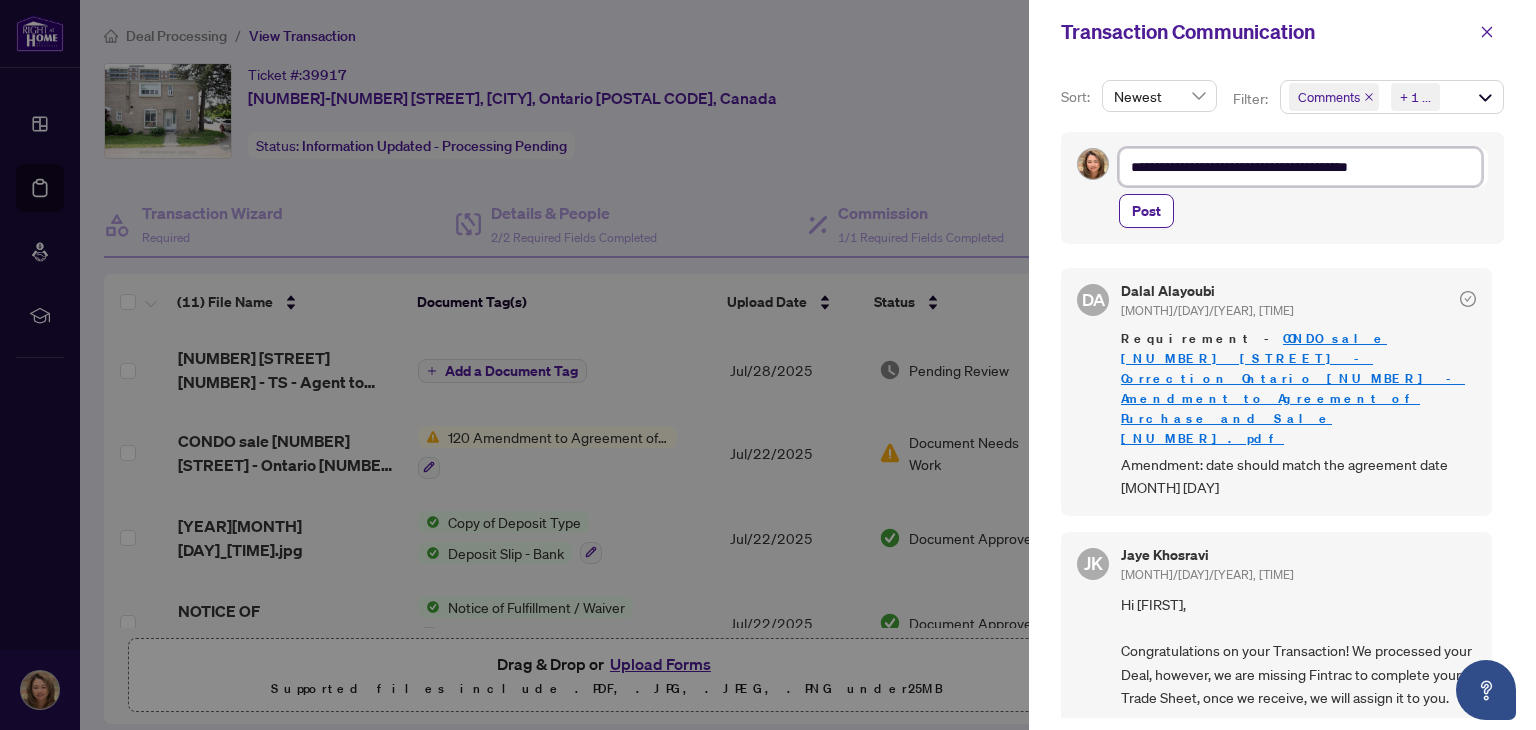 type on "**********" 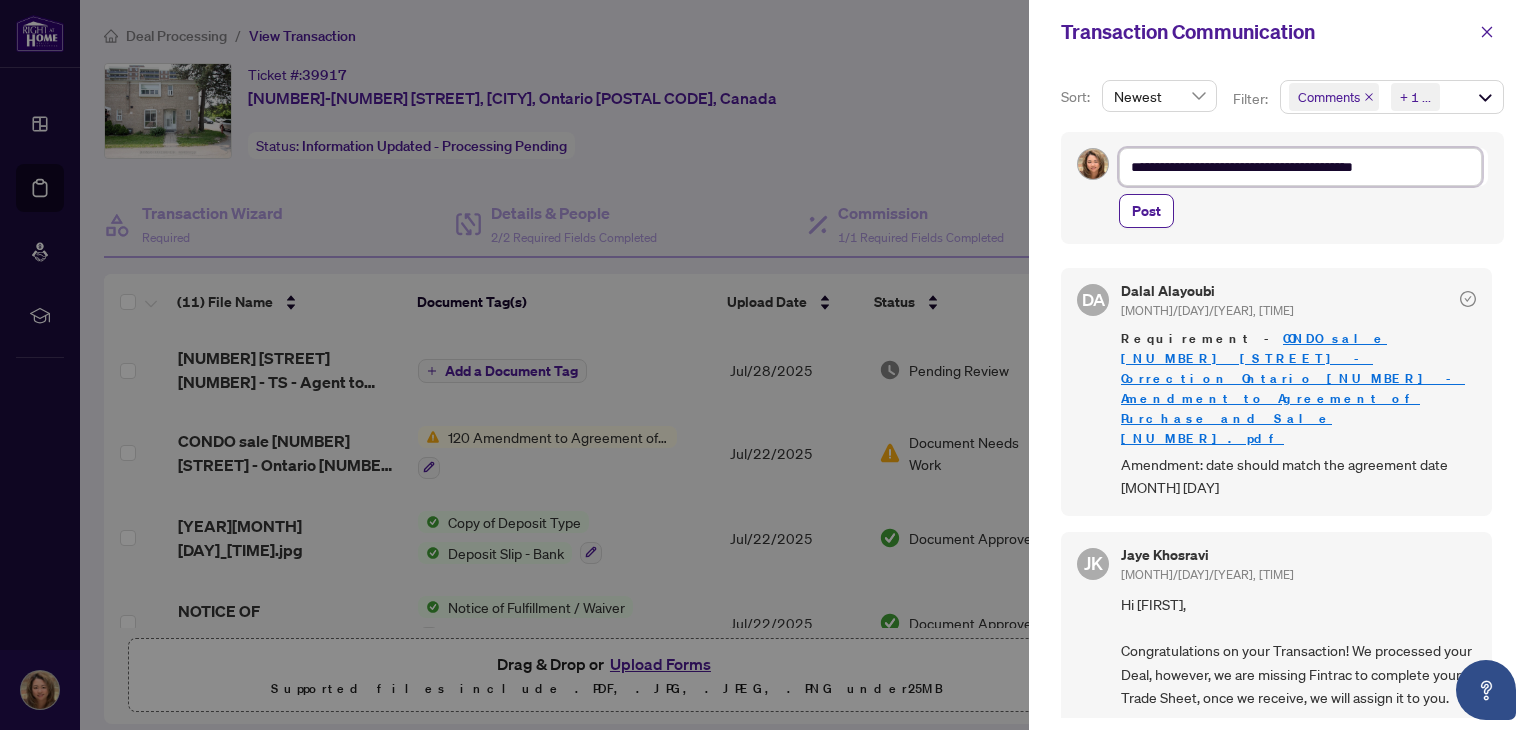 type on "**********" 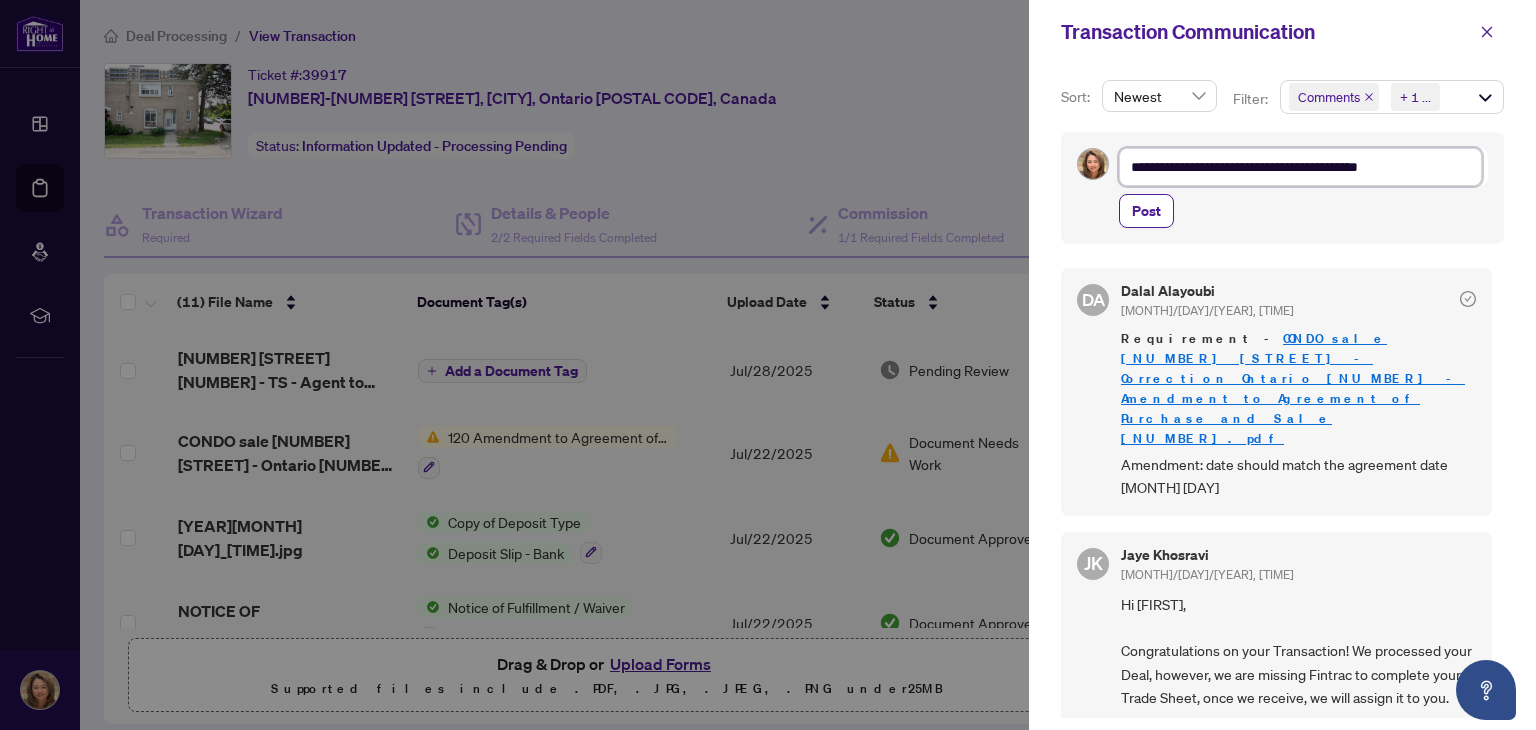 type on "**********" 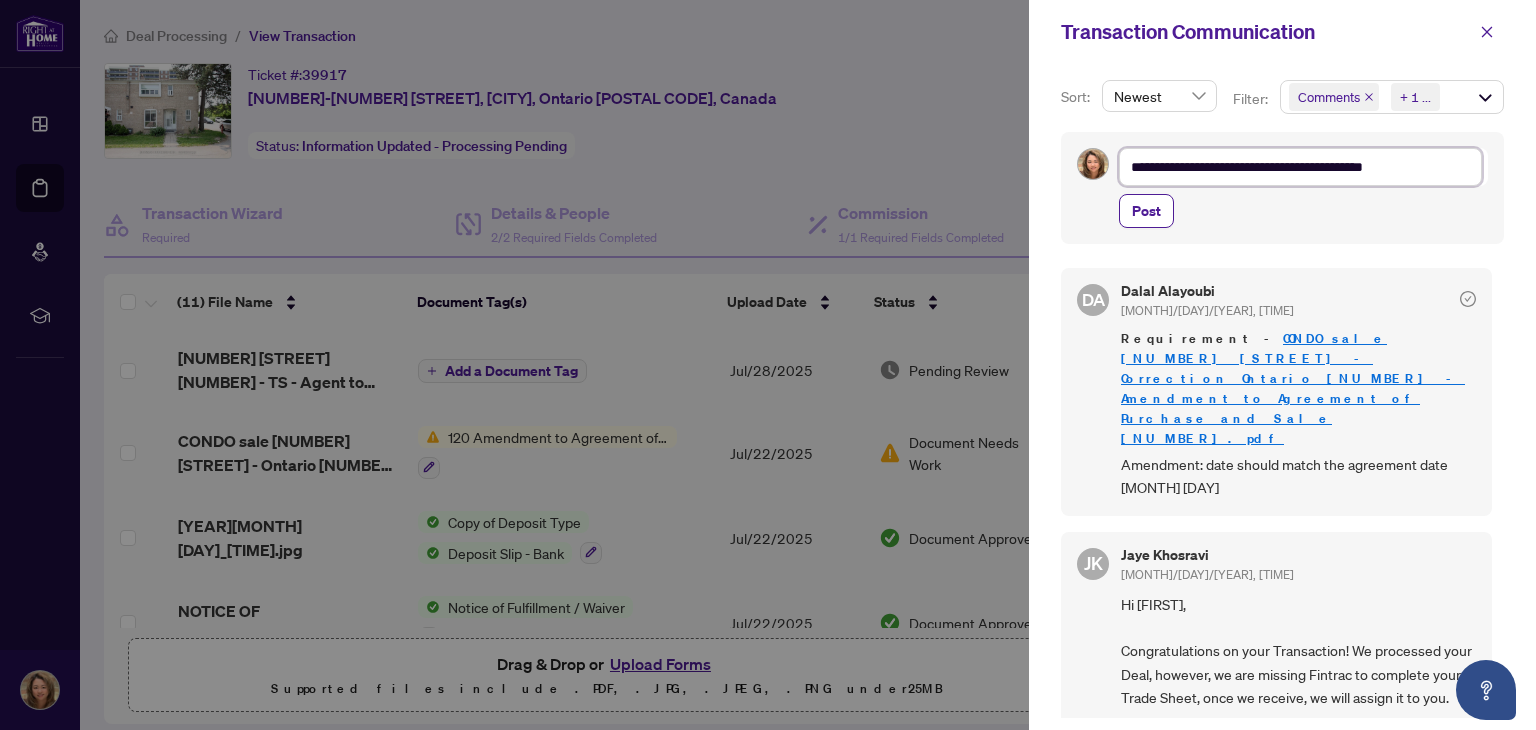 type on "**********" 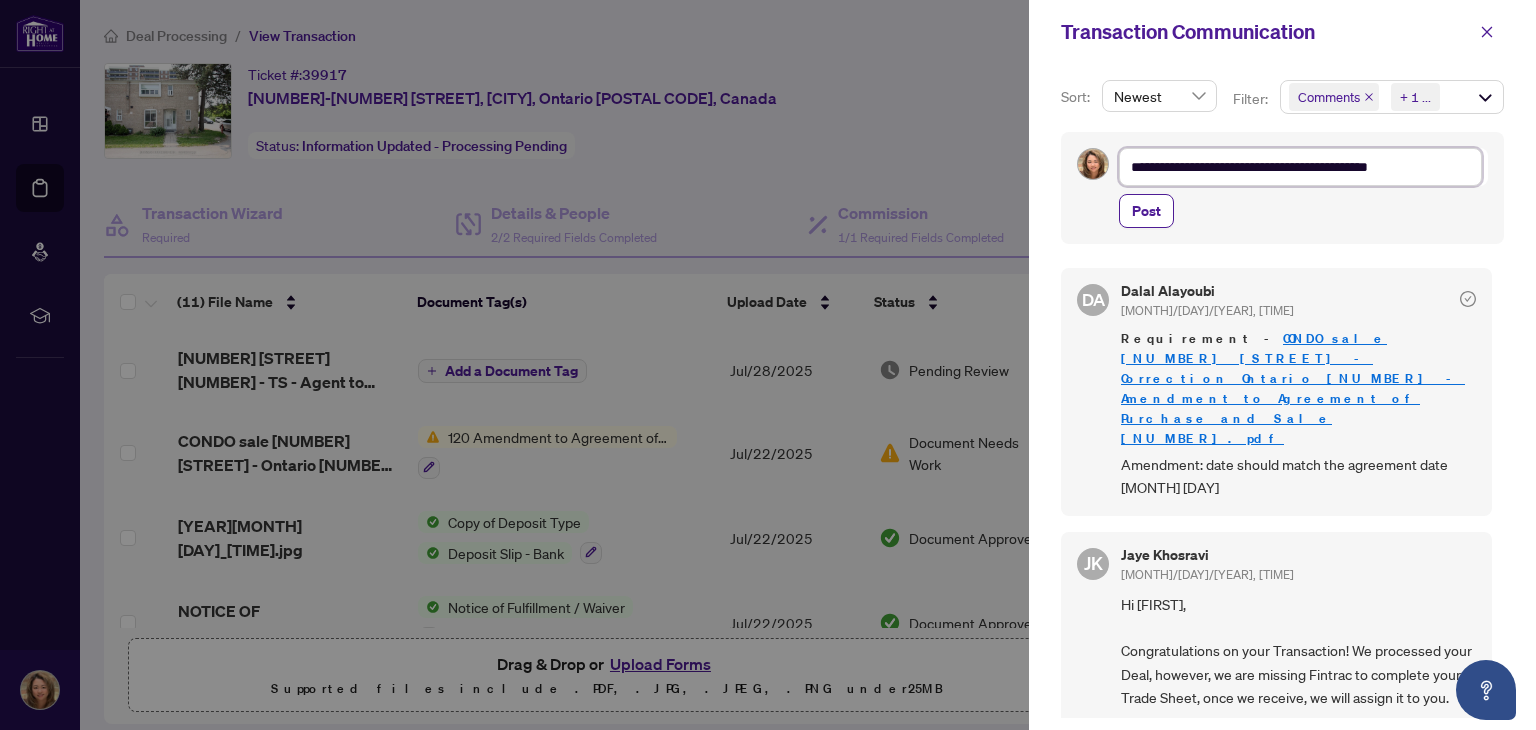 type on "**********" 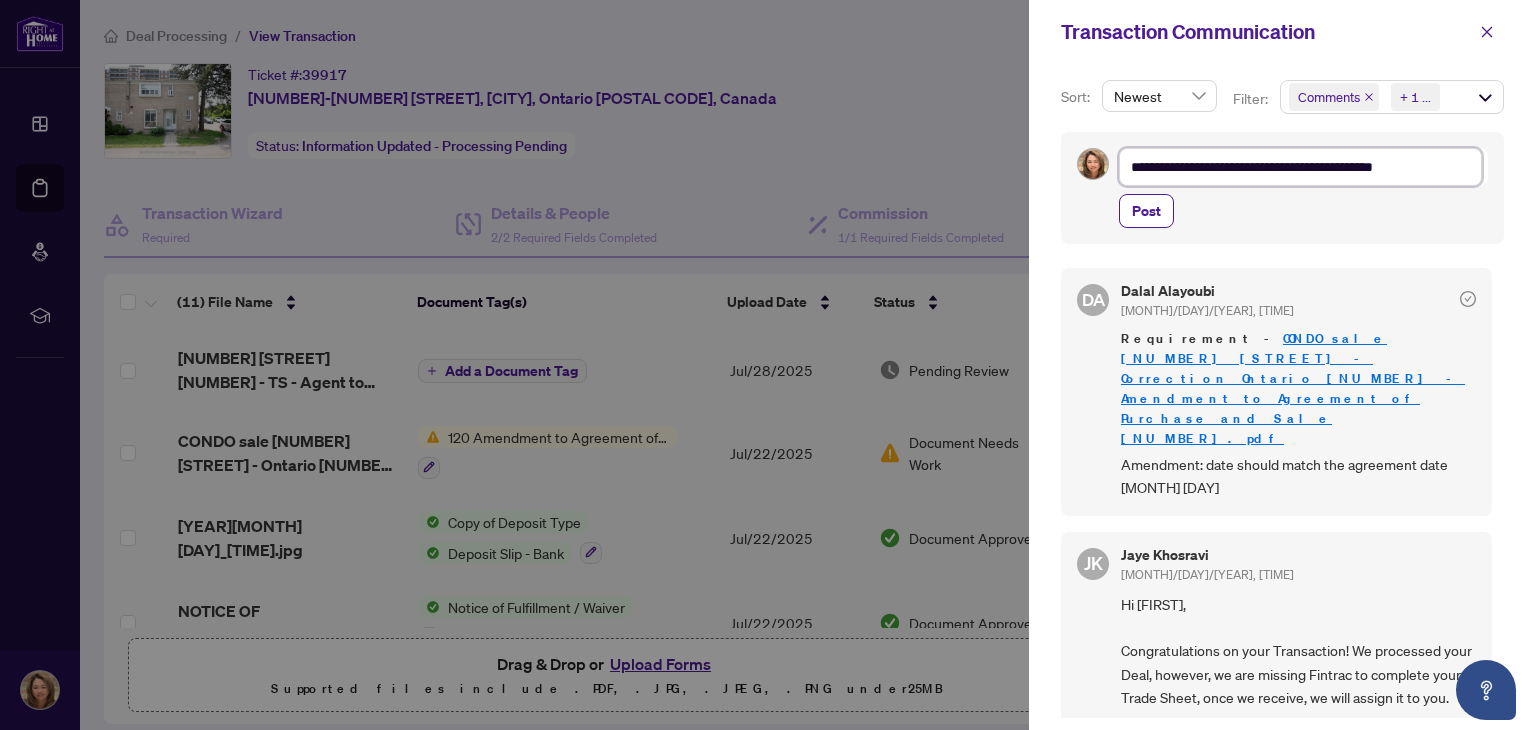type on "**********" 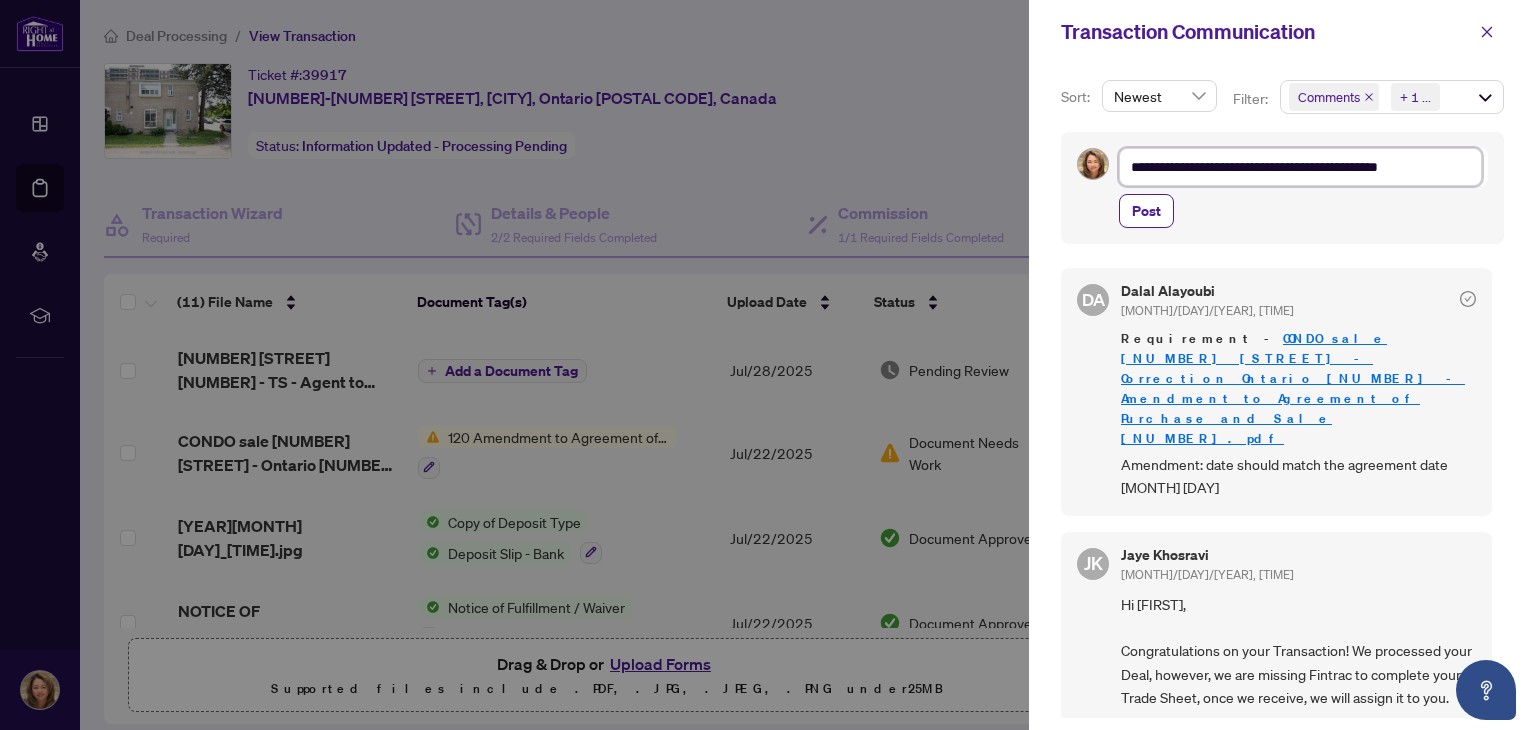 type on "**********" 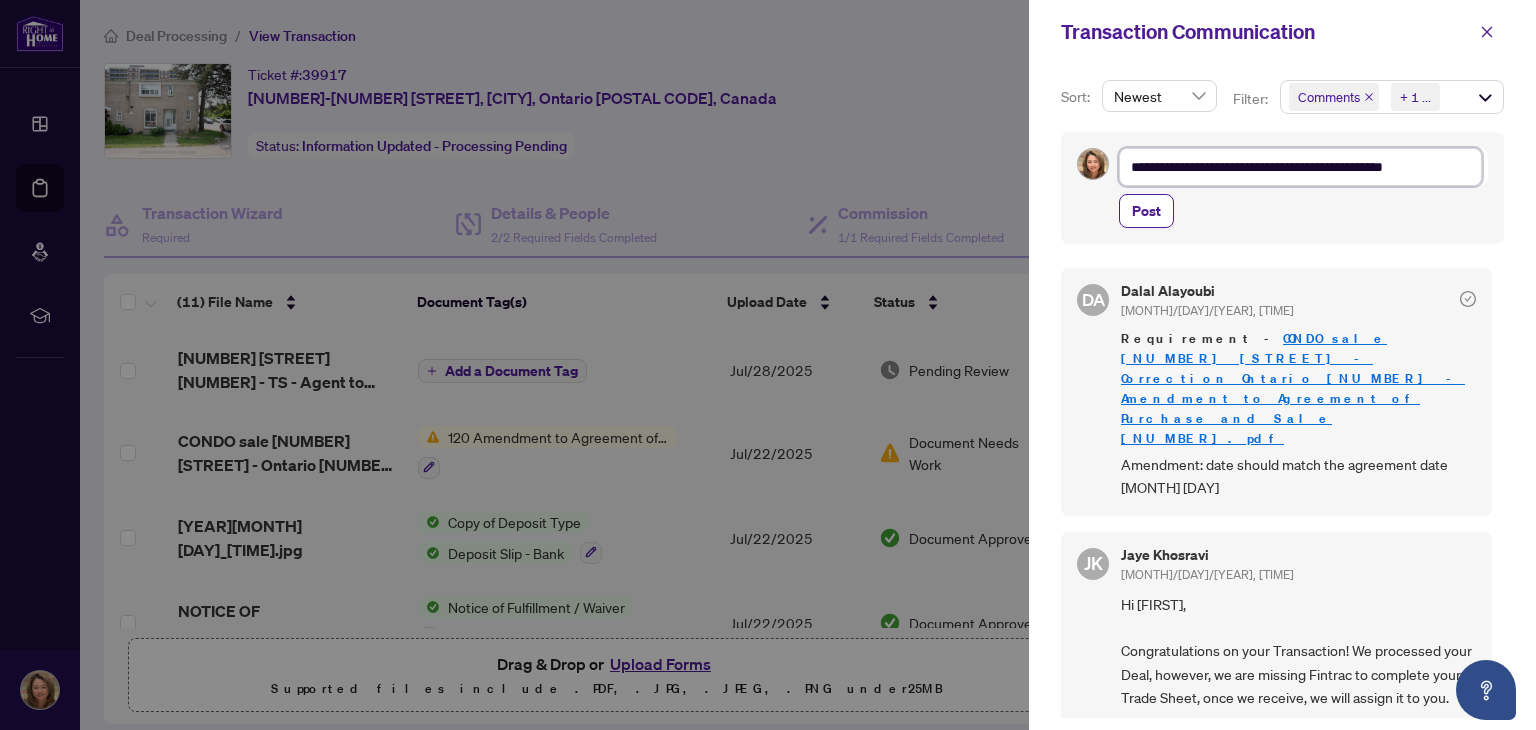 type on "**********" 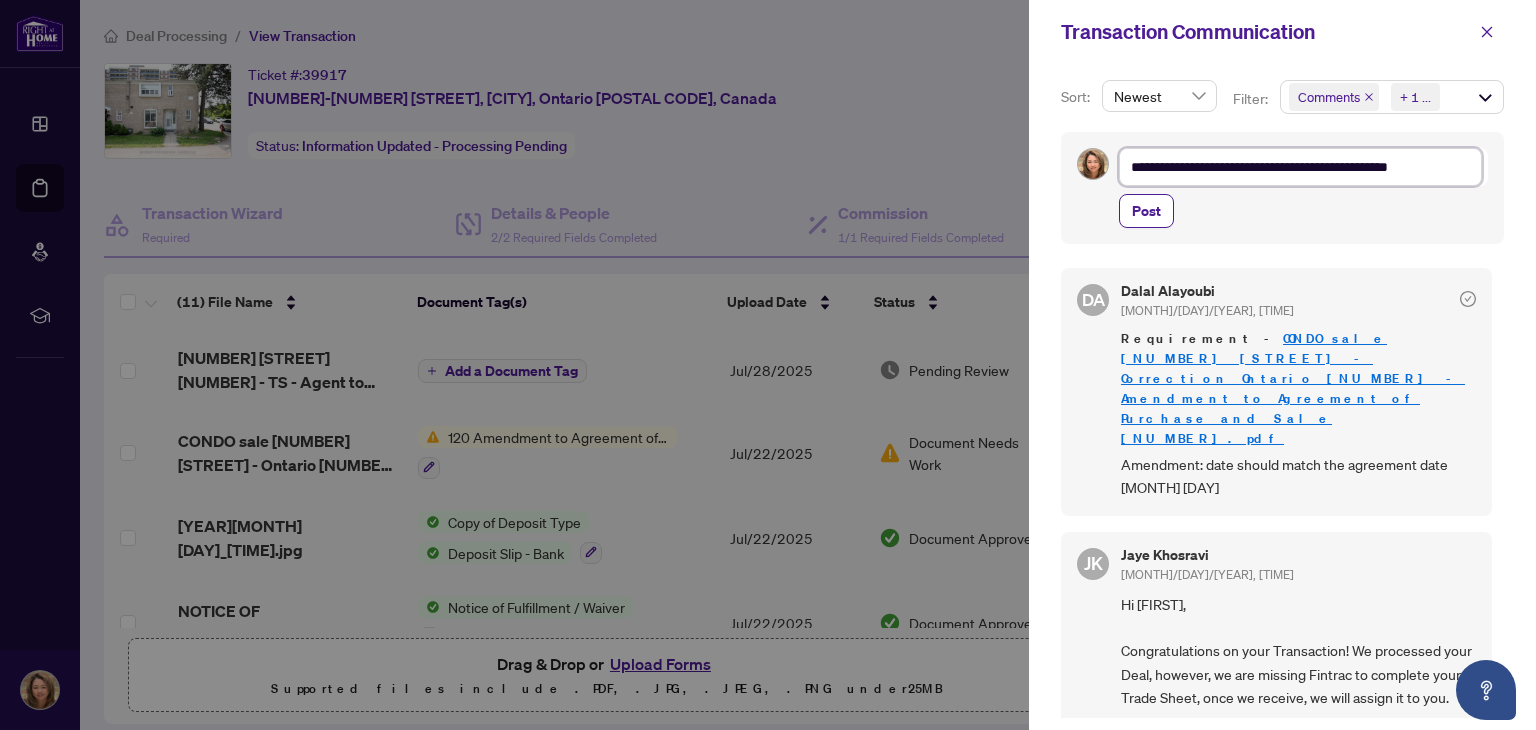 type on "**********" 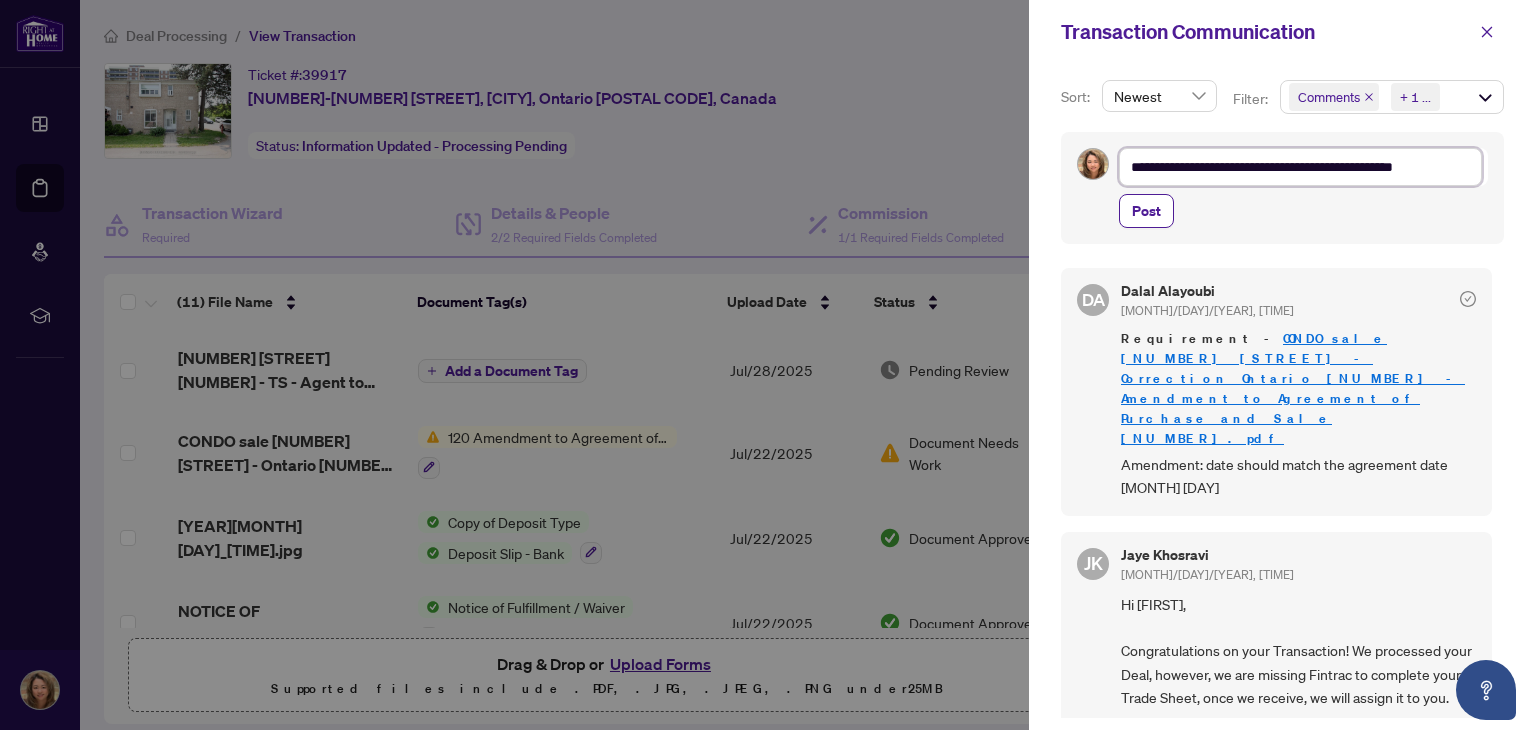 type on "**********" 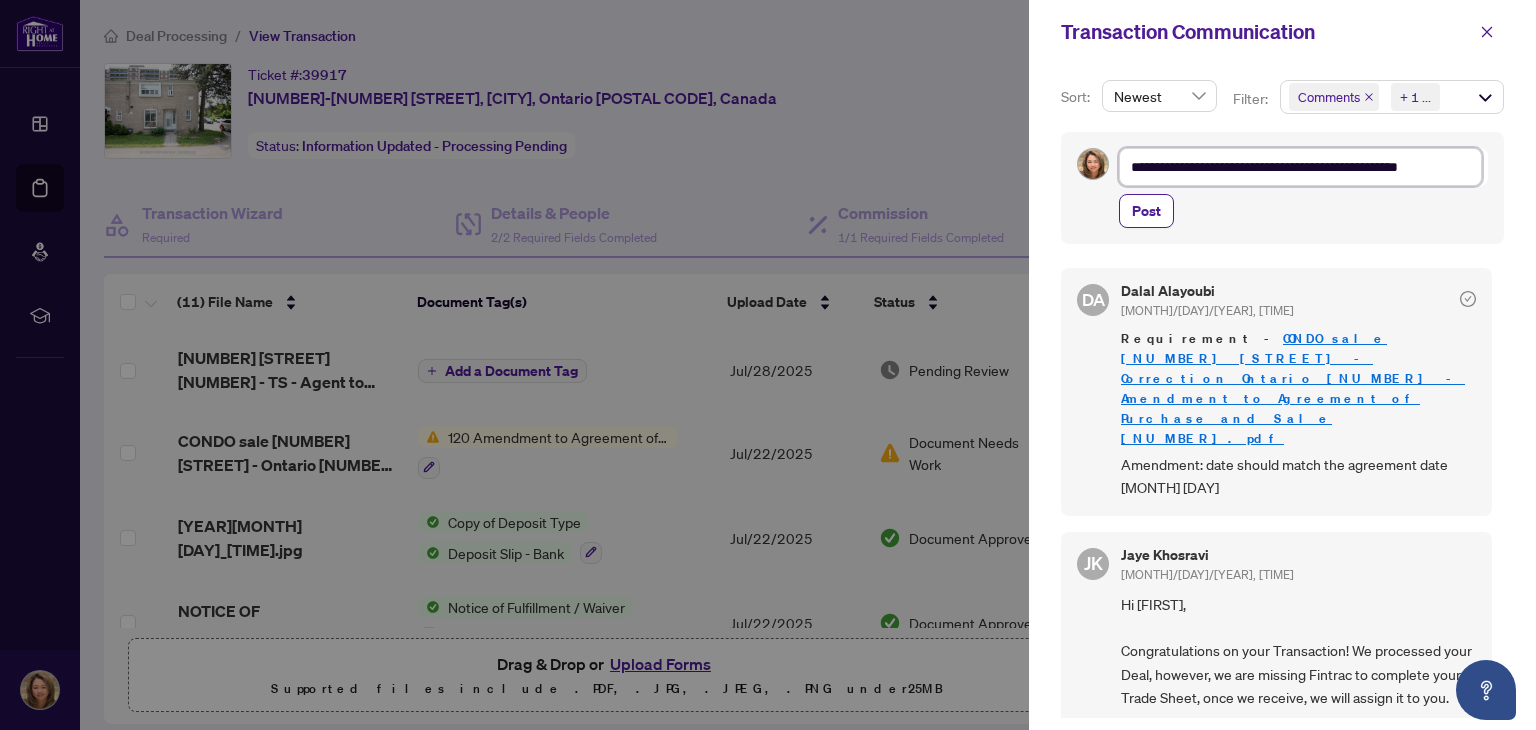 type on "**********" 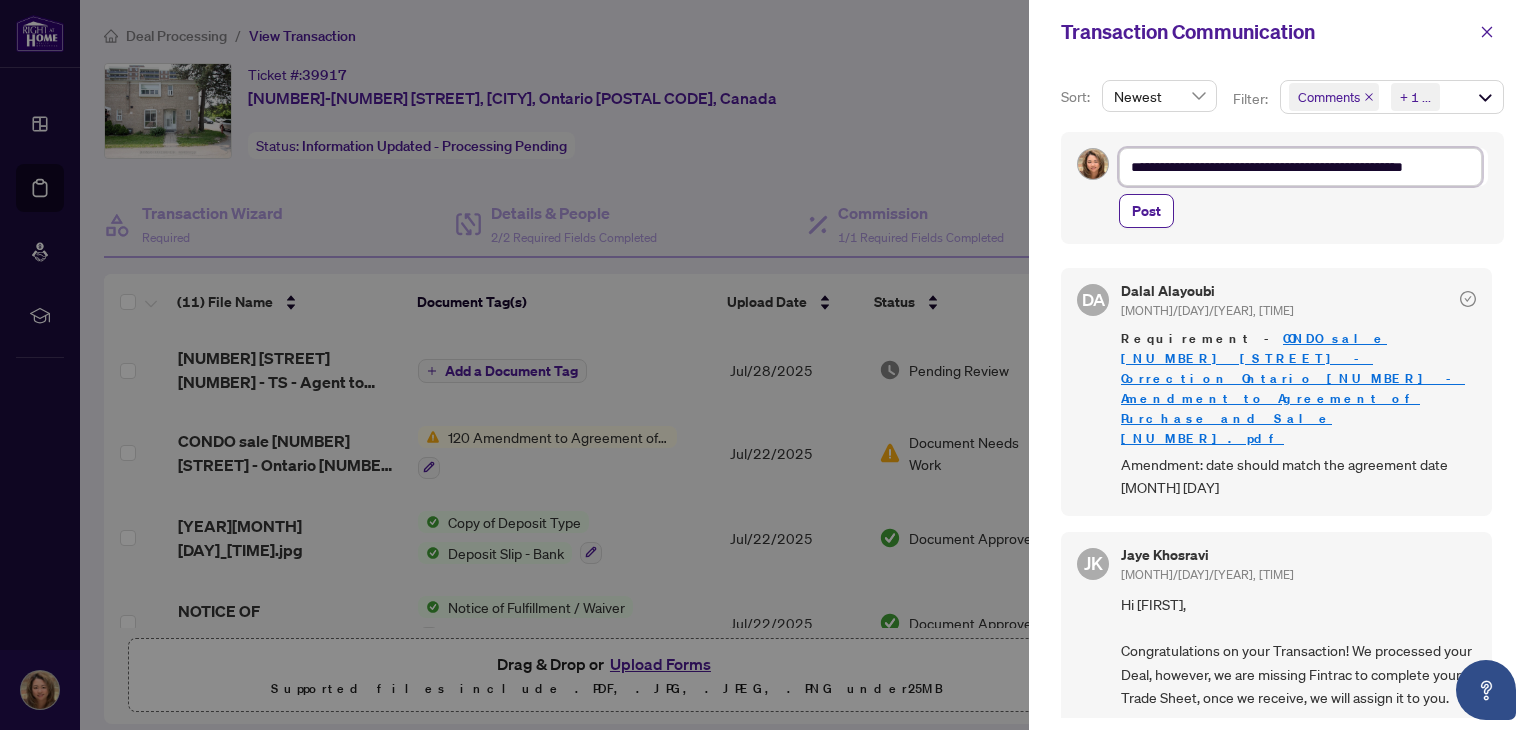 type on "**********" 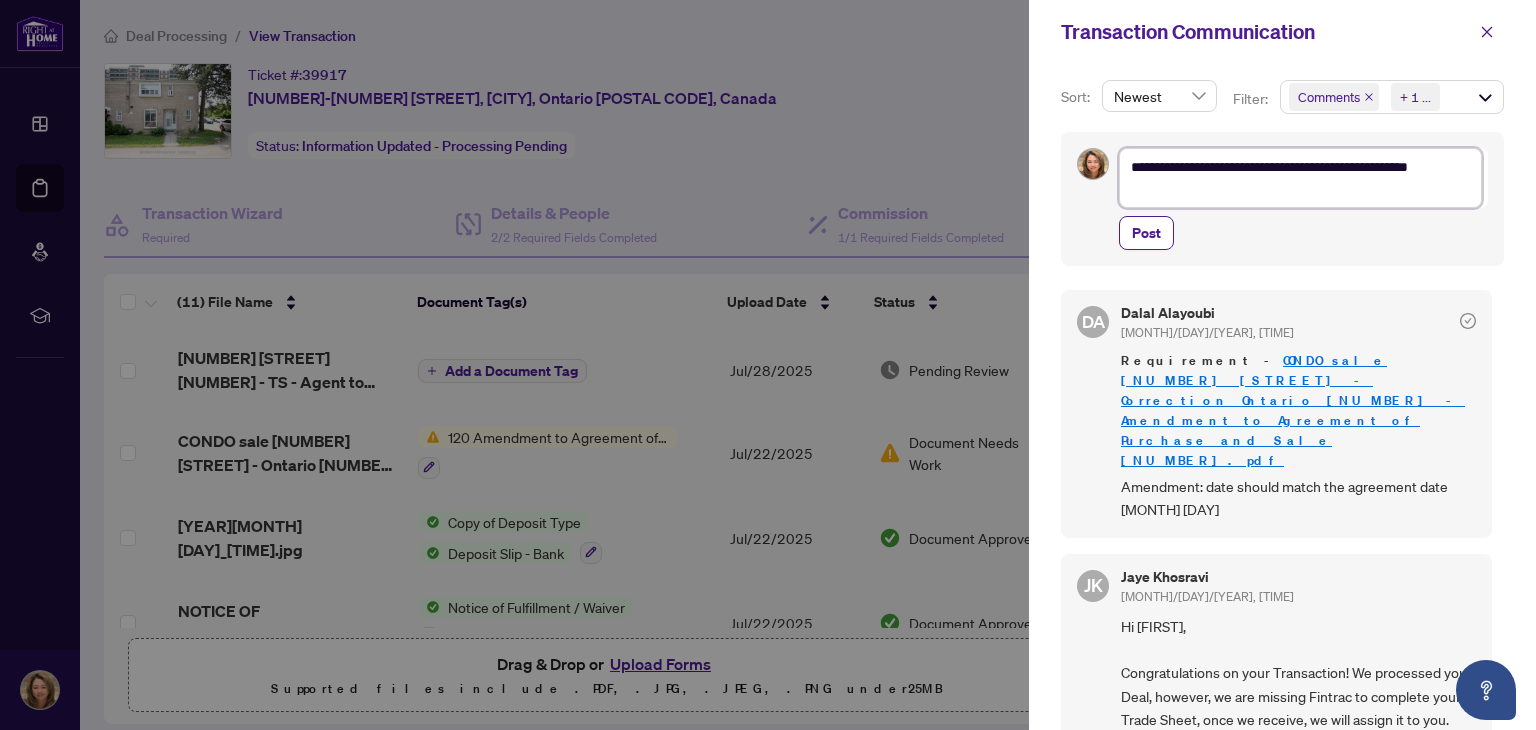 type on "**********" 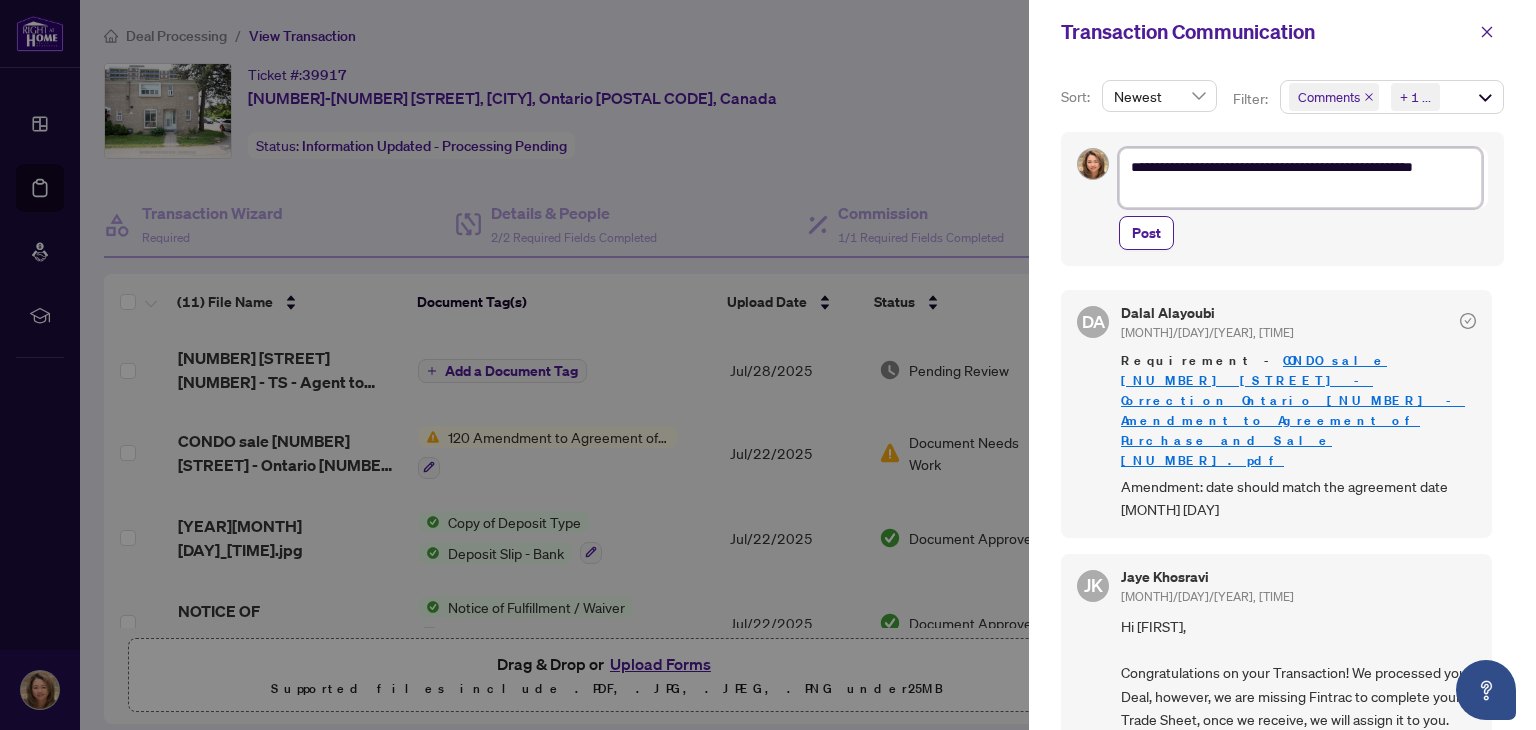 type on "**********" 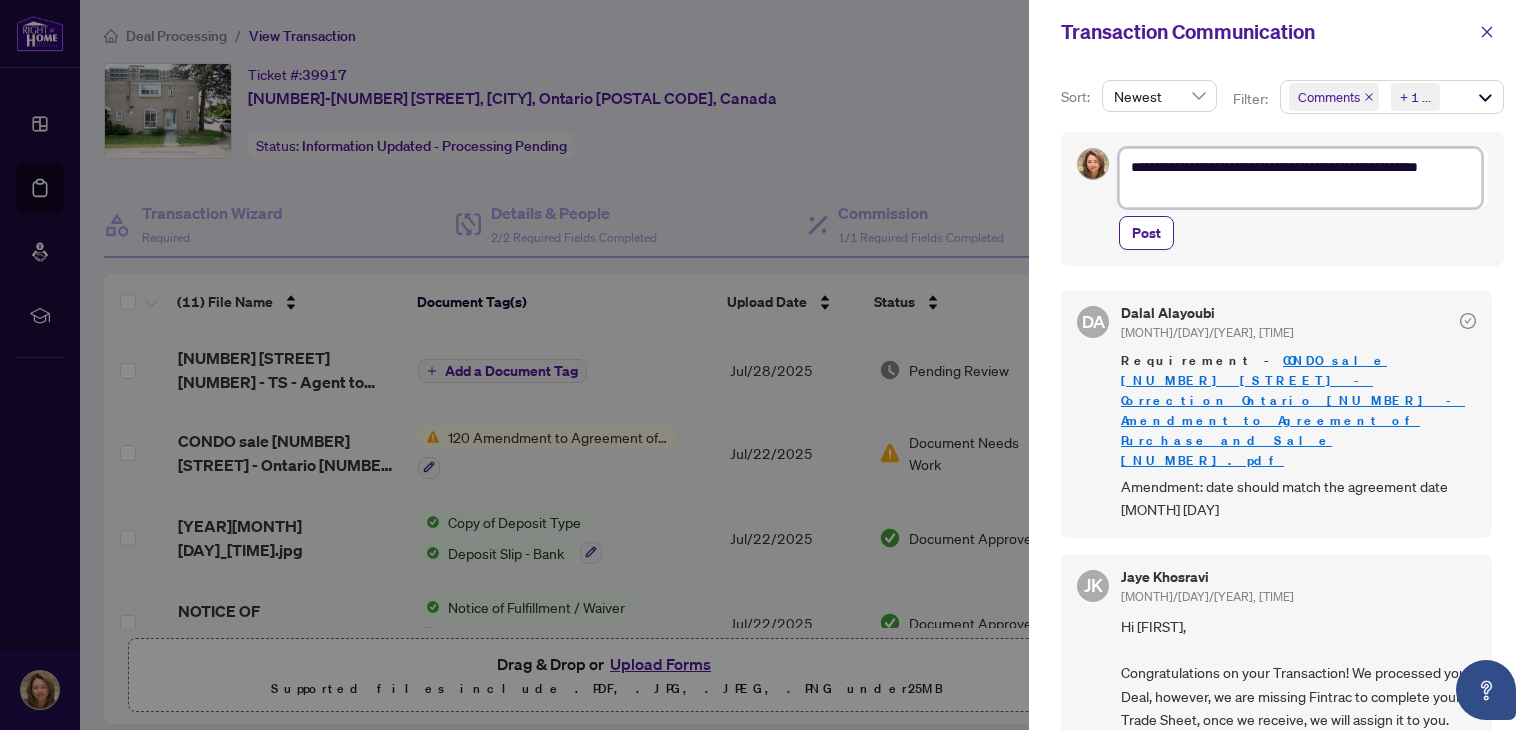 type on "**********" 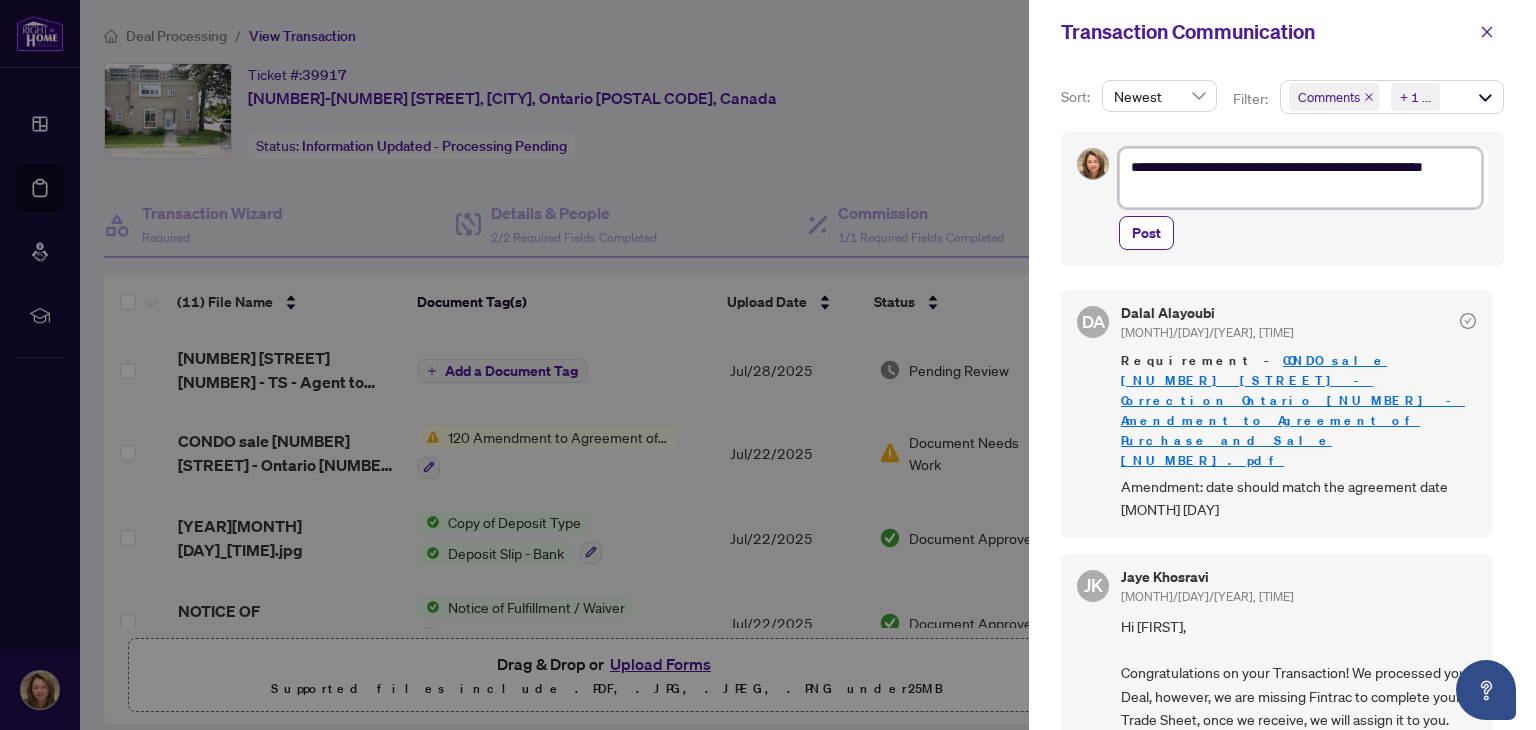 type on "**********" 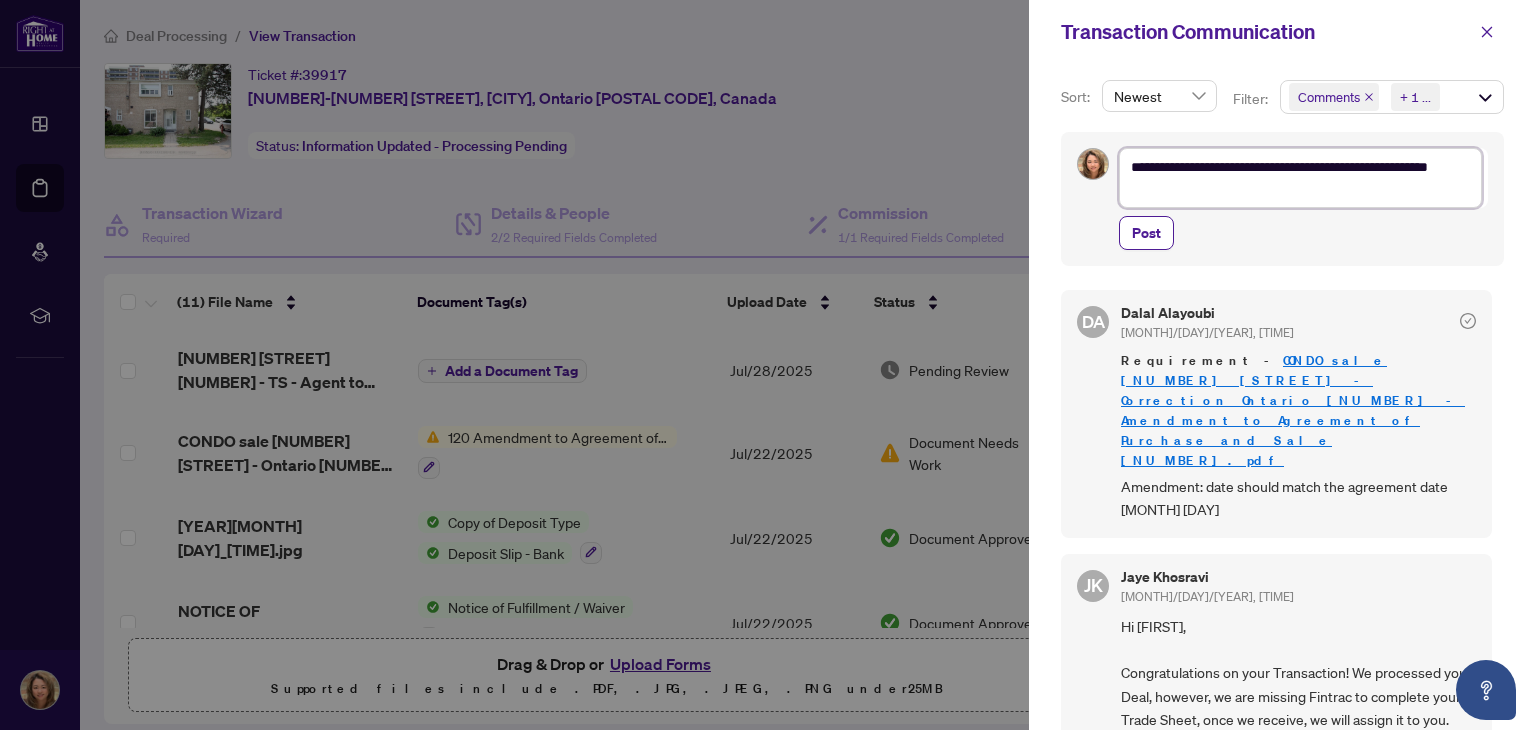 type on "**********" 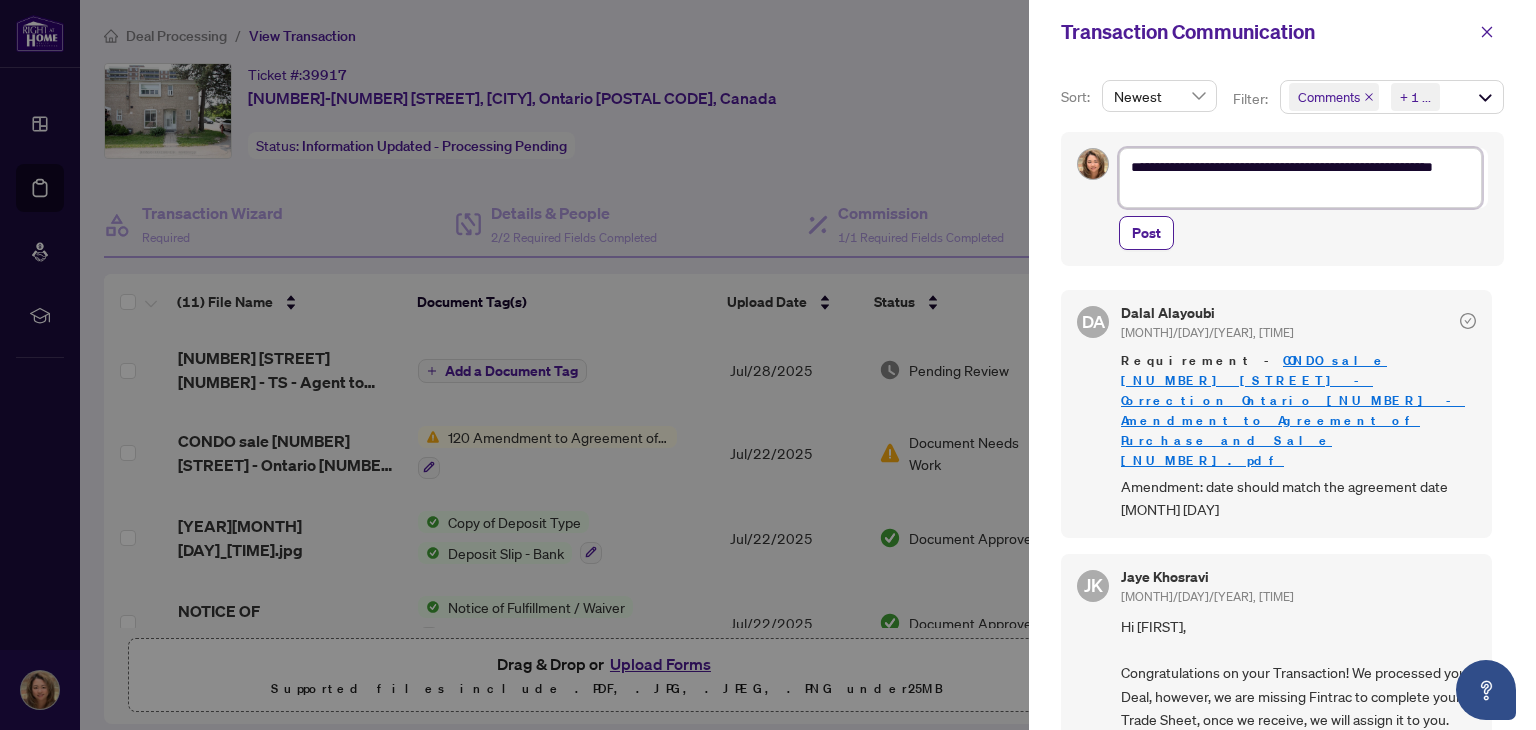 type on "**********" 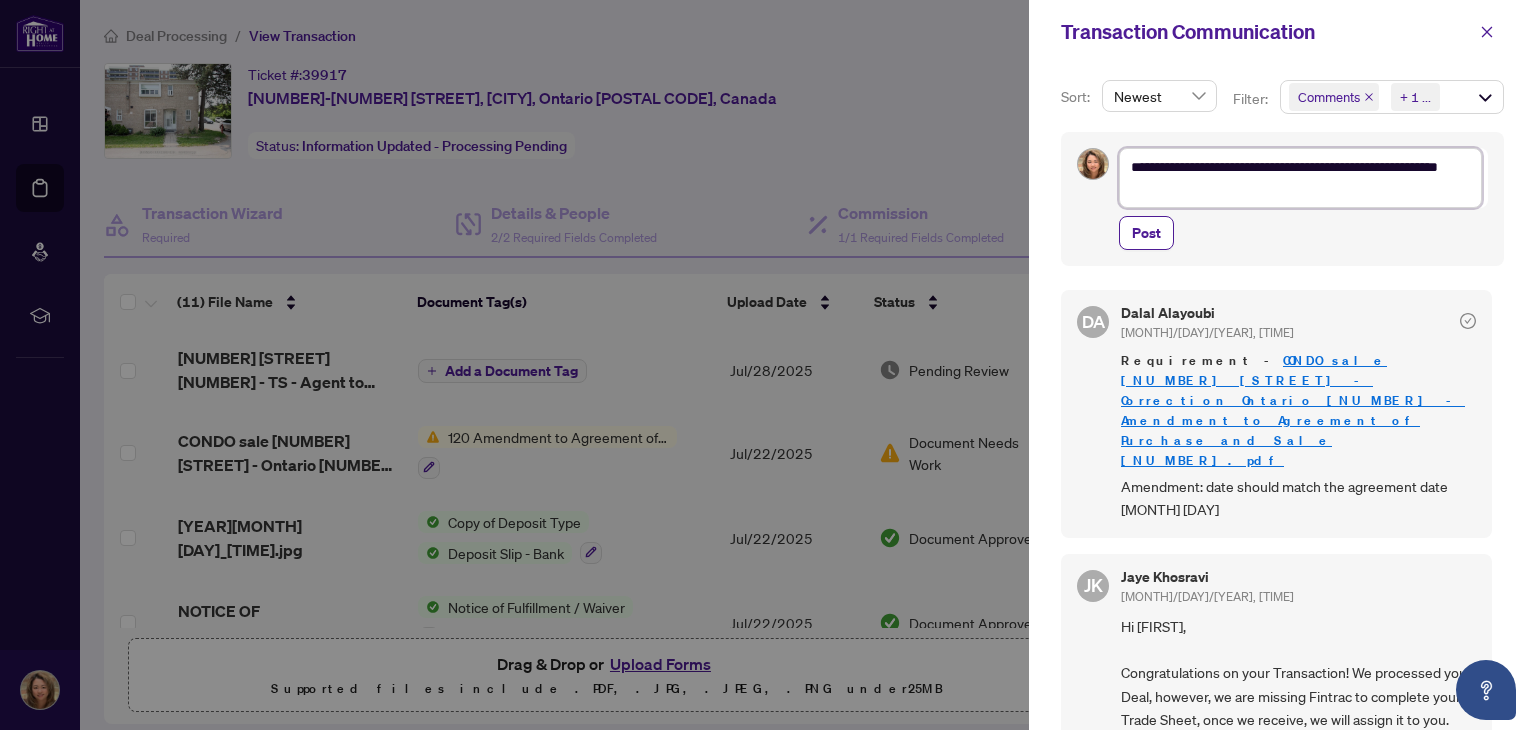 type on "**********" 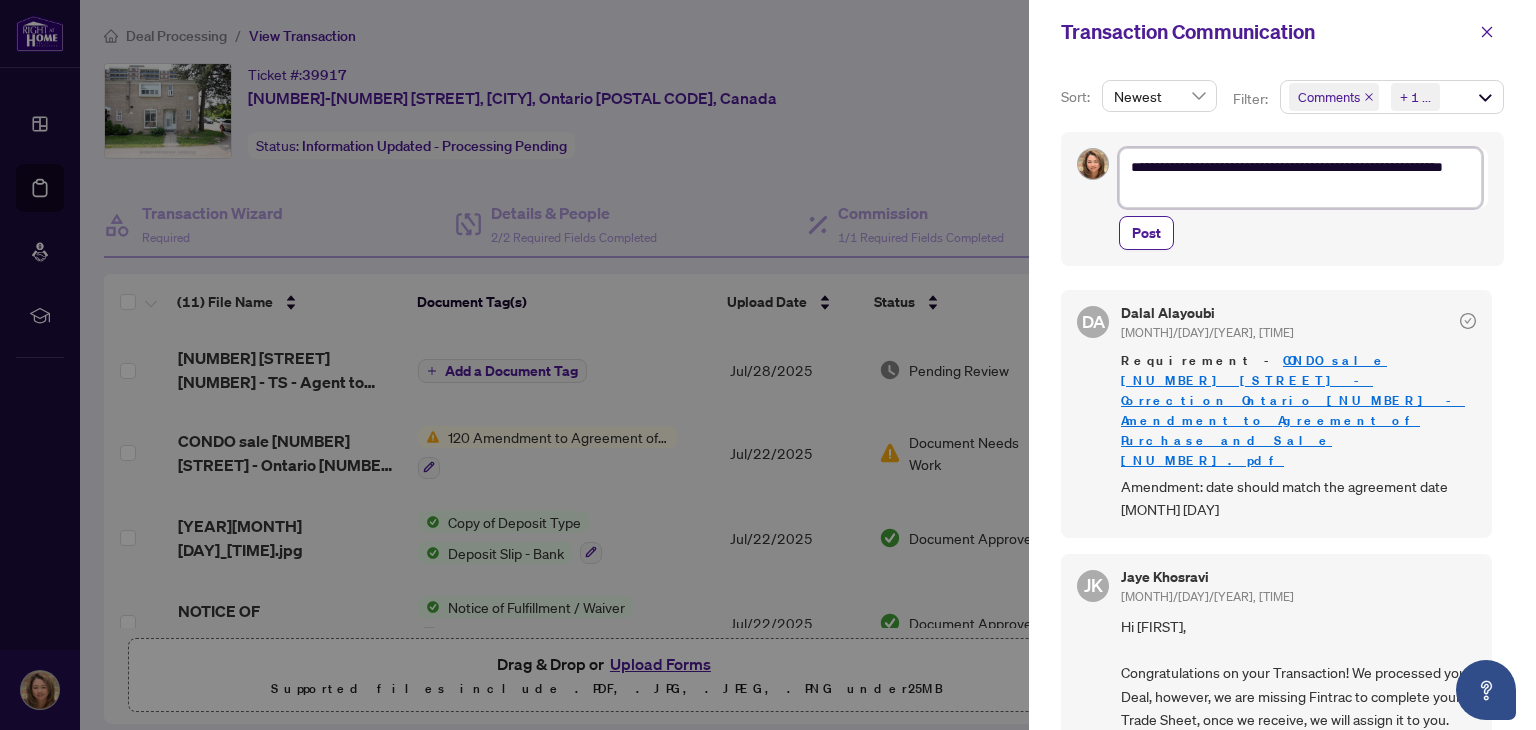 type on "**********" 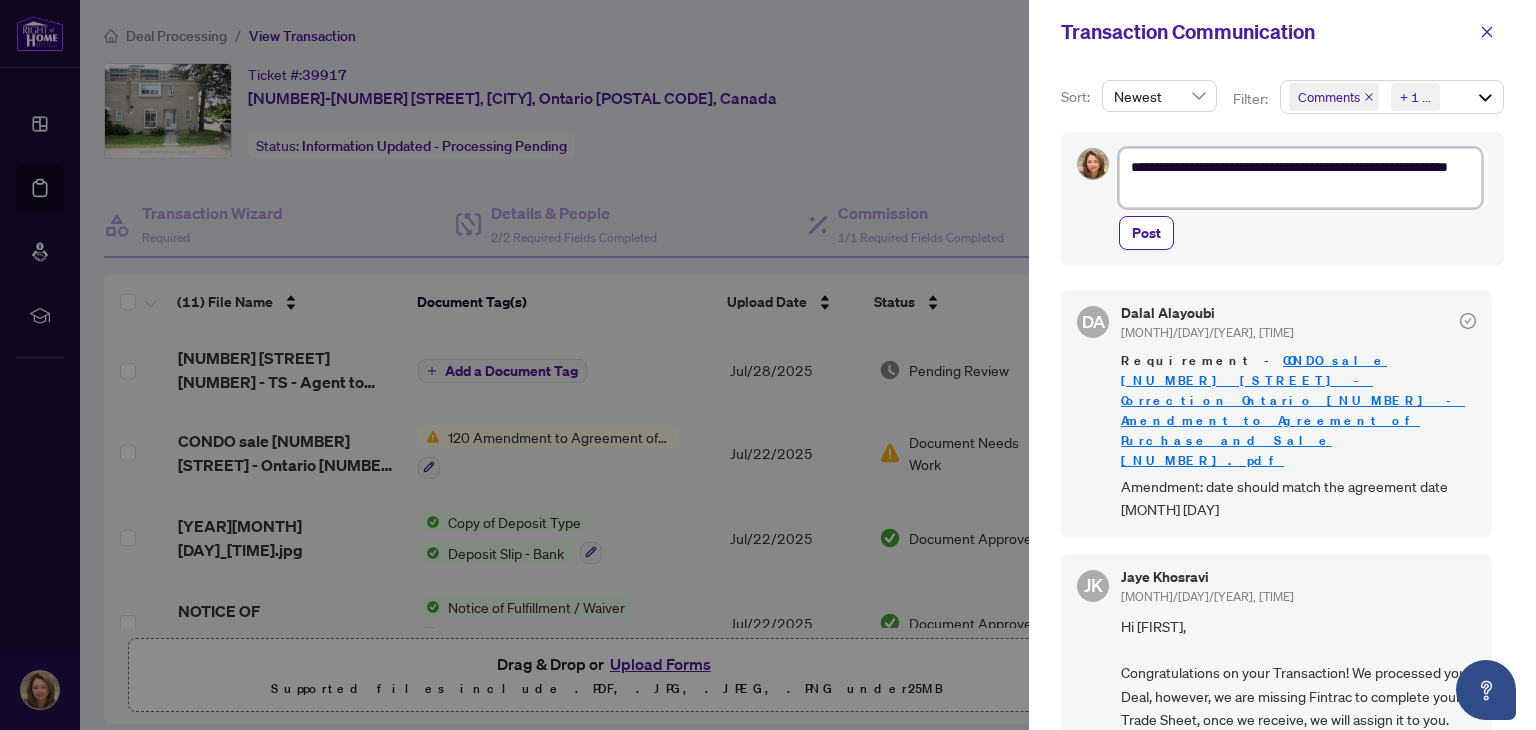 type on "**********" 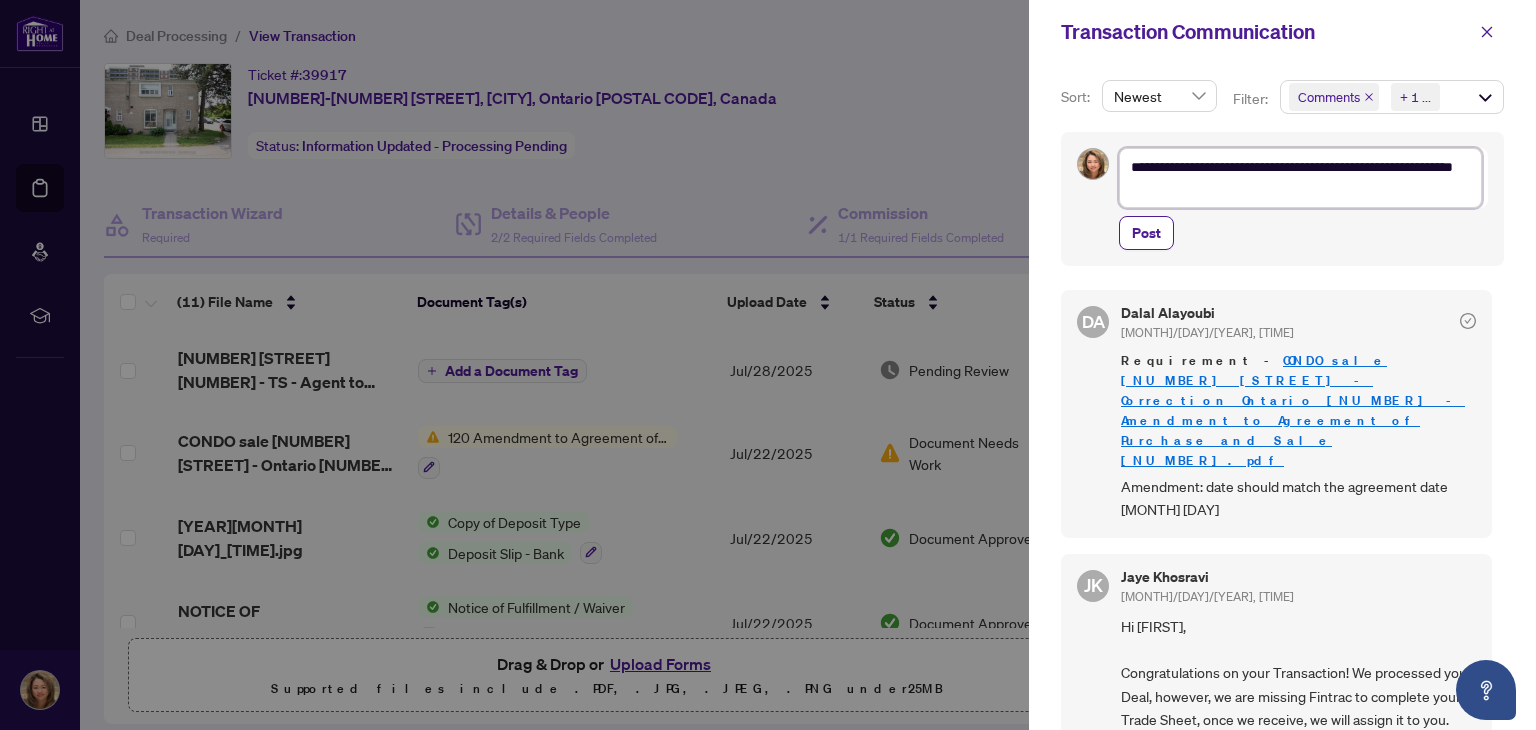 type on "**********" 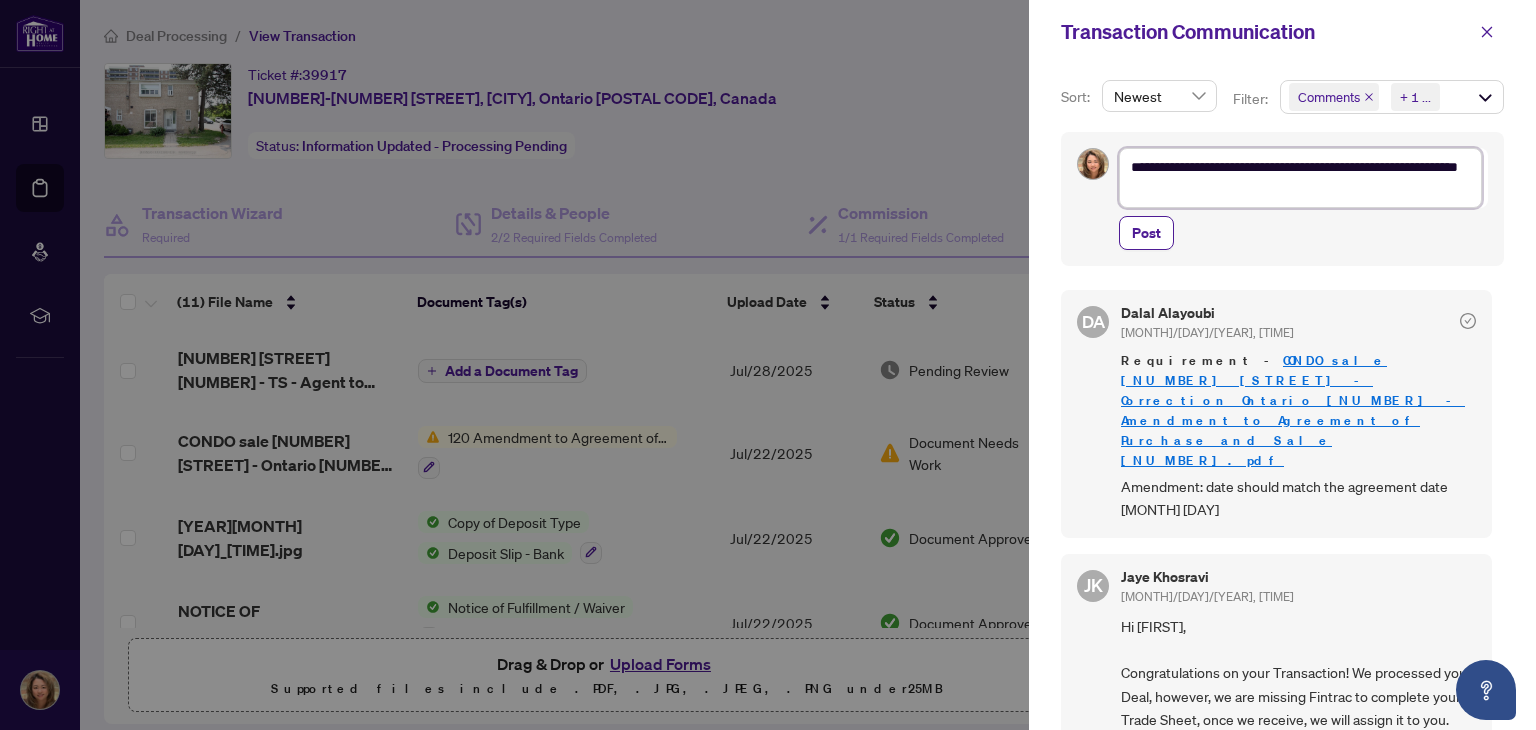 type on "**********" 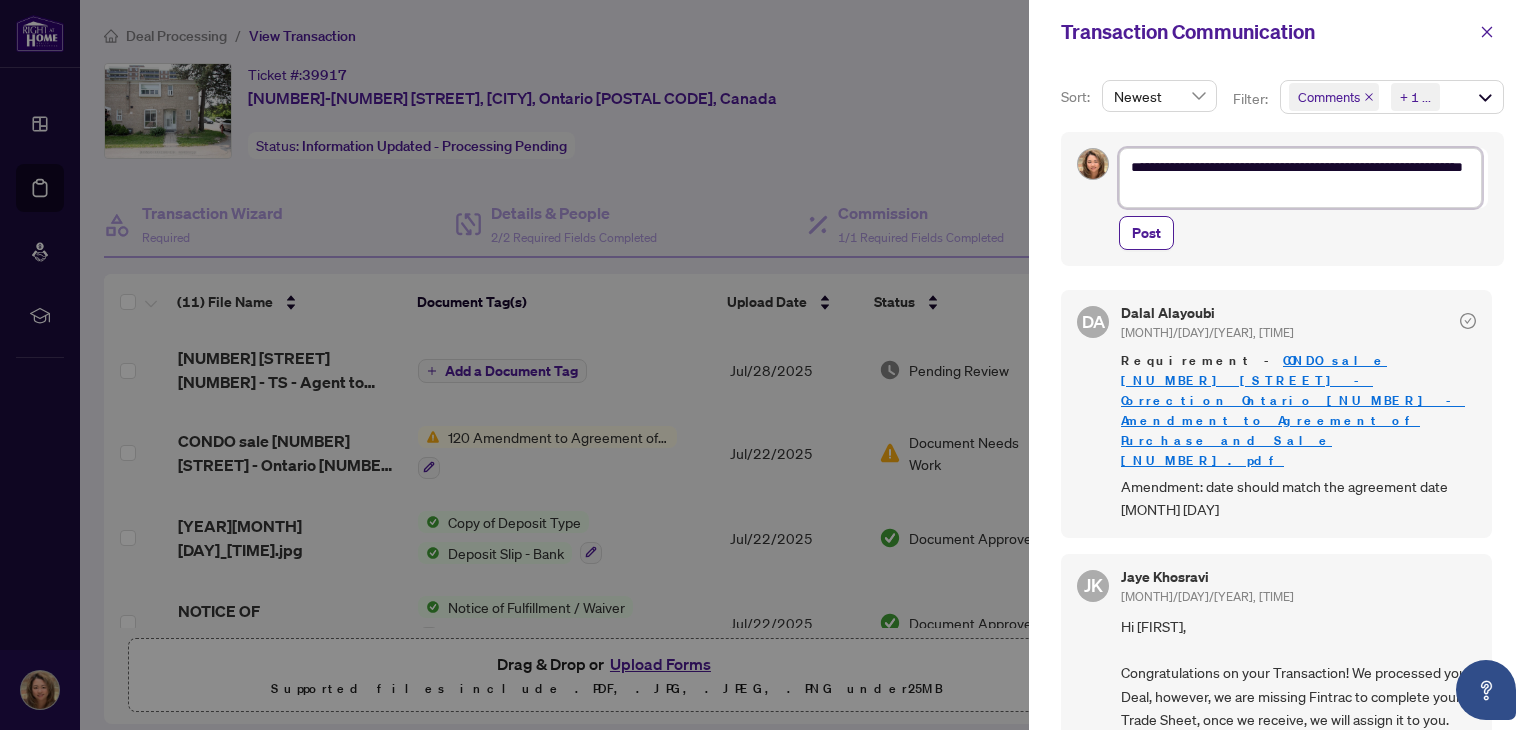type on "**********" 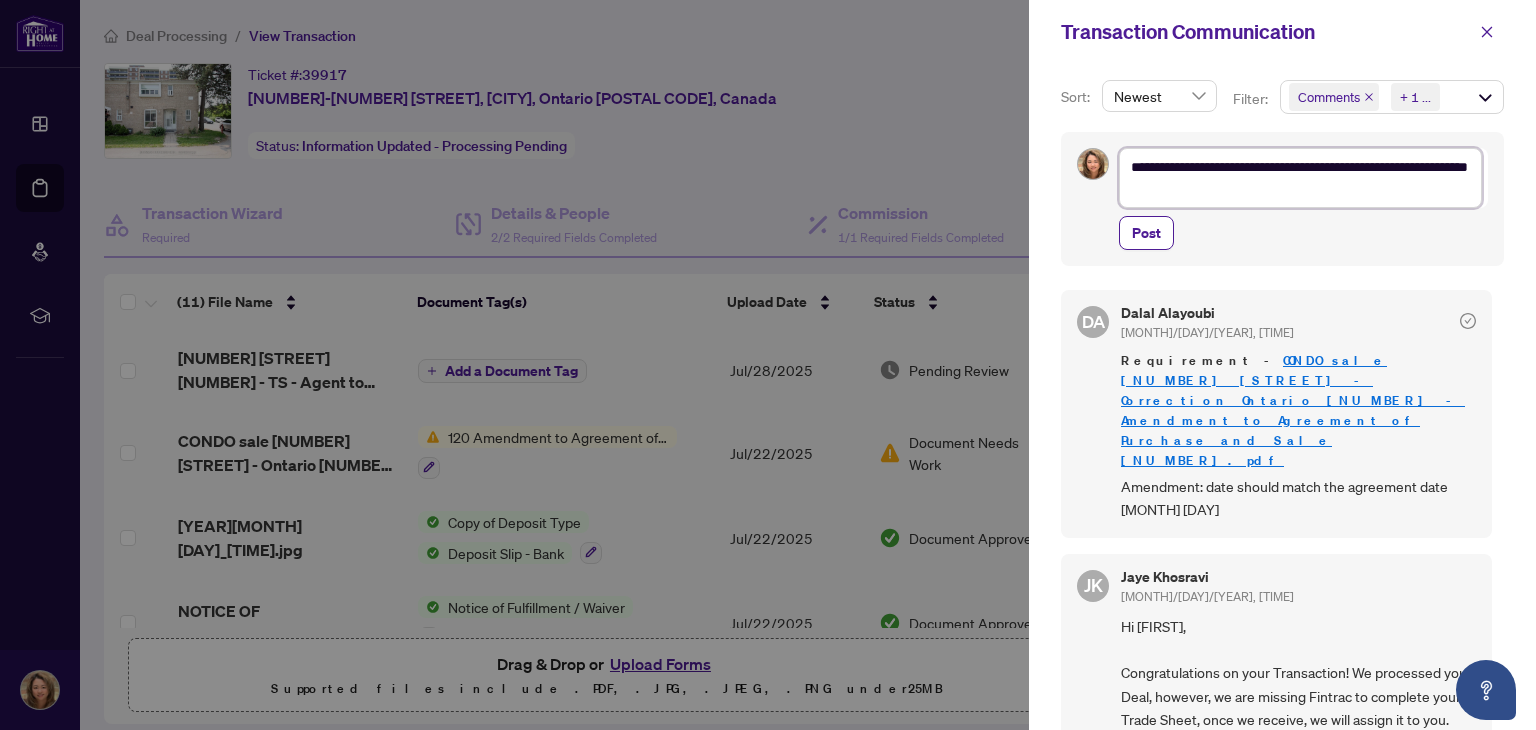 type on "**********" 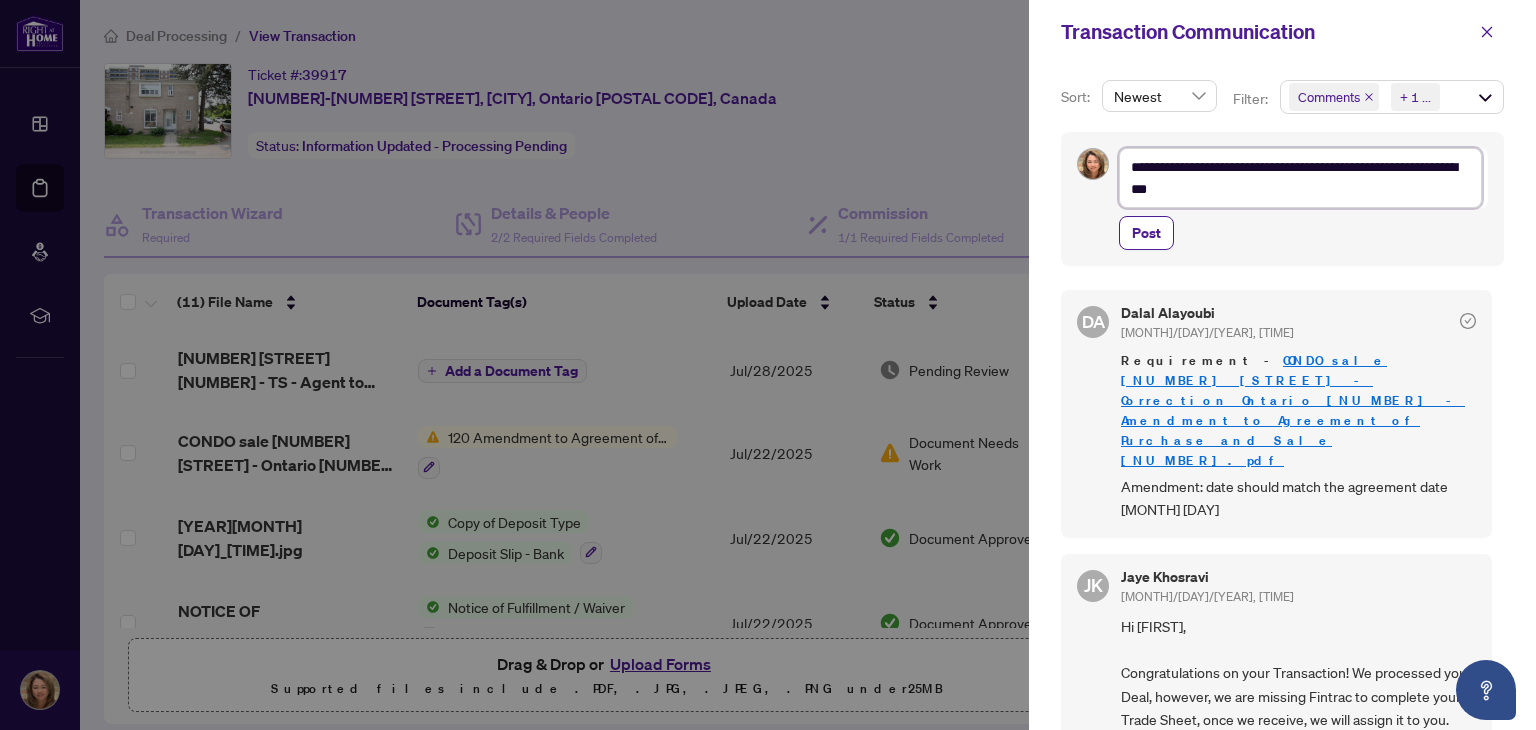 type on "**********" 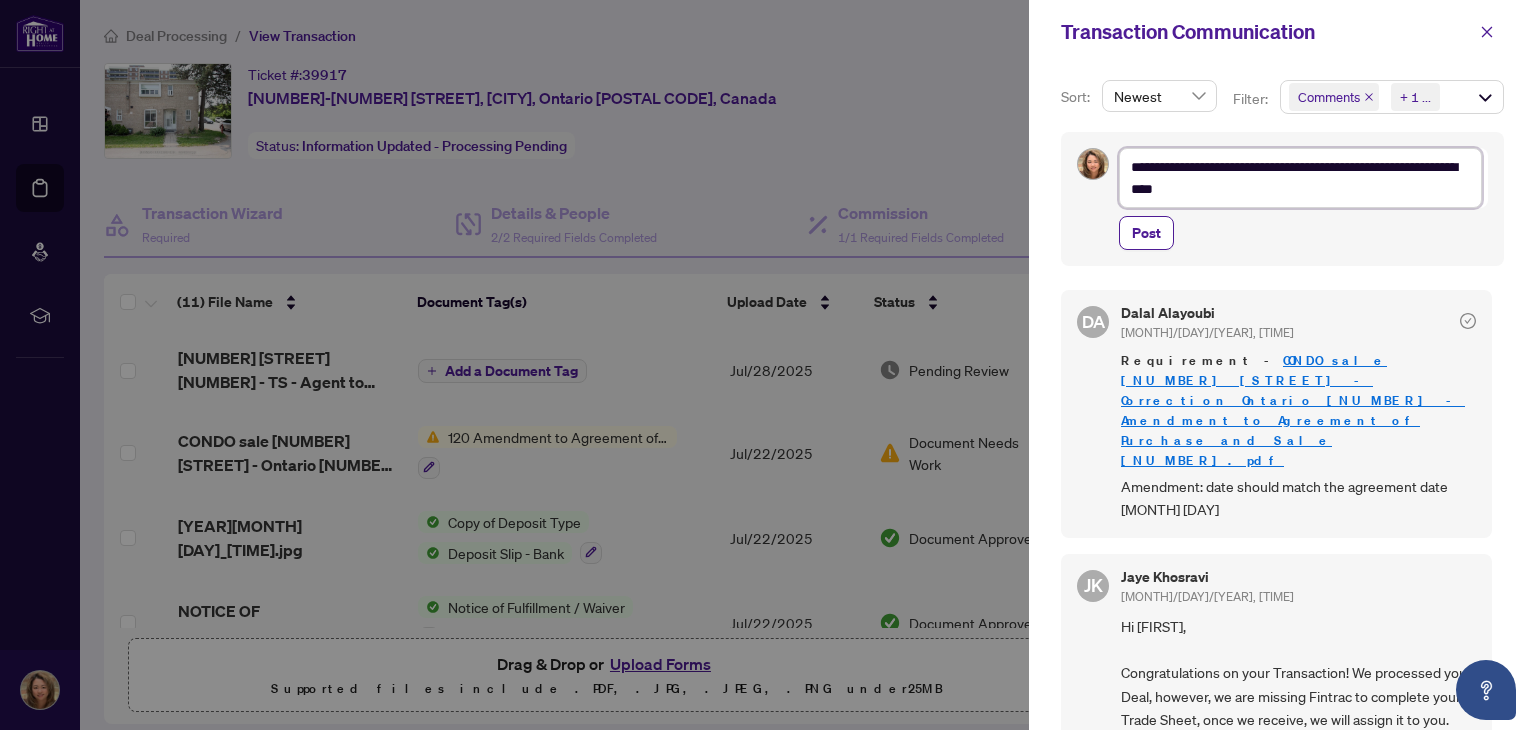 type on "**********" 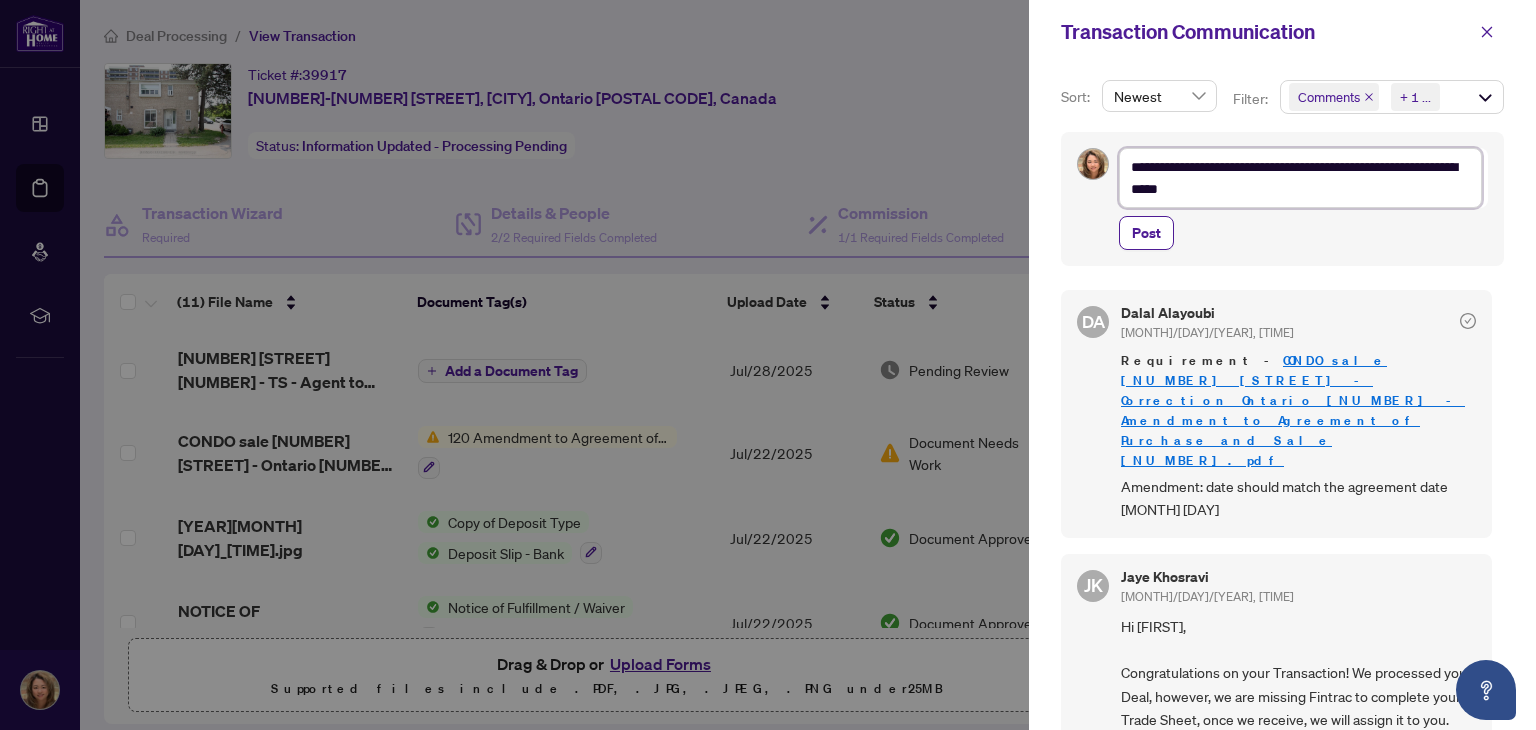 type on "**********" 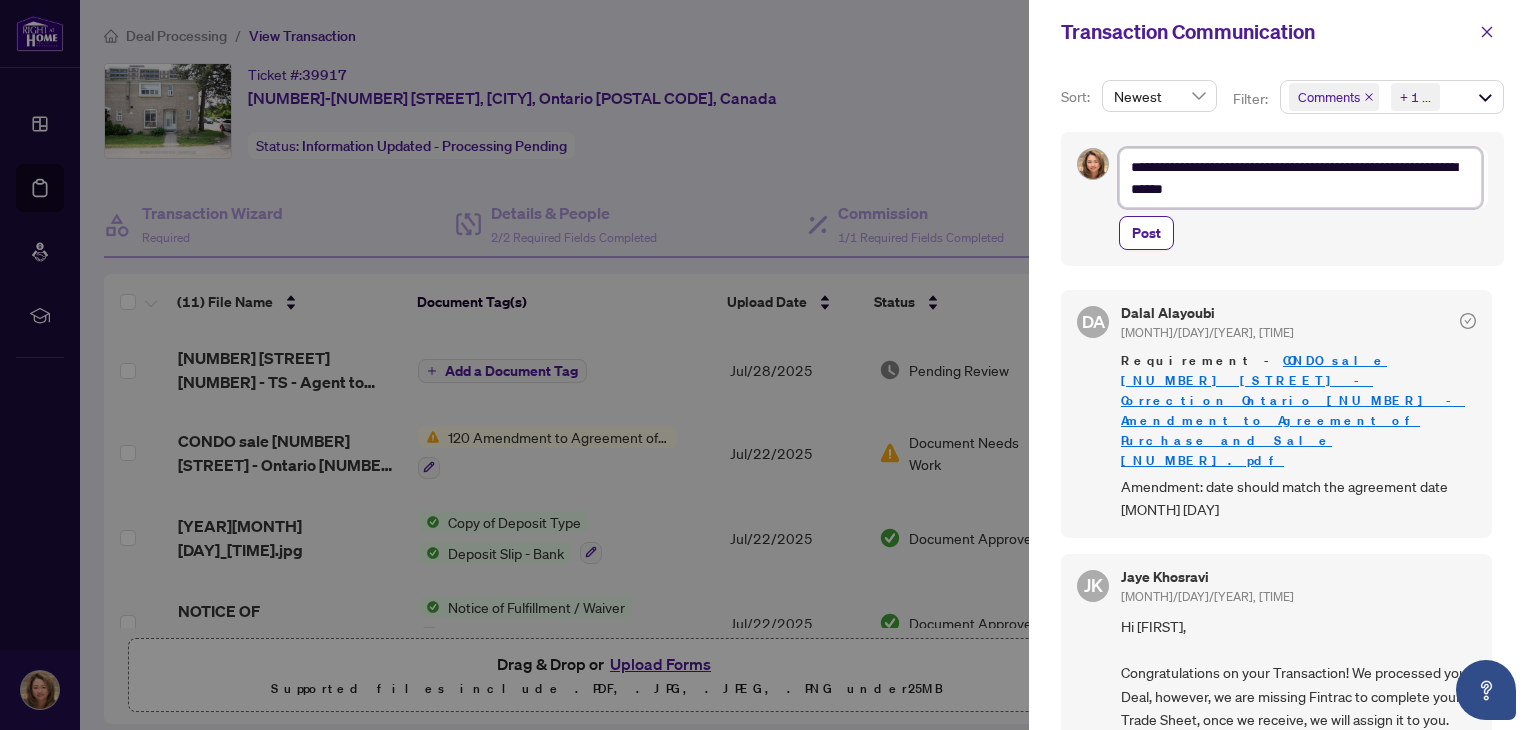type on "**********" 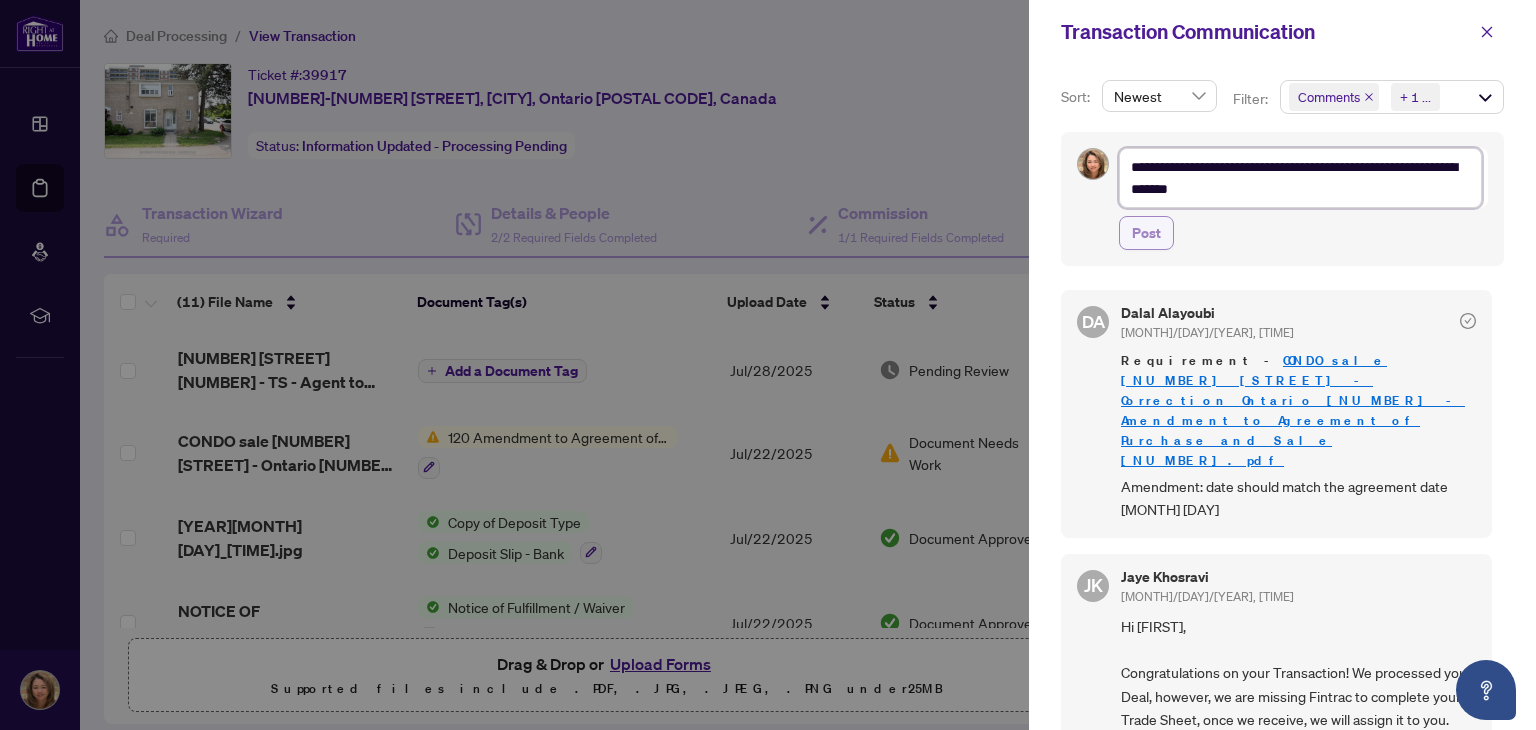 type on "**********" 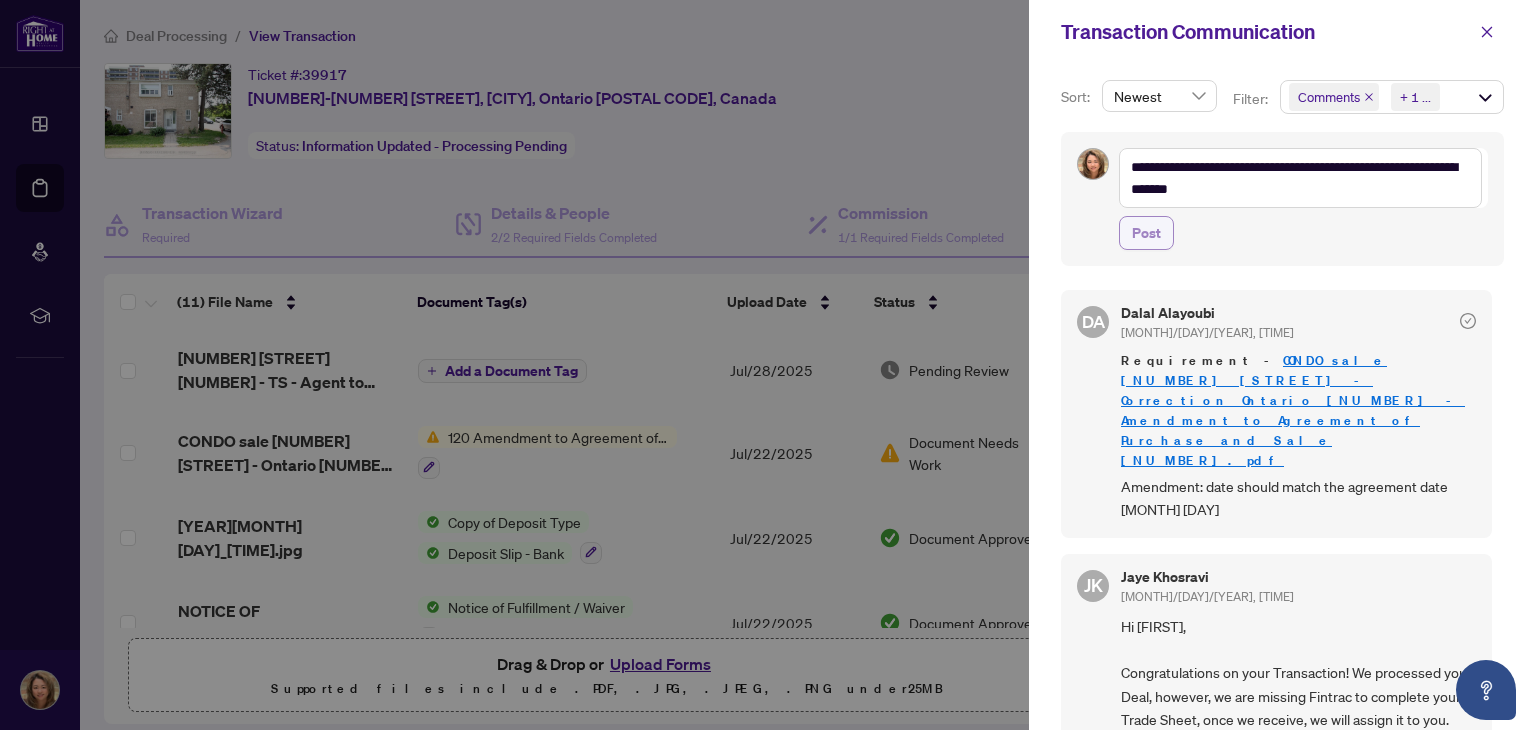 click on "Post" at bounding box center [1146, 233] 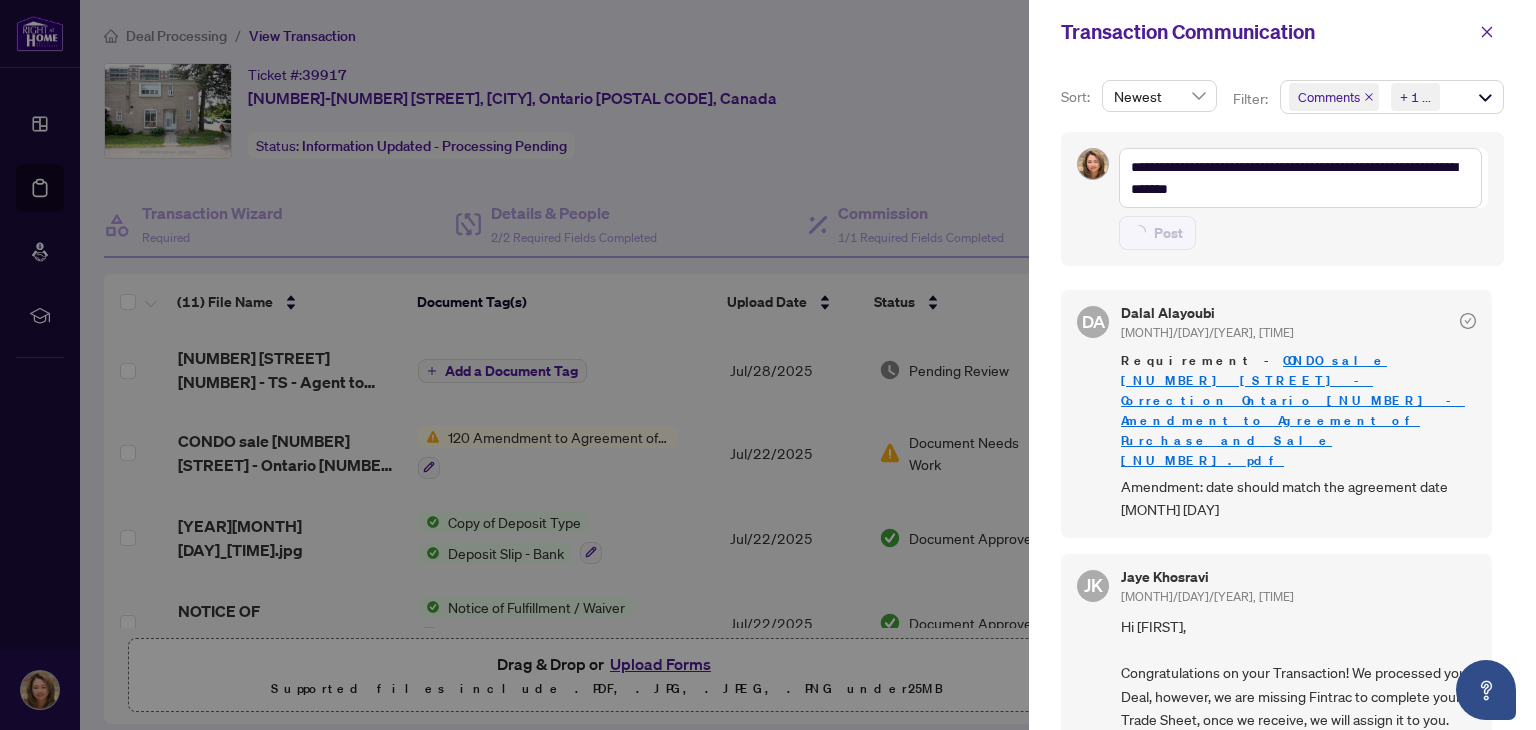 type on "**********" 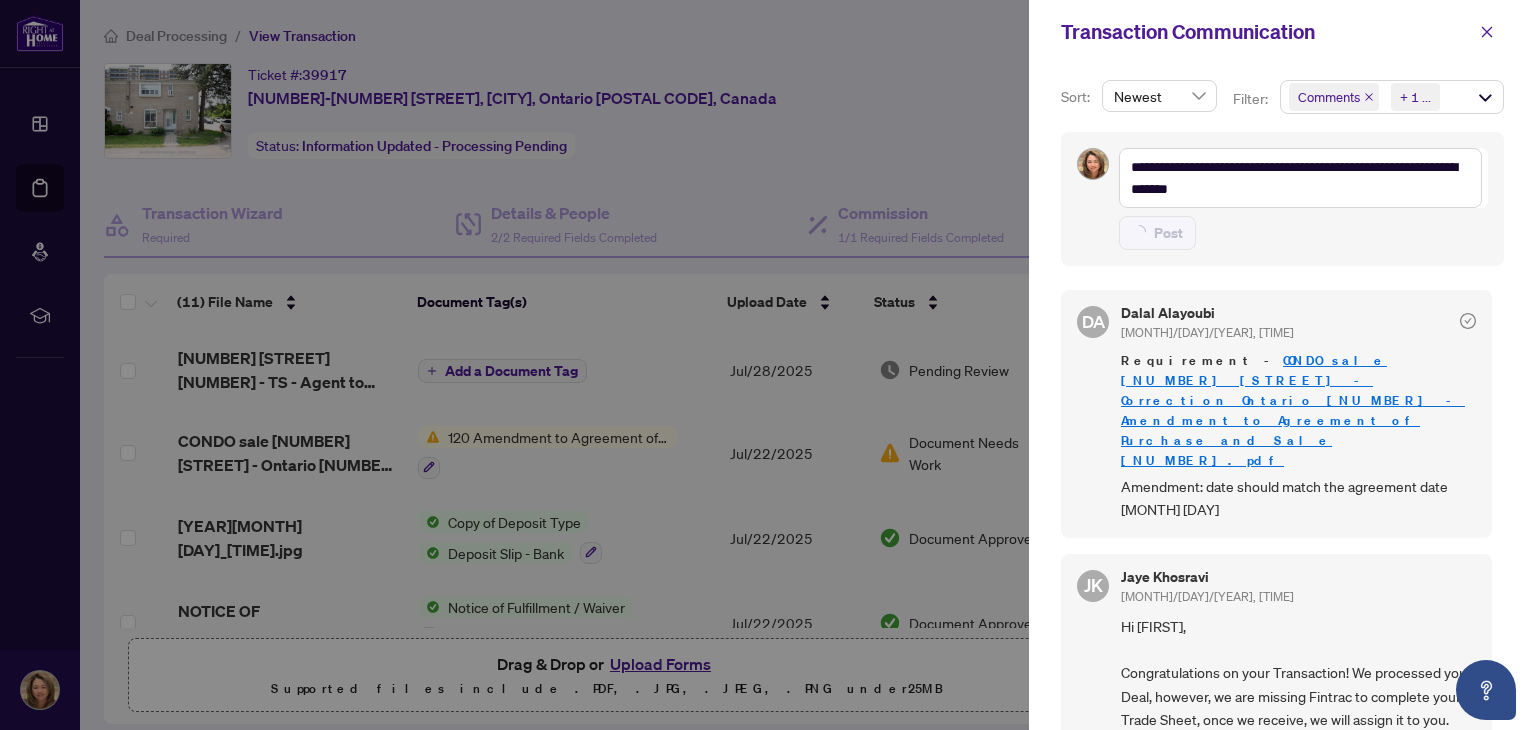 type 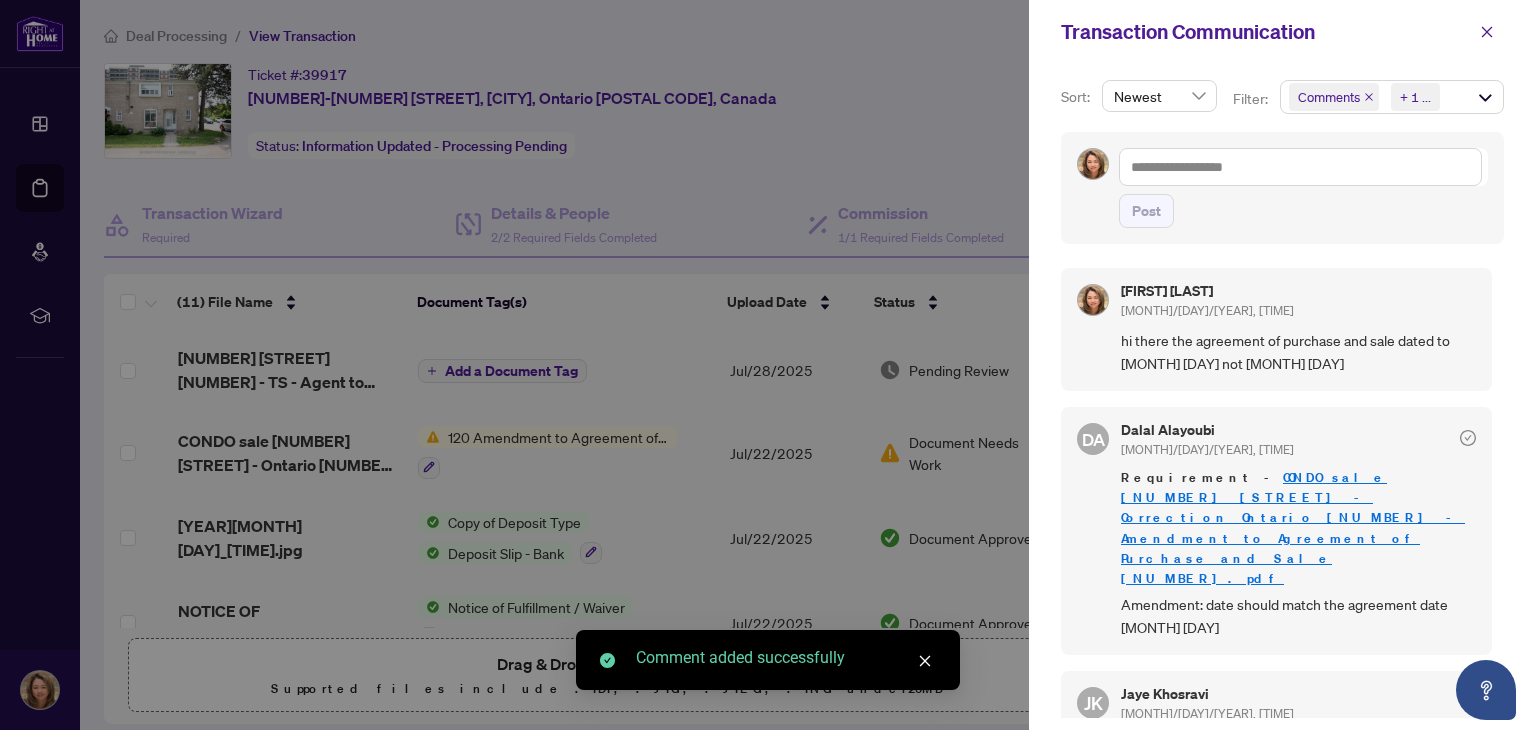 click 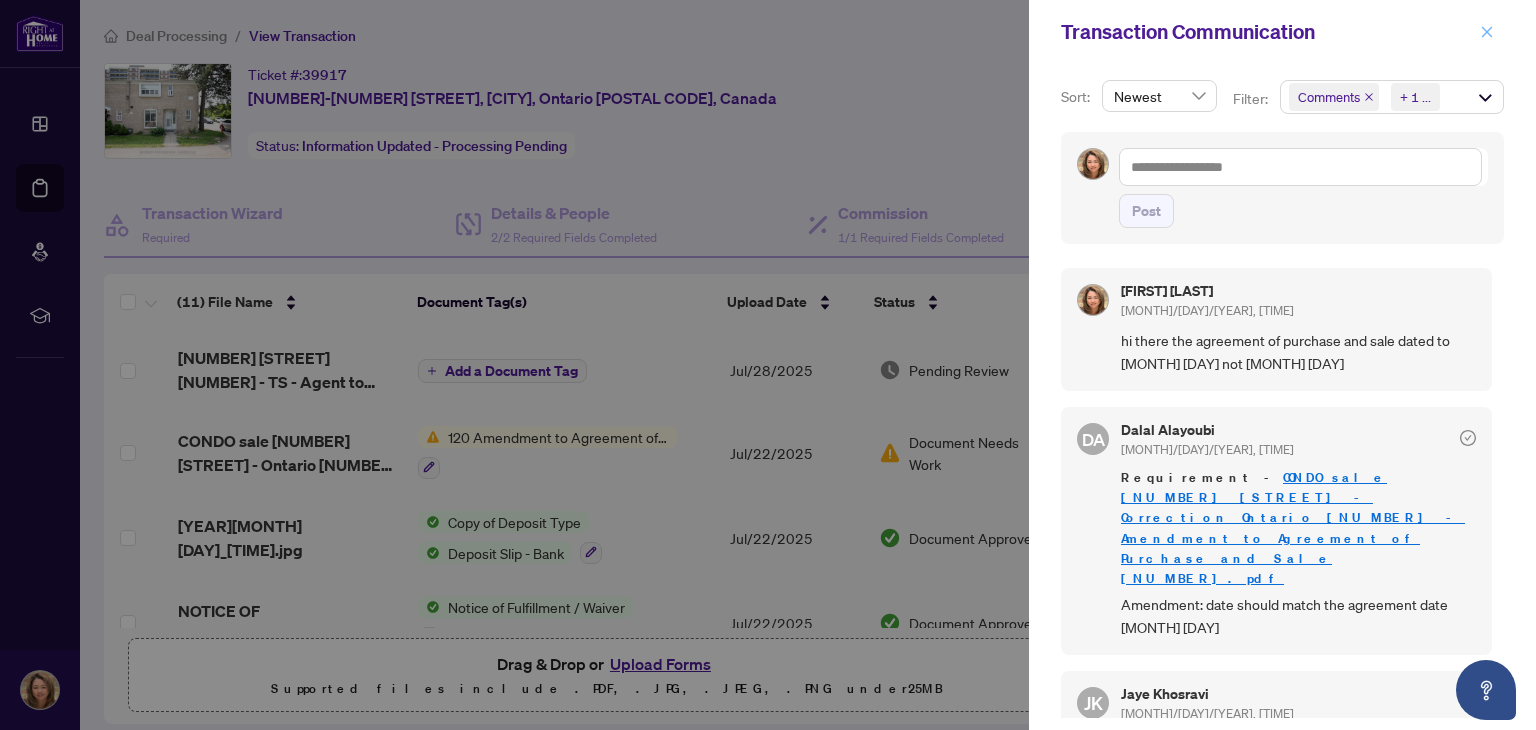 click 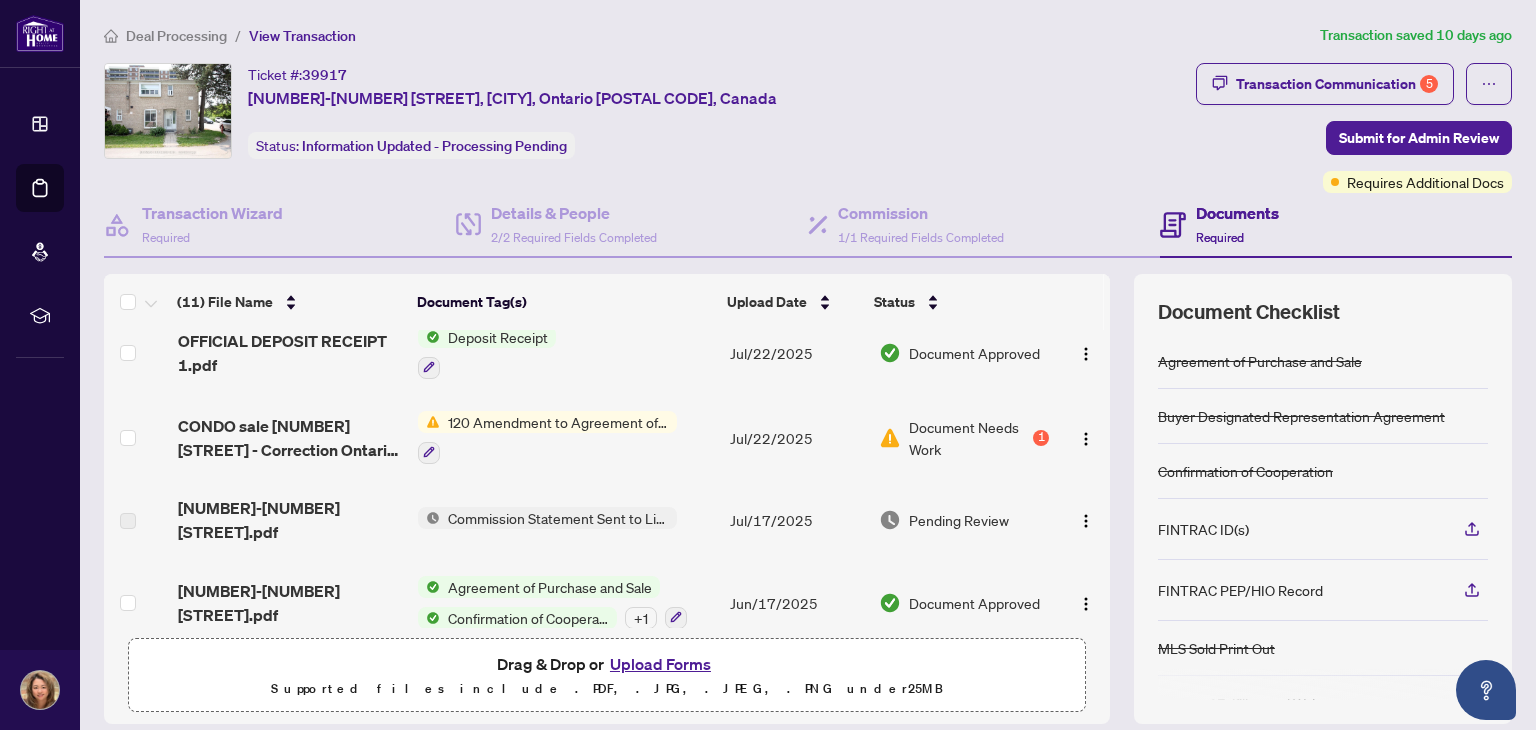 scroll, scrollTop: 441, scrollLeft: 0, axis: vertical 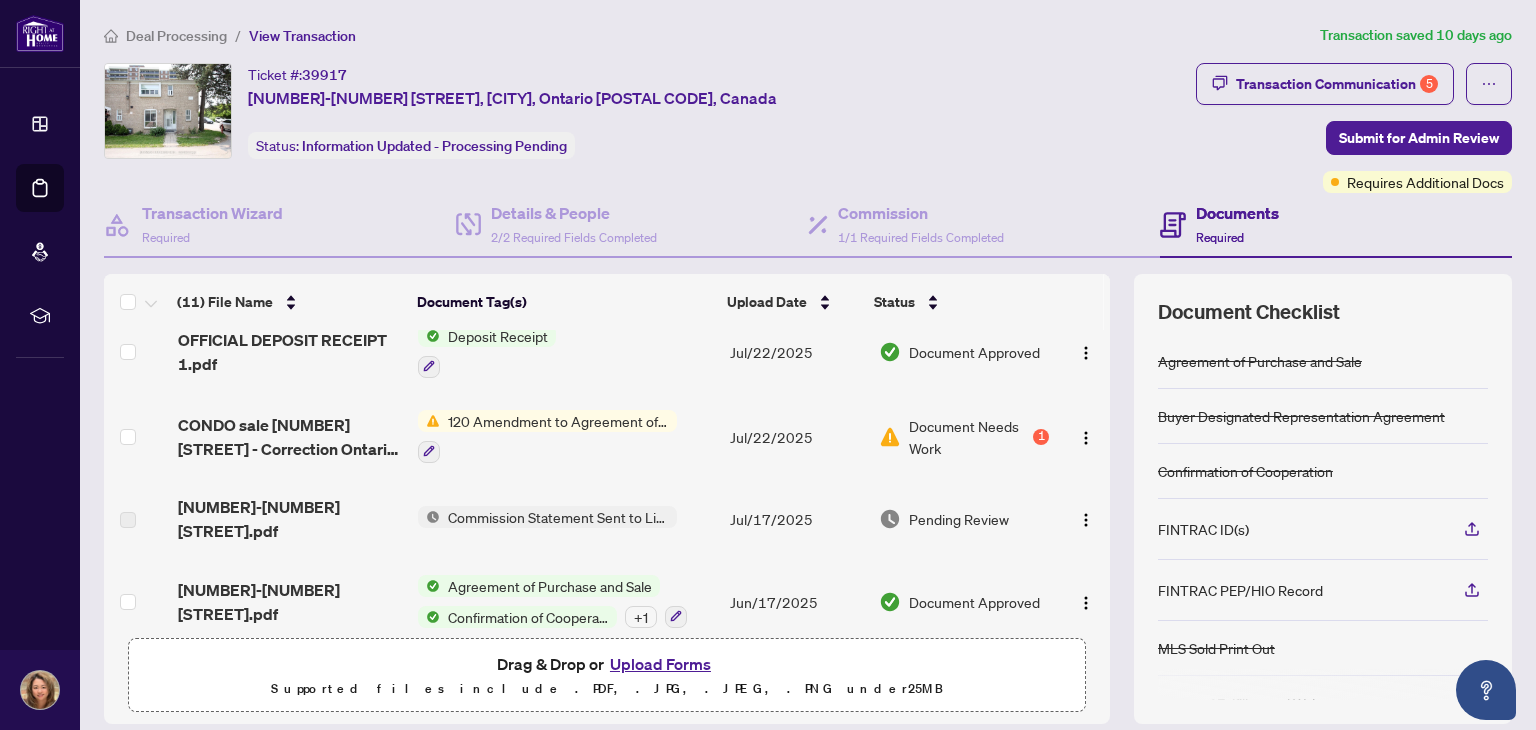 click on "120 Amendment to Agreement of Purchase and Sale" at bounding box center (558, 421) 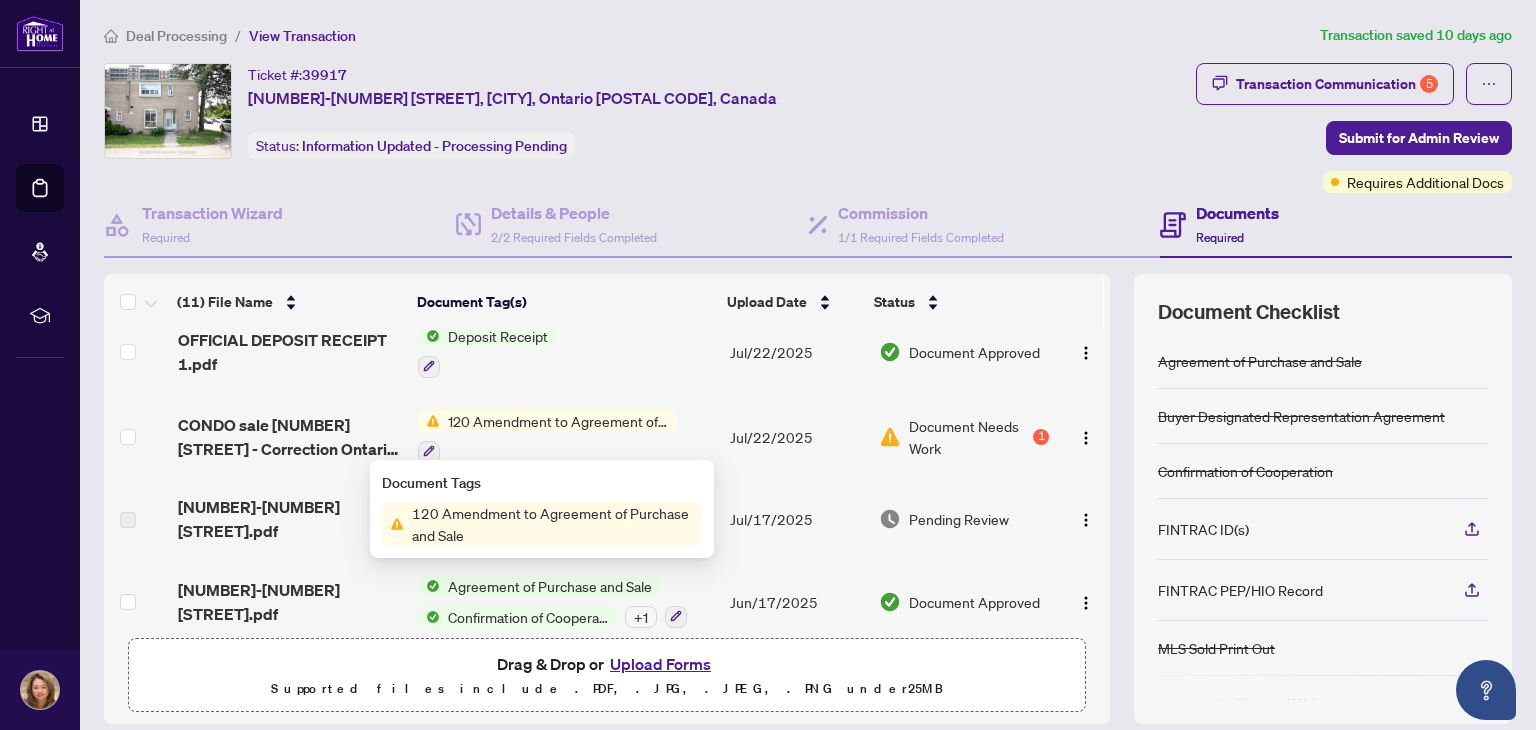 click on "120 Amendment to Agreement of Purchase and Sale" at bounding box center [558, 421] 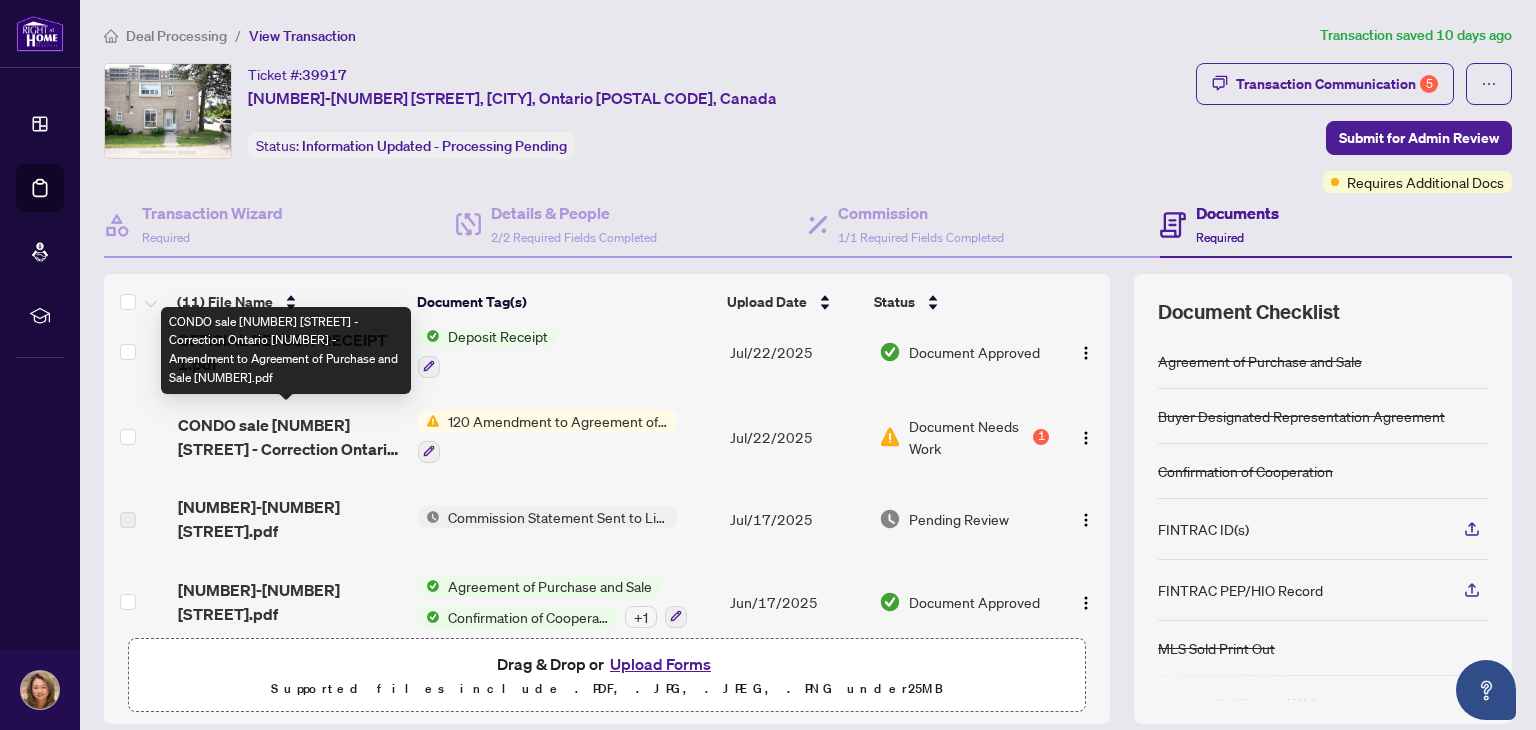 click on "CONDO sale [NUMBER] [STREET] - Correction Ontario [NUMBER] - Amendment to Agreement of Purchase and Sale [NUMBER].pdf" at bounding box center (290, 437) 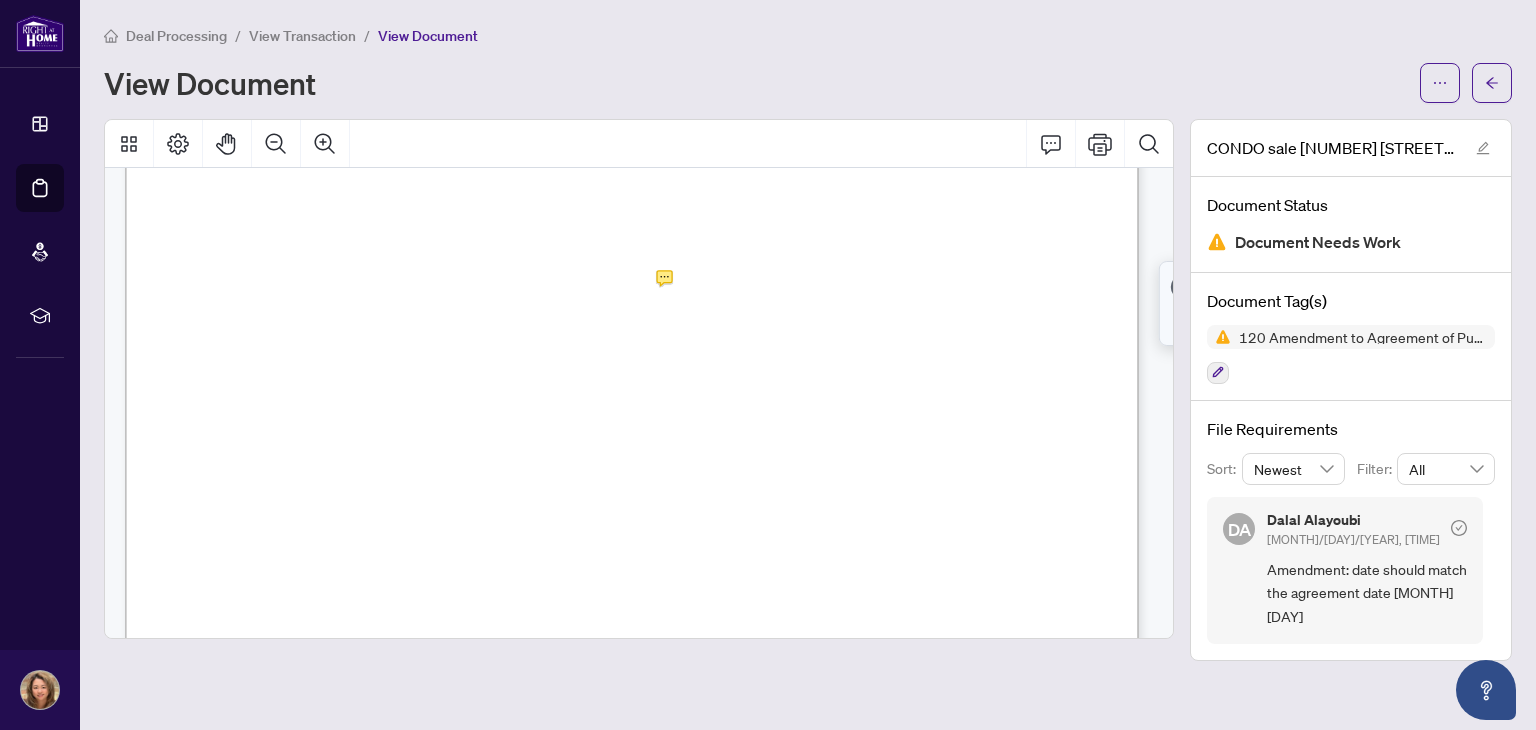 scroll, scrollTop: 144, scrollLeft: 0, axis: vertical 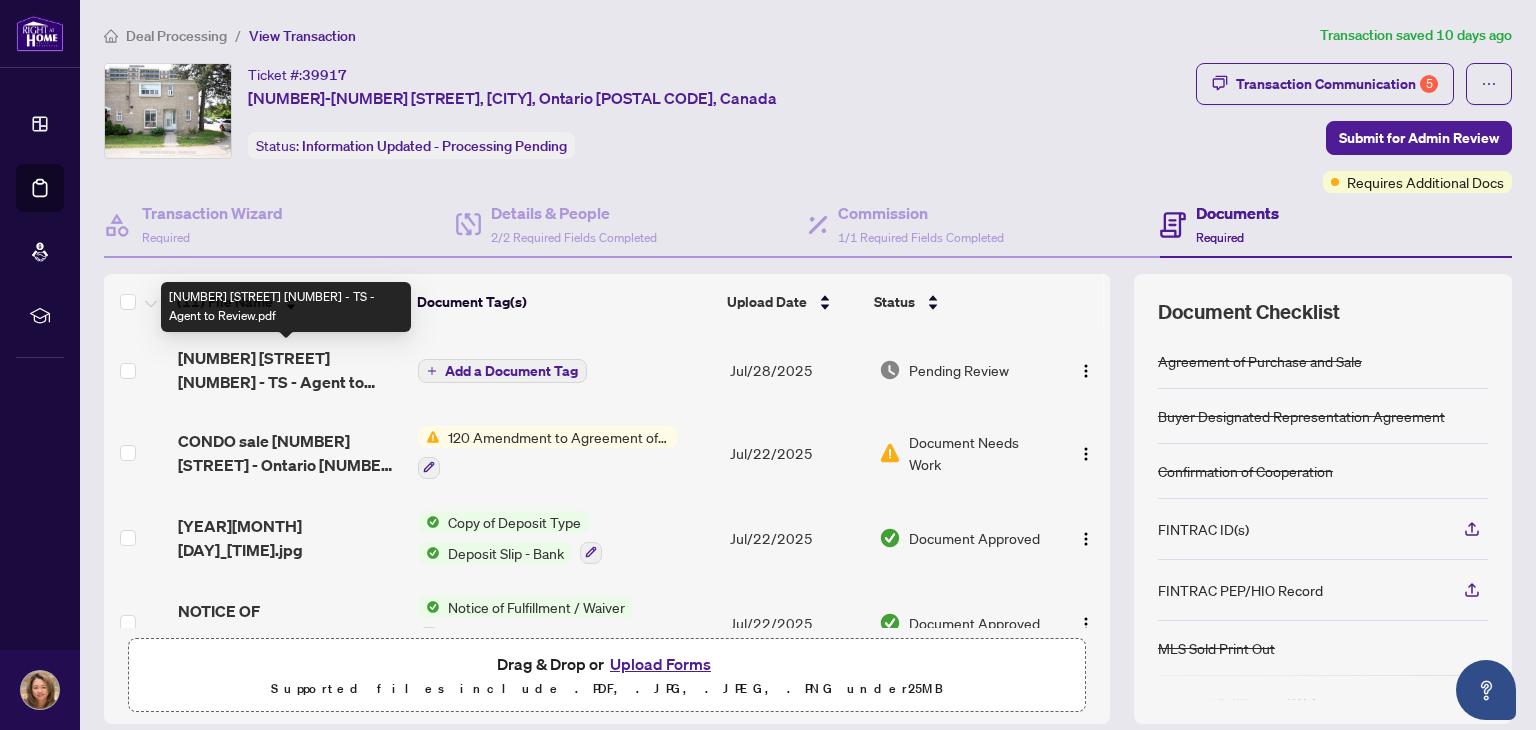 click on "[NUMBER] [STREET] [NUMBER] - TS - Agent to Review.pdf" at bounding box center (290, 370) 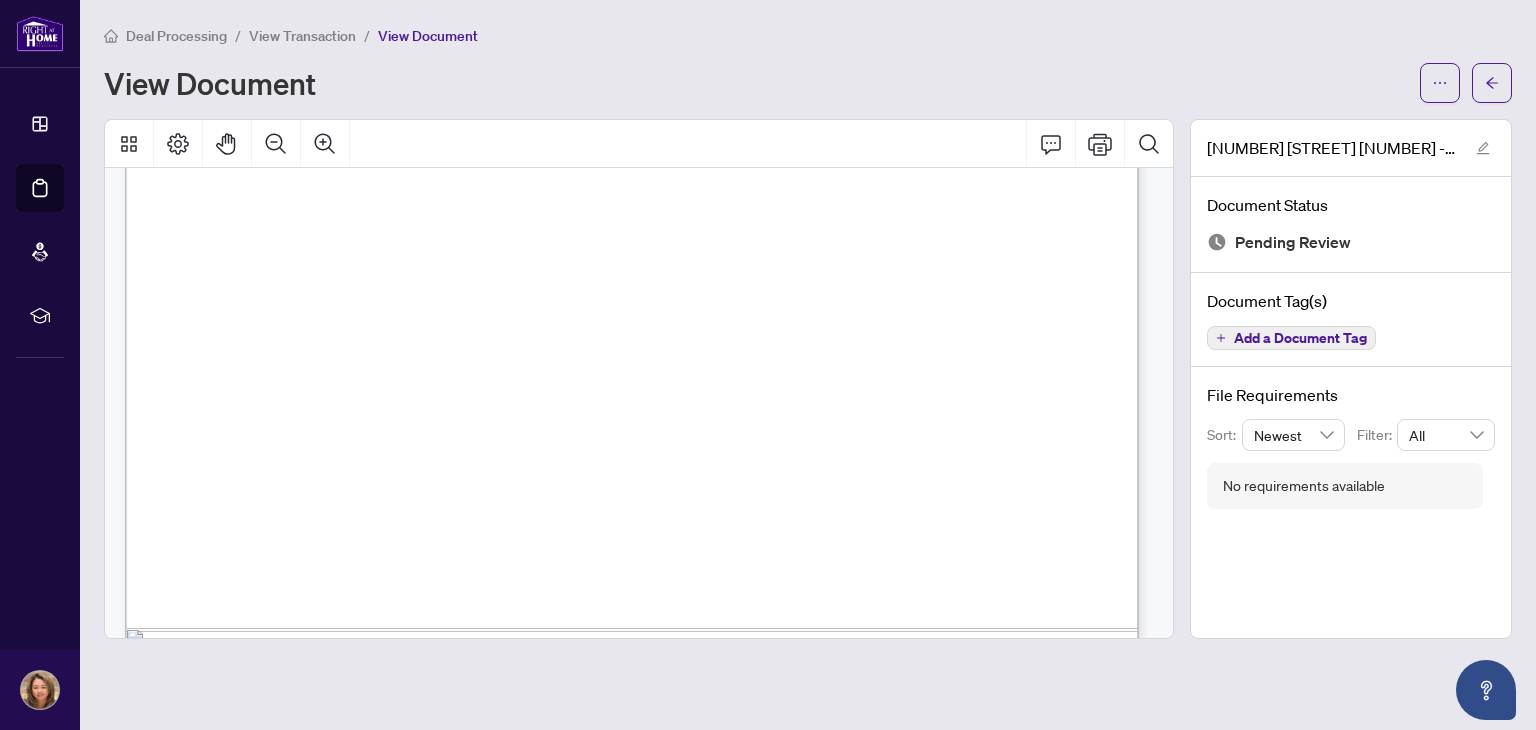 scroll, scrollTop: 862, scrollLeft: 0, axis: vertical 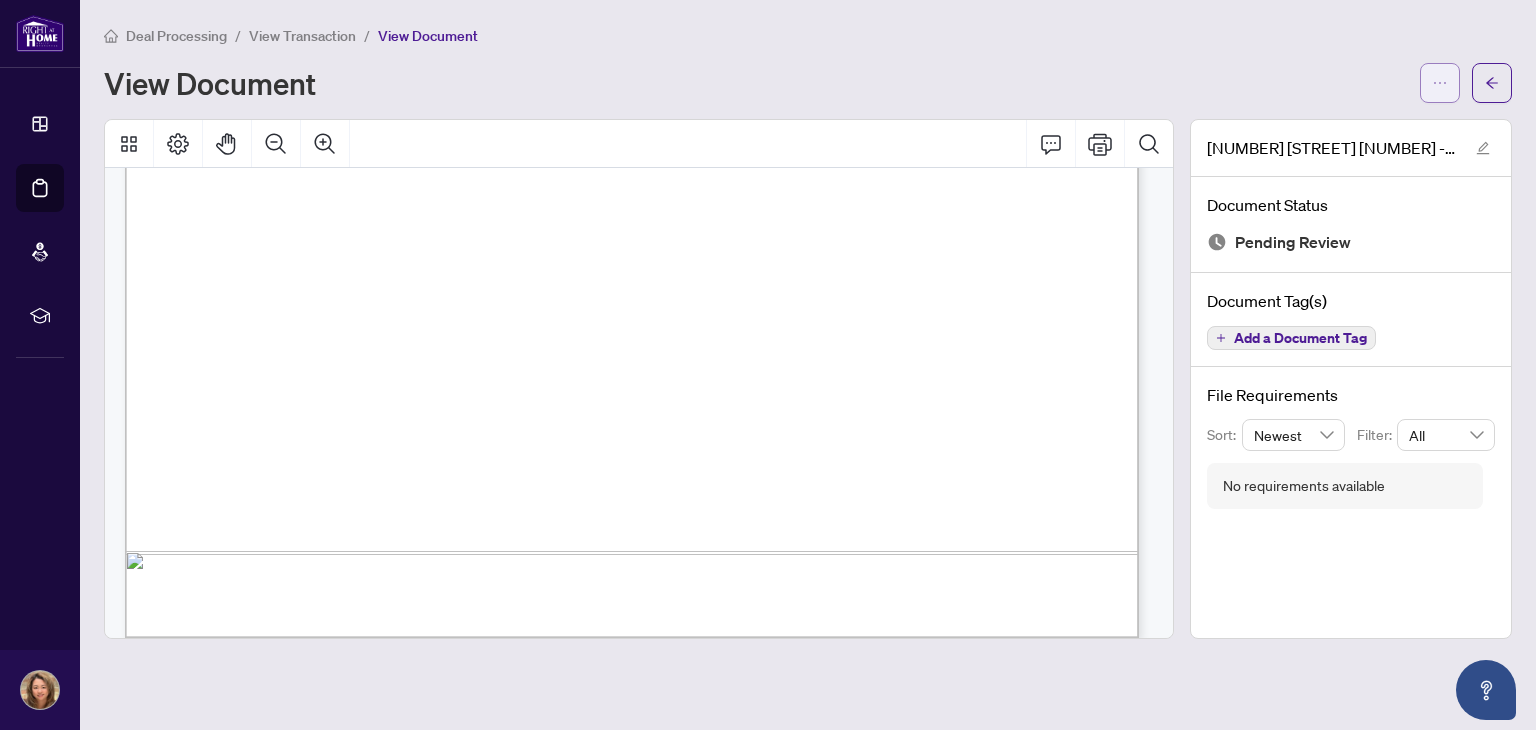 click 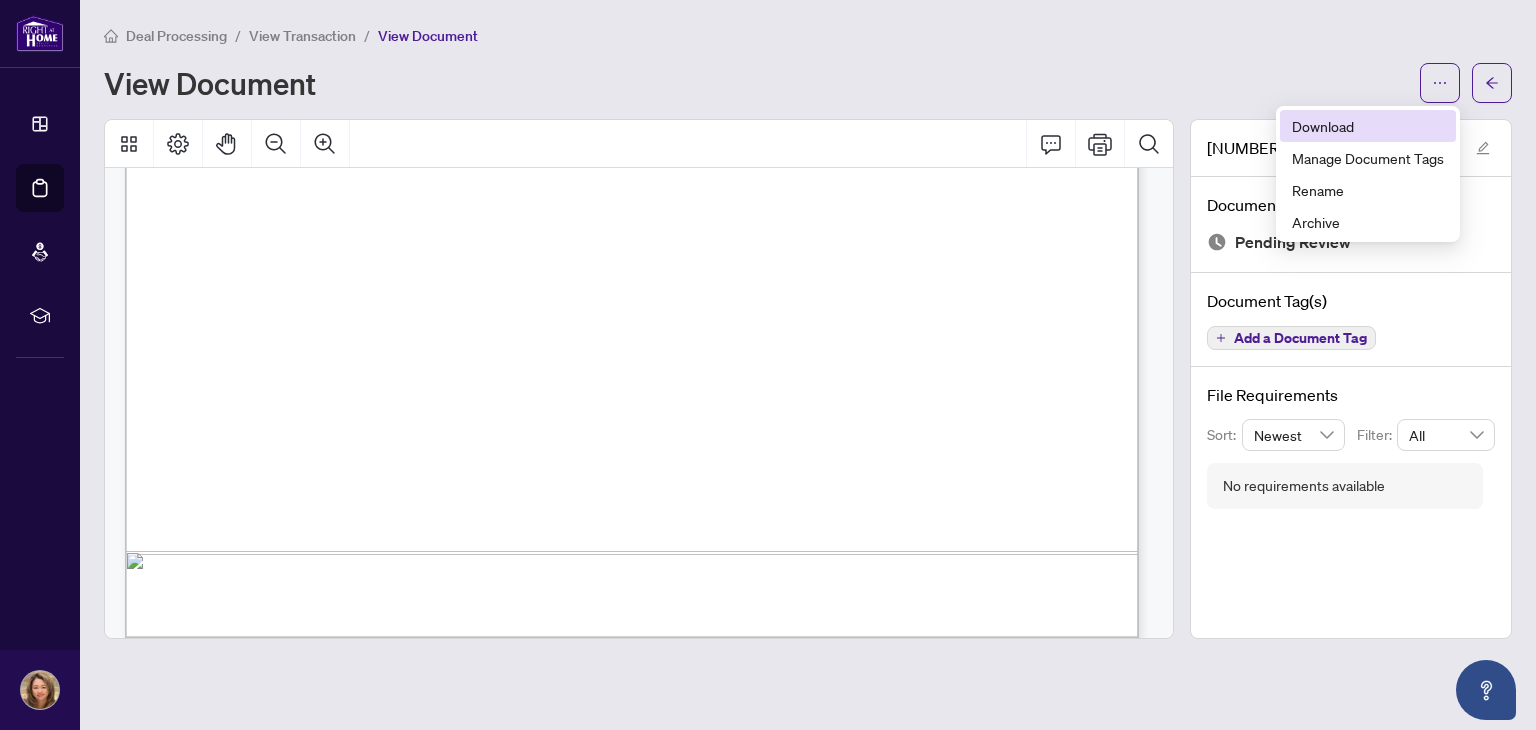 click on "Download" at bounding box center (1368, 126) 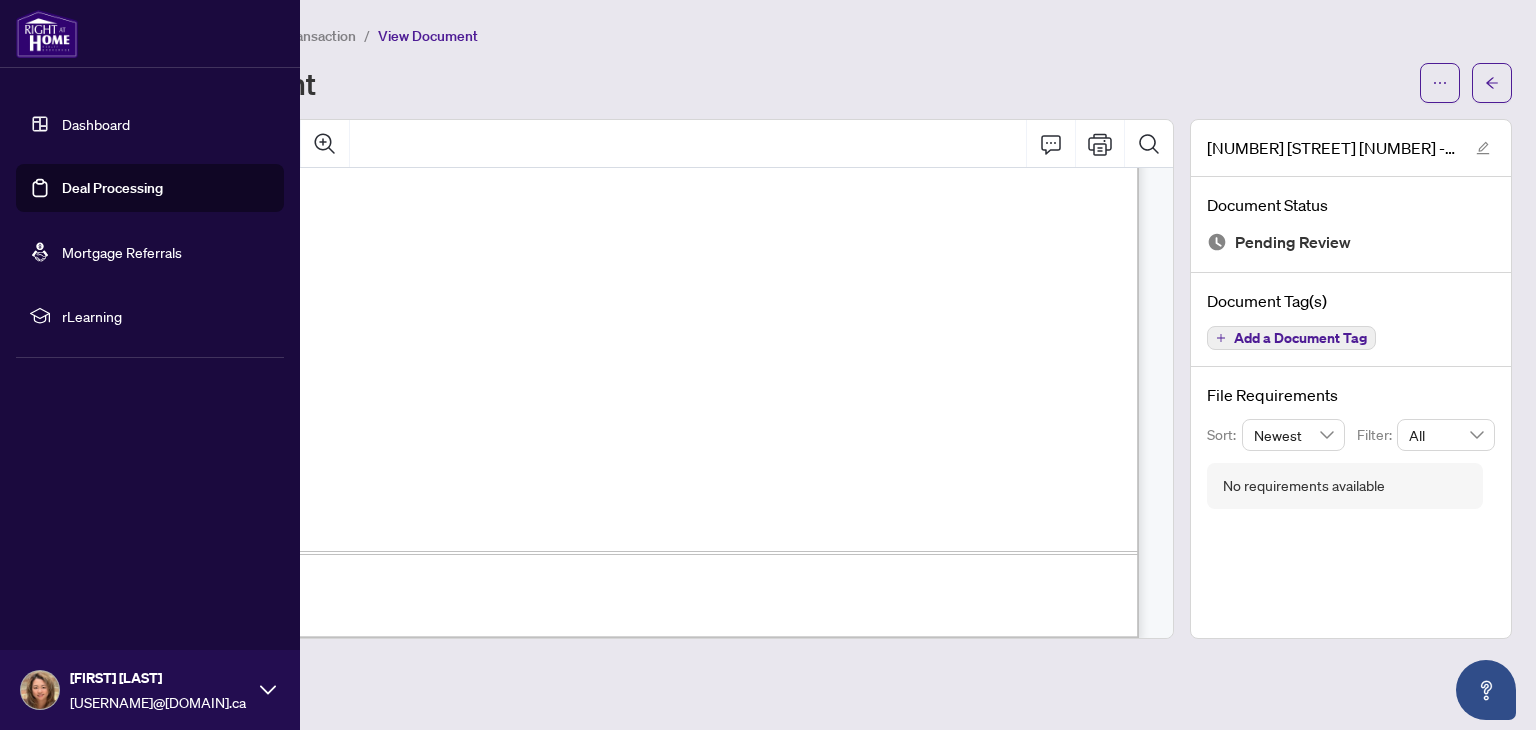 click on "Deal Processing" at bounding box center (112, 188) 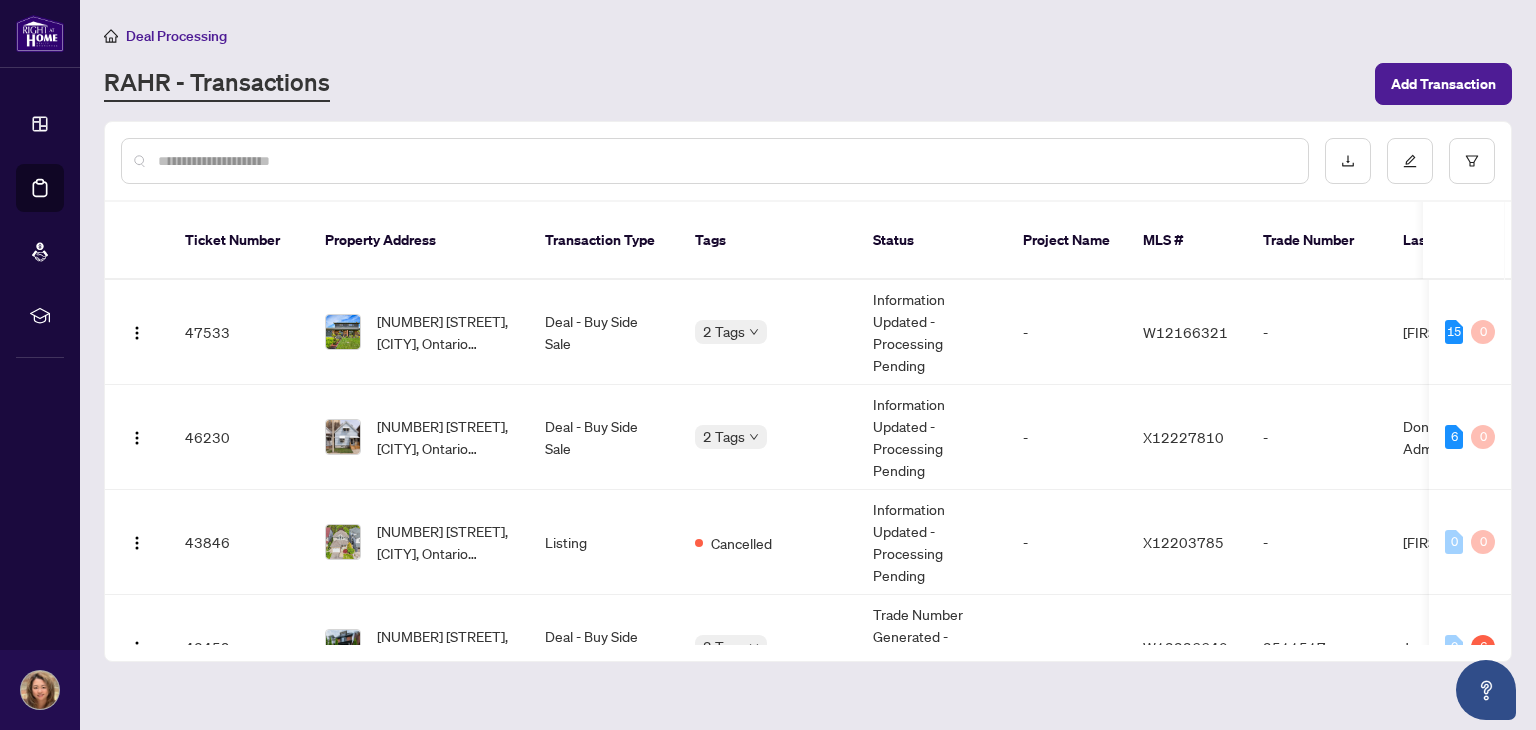 click on "Deal Processing RAHR - Transactions Add Transaction" at bounding box center (808, 64) 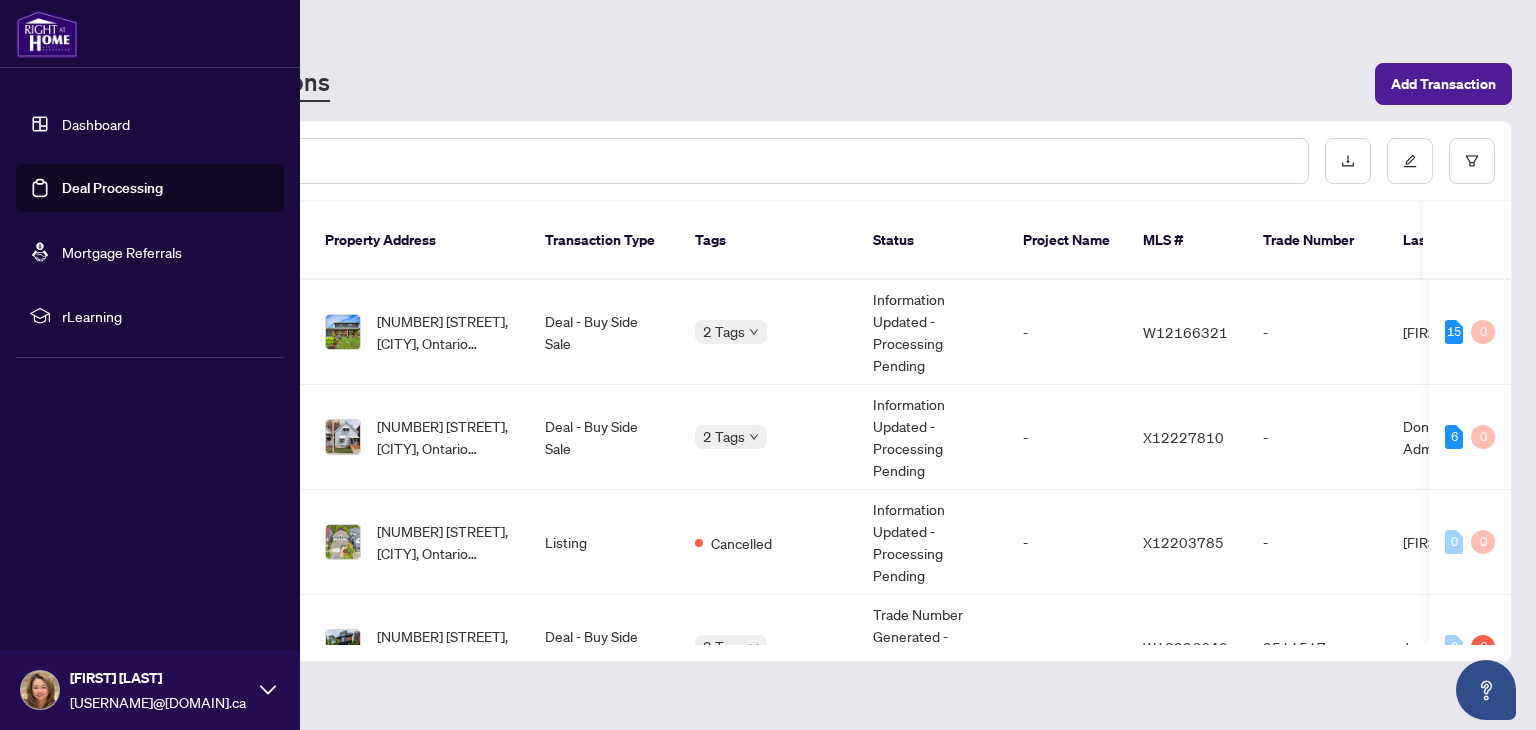 click on "Deal Processing" at bounding box center [112, 188] 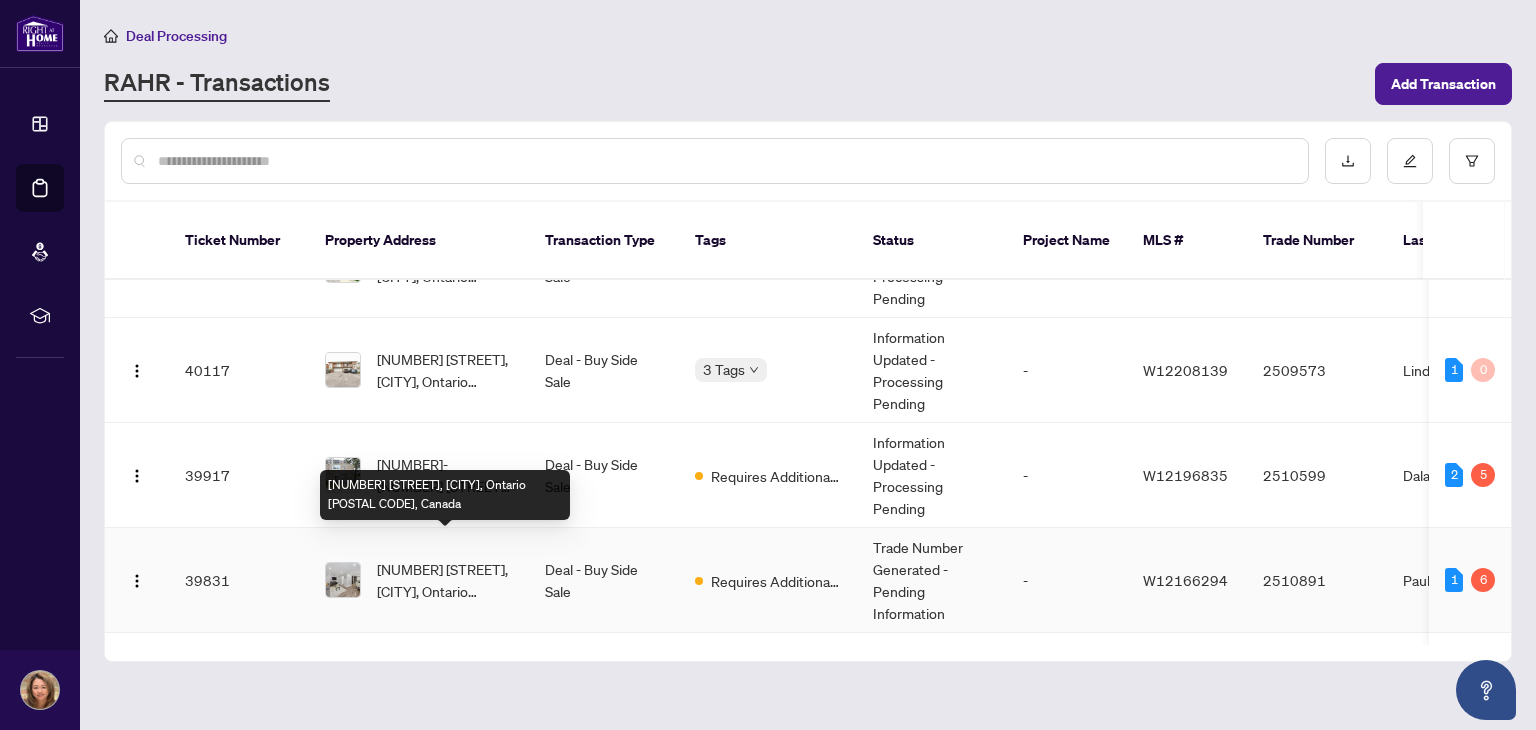 scroll, scrollTop: 698, scrollLeft: 0, axis: vertical 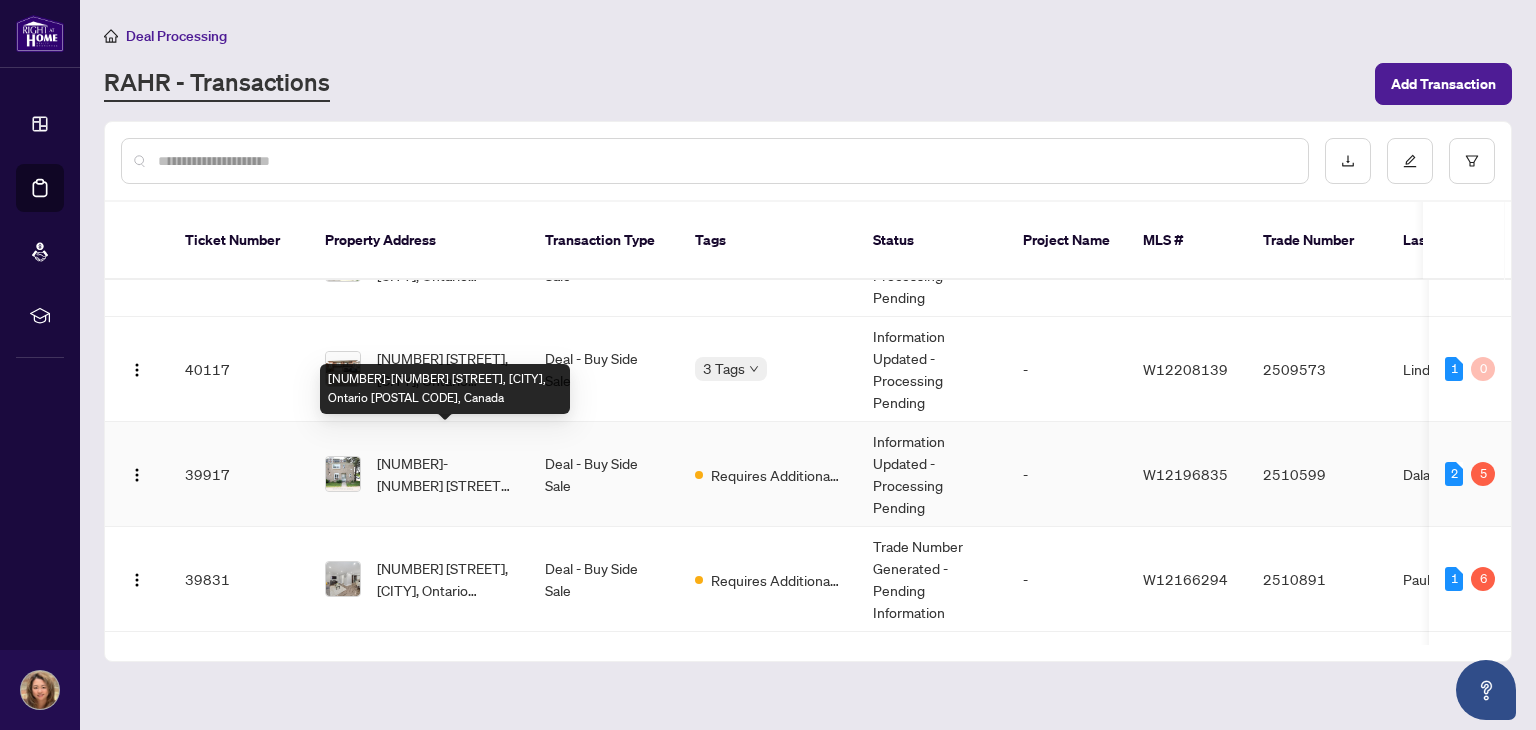 click on "[NUMBER]-[NUMBER] [STREET], [CITY], Ontario [POSTAL CODE], Canada" at bounding box center (445, 474) 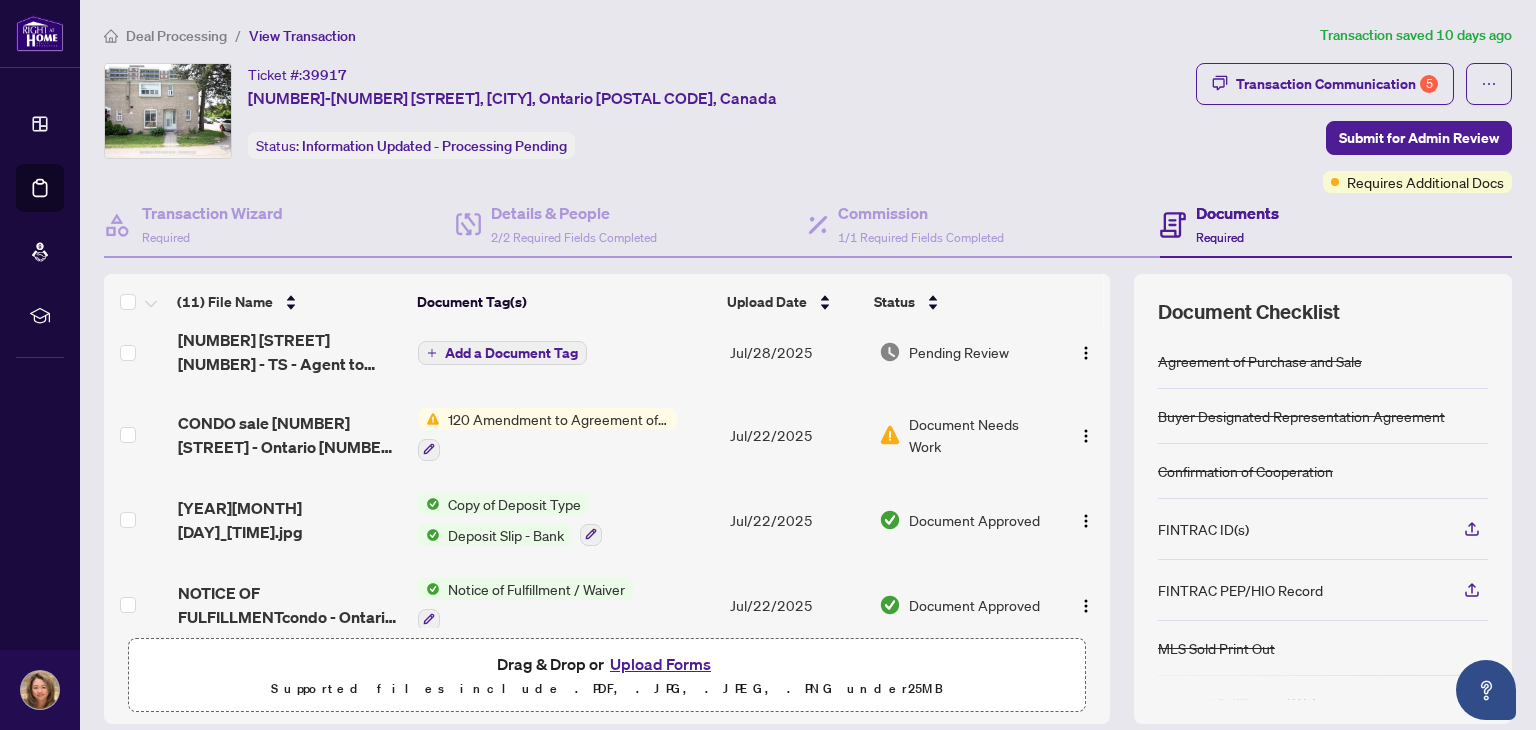 scroll, scrollTop: 19, scrollLeft: 0, axis: vertical 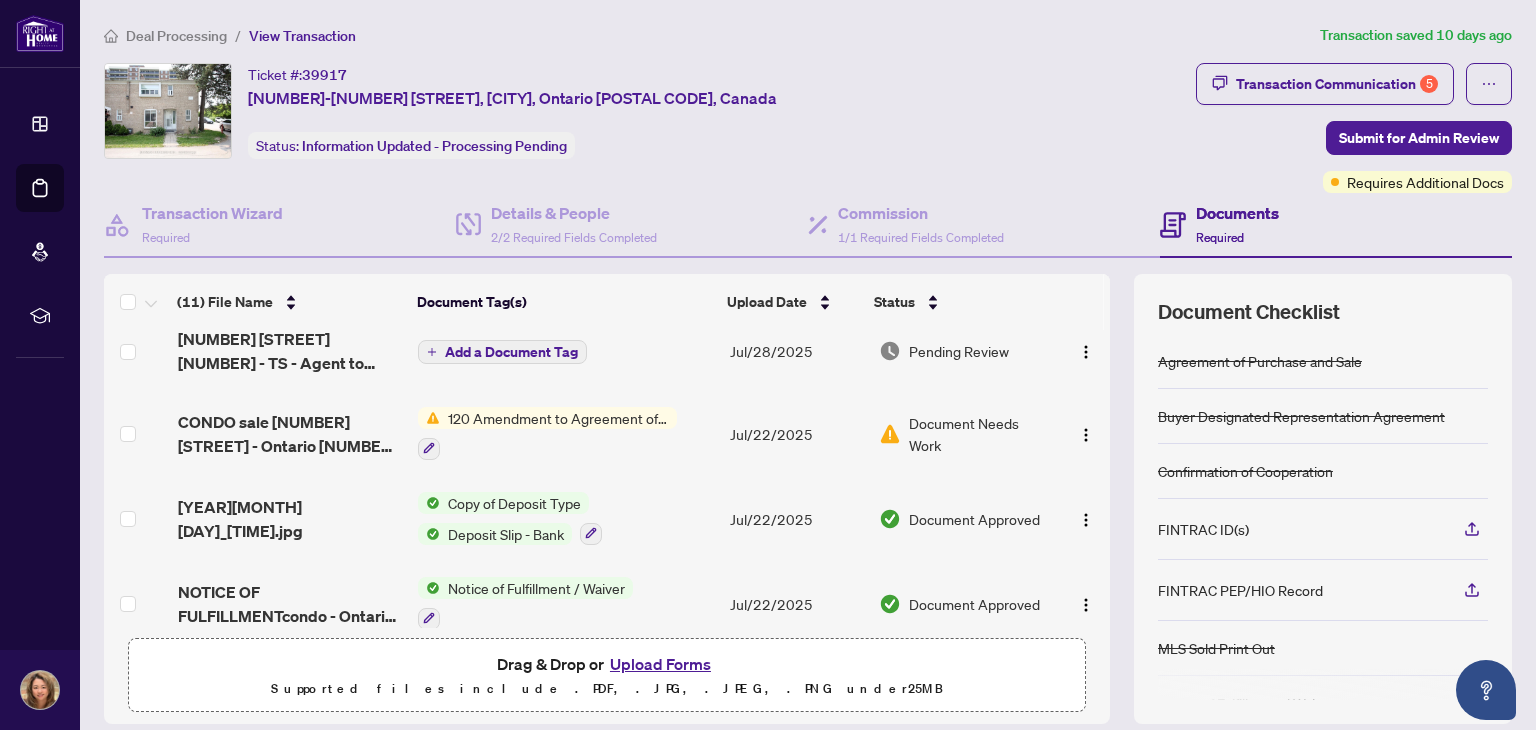 click on "Add a Document Tag" at bounding box center [511, 352] 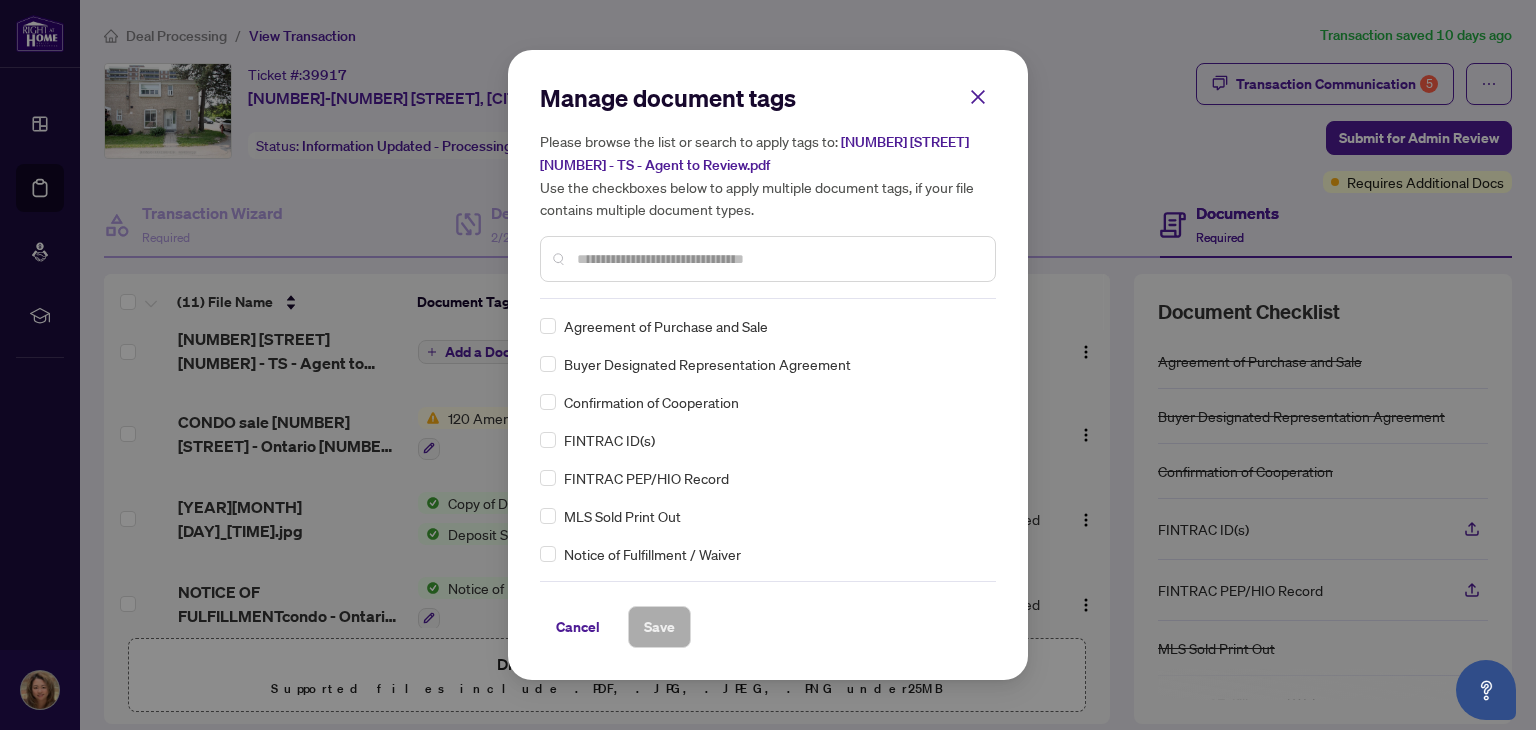 click on "Manage document tags Please browse the list or search to apply tags to:   [NUMBER] [STREET] [NUMBER] - TS - Agent to Review.pdf   Use the checkboxes below to apply multiple document tags, if your file contains multiple document types.   Agreement of Purchase and Sale Buyer Designated Representation Agreement Confirmation of Cooperation FINTRAC ID(s) FINTRAC PEP/HIO Record MLS Sold Print Out Notice of Fulfillment / Waiver Receipt of Funds Record RECO Information Guide 1st Page of the APS Advance Paperwork Agent Correspondence Agreement of Assignment of Purchase and Sale Agreement to Cooperate /Broker Referral Agreement to Lease Articles of Incorporation Back to Vendor Letter Belongs to Another Transaction Builder's Consent Buyer Designated Representation Agreement Buyers Lawyer Information Certificate of Estate Trustee(s) Client Refused to Sign Closing Date Change Co-op Brokerage Commission Statement Co-op EFT Co-operating Indemnity Agreement Commission Adjustment Commission Agreement Commission Calculation Duplicate" at bounding box center [768, 365] 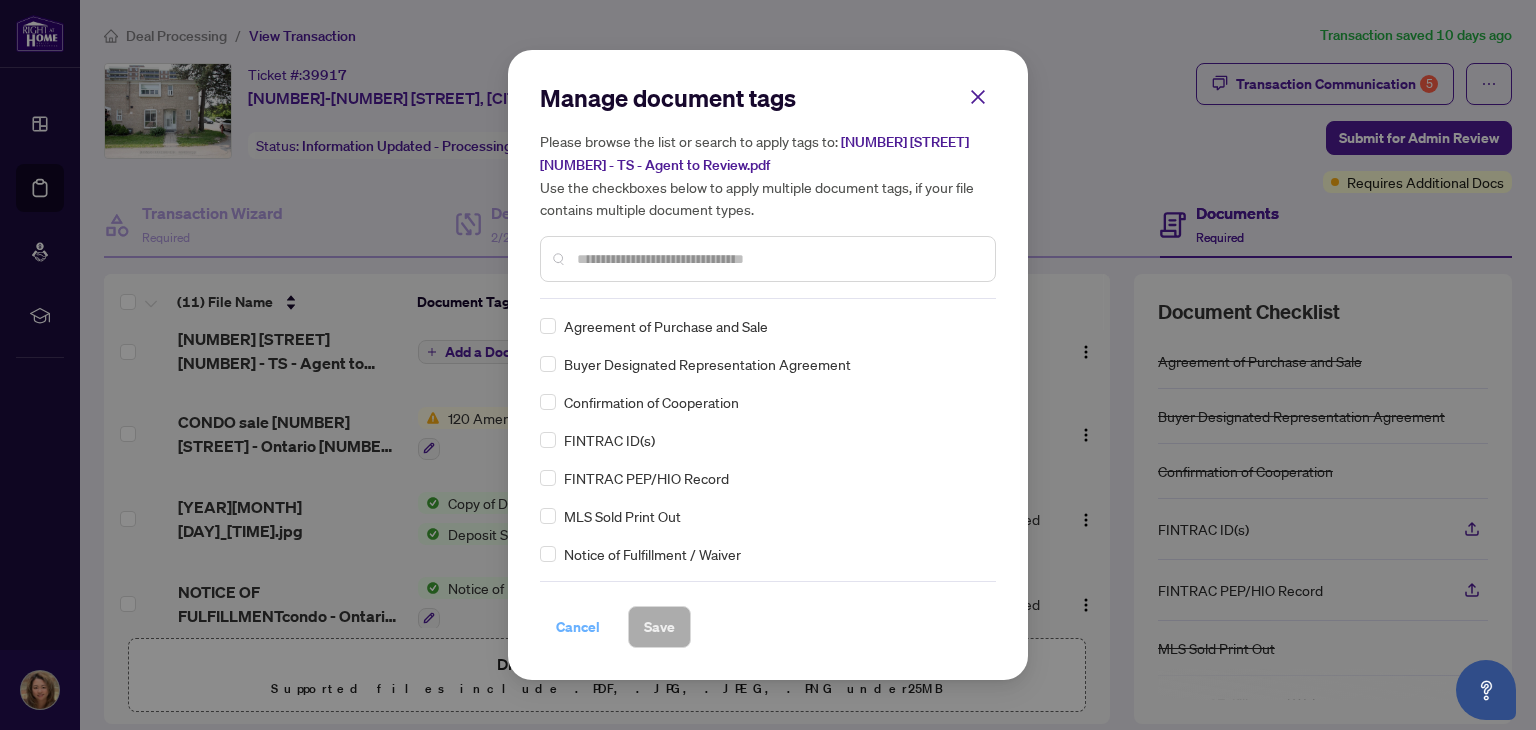 click on "Cancel" at bounding box center [578, 627] 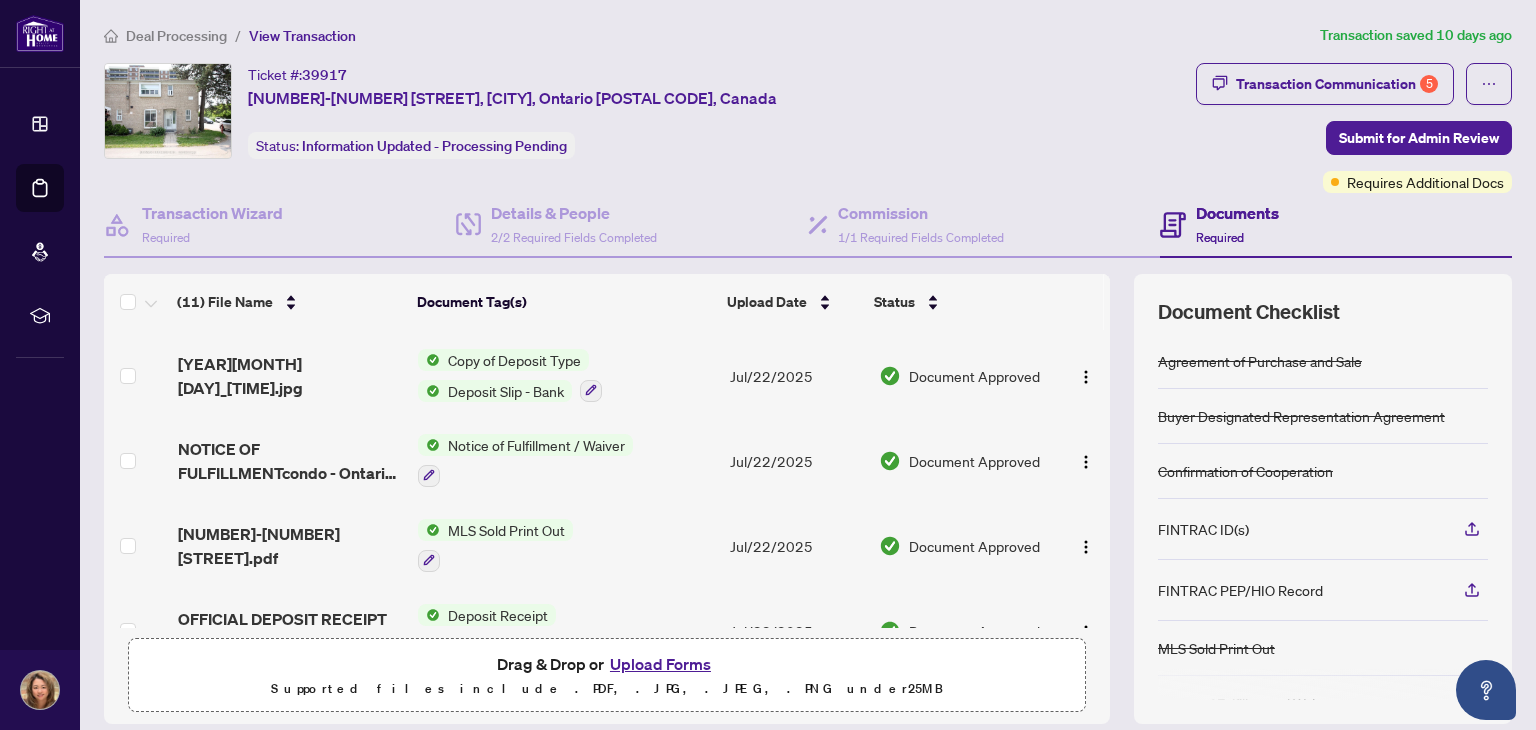 scroll, scrollTop: 176, scrollLeft: 0, axis: vertical 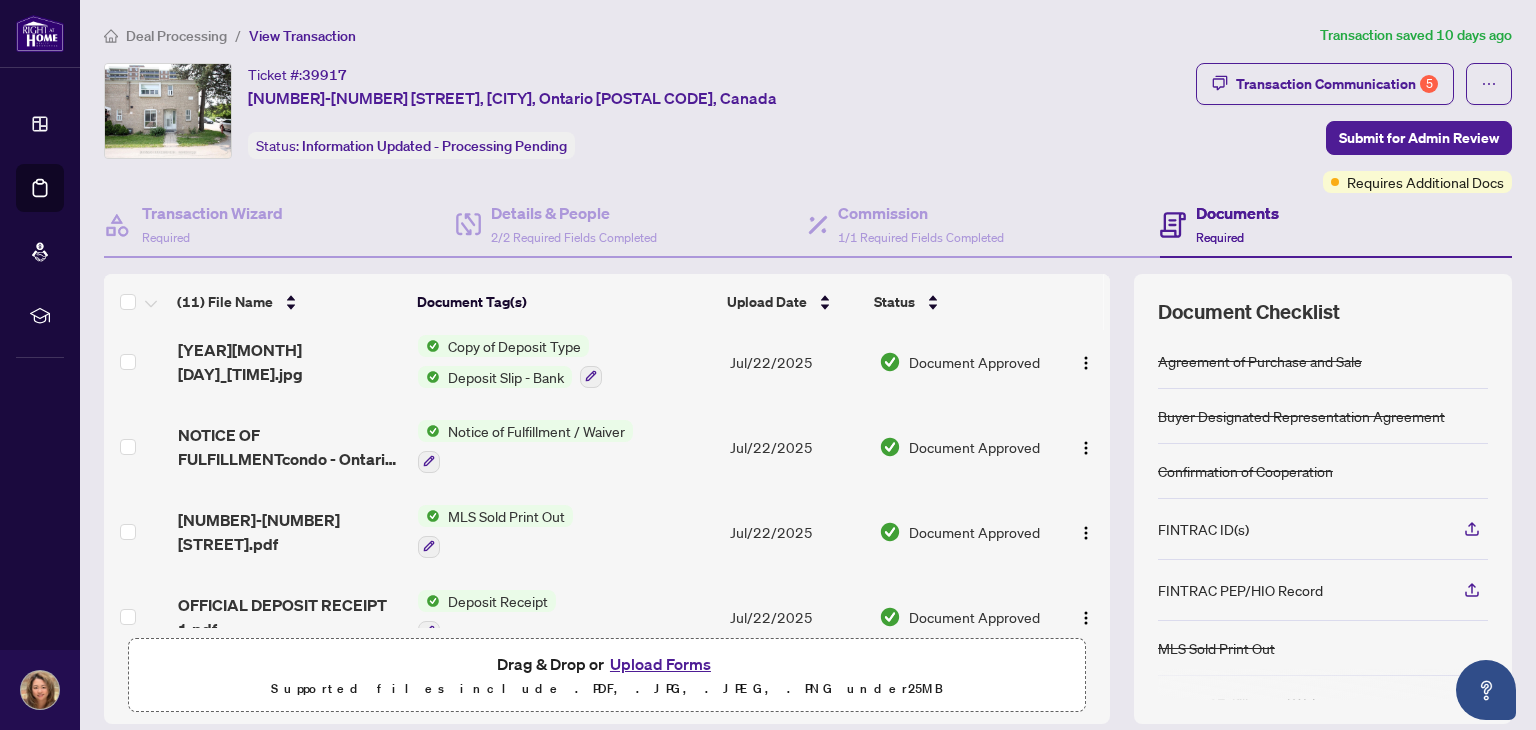 click on "Upload Forms" at bounding box center [660, 664] 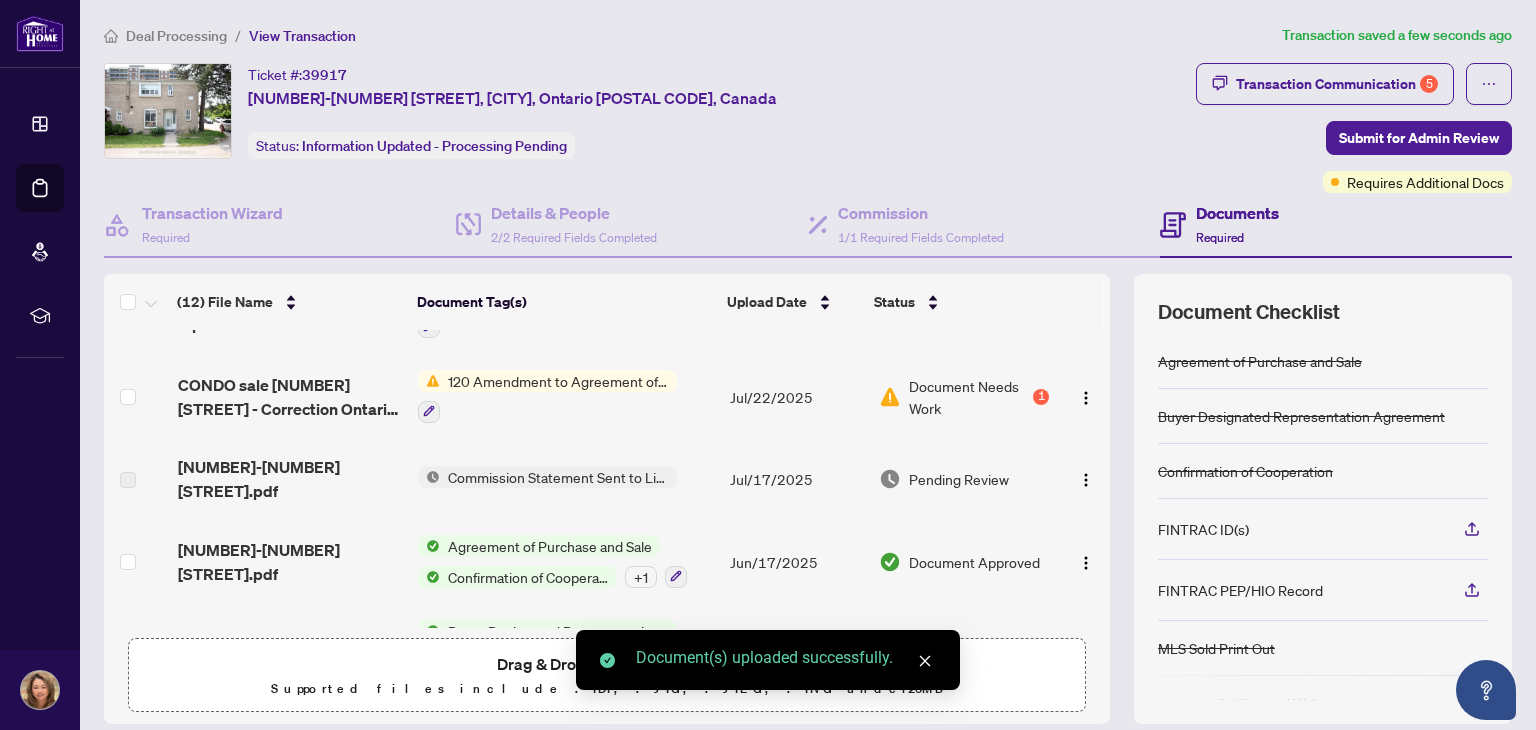scroll, scrollTop: 692, scrollLeft: 0, axis: vertical 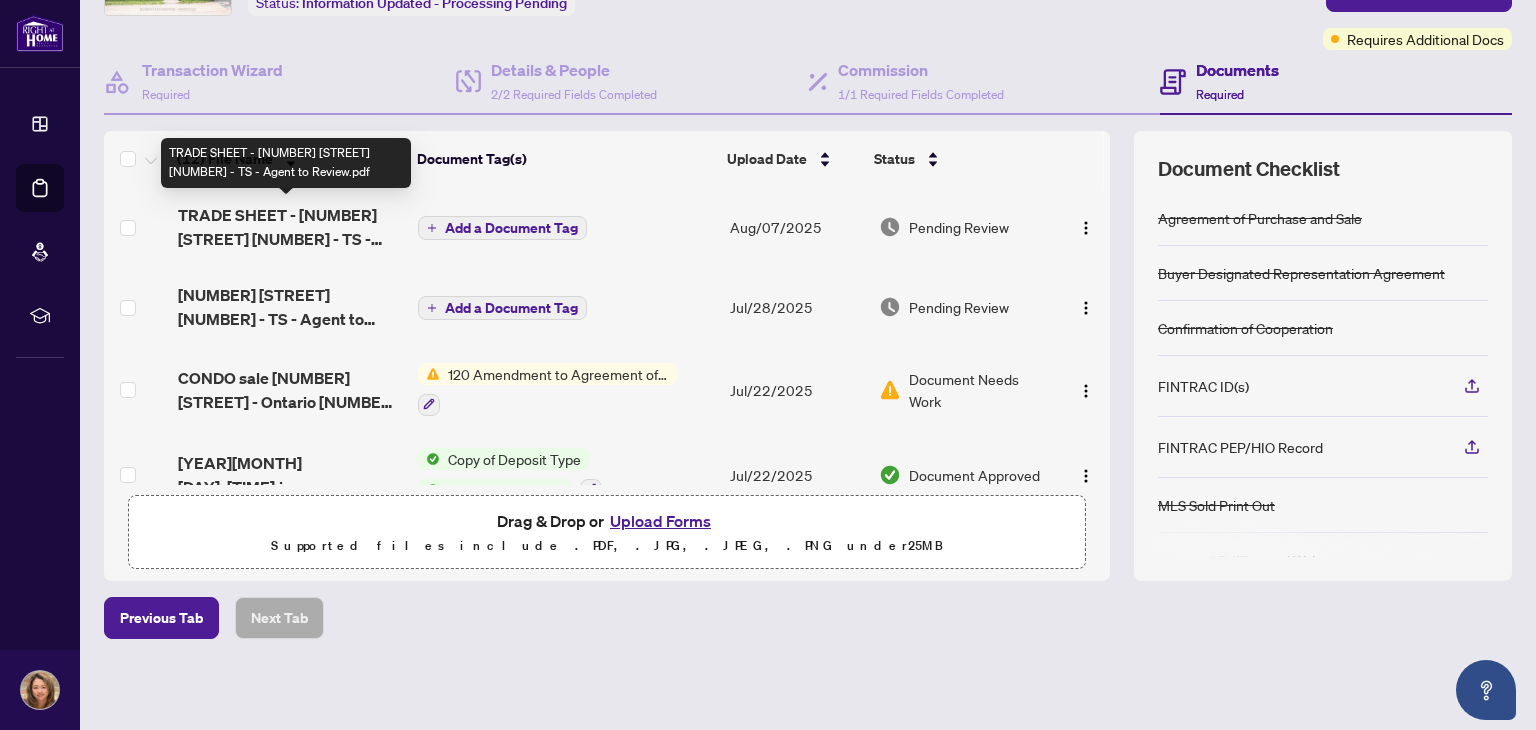 click on "TRADE SHEET - [NUMBER] [STREET] [NUMBER] - TS - Agent to Review.pdf" at bounding box center (290, 227) 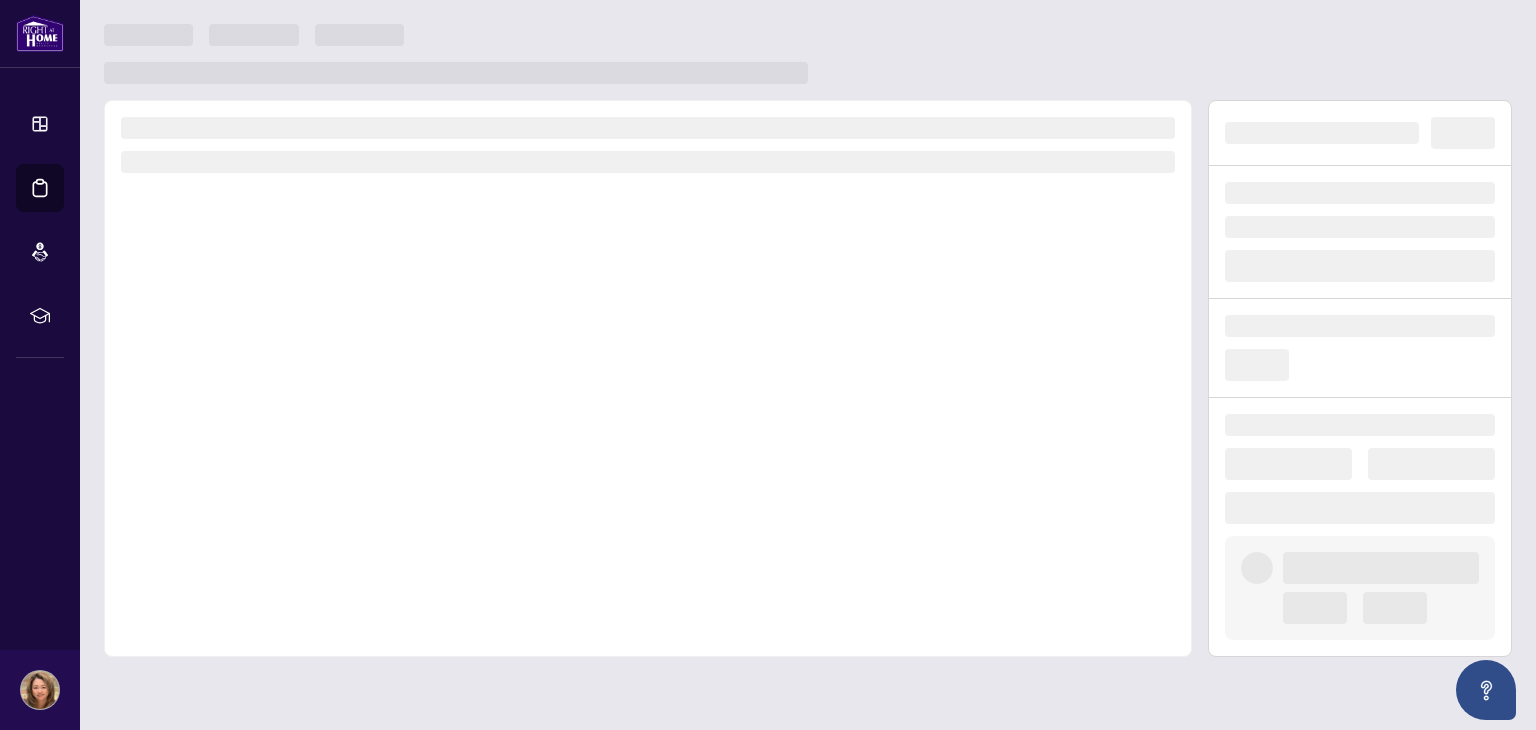 click at bounding box center (648, 378) 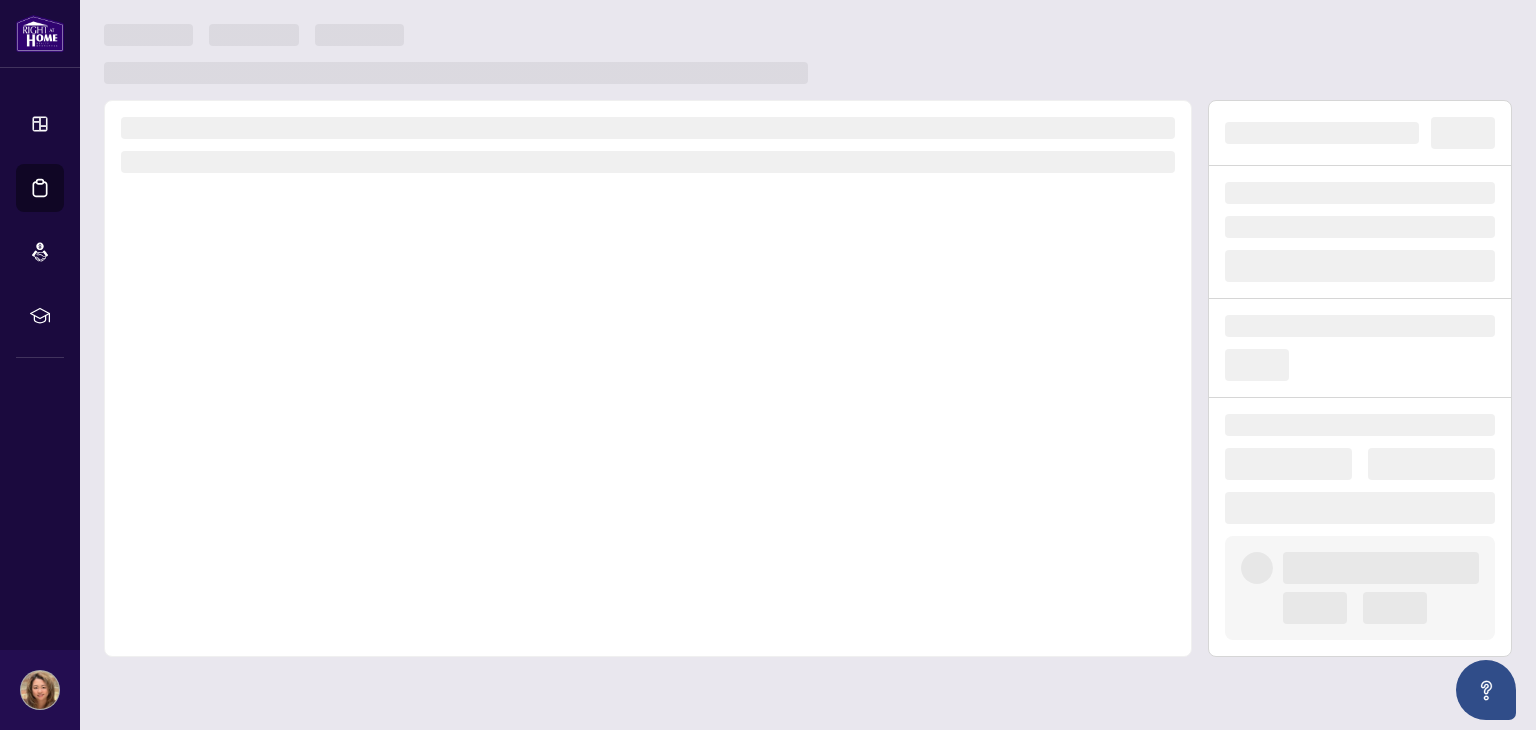 scroll, scrollTop: 0, scrollLeft: 0, axis: both 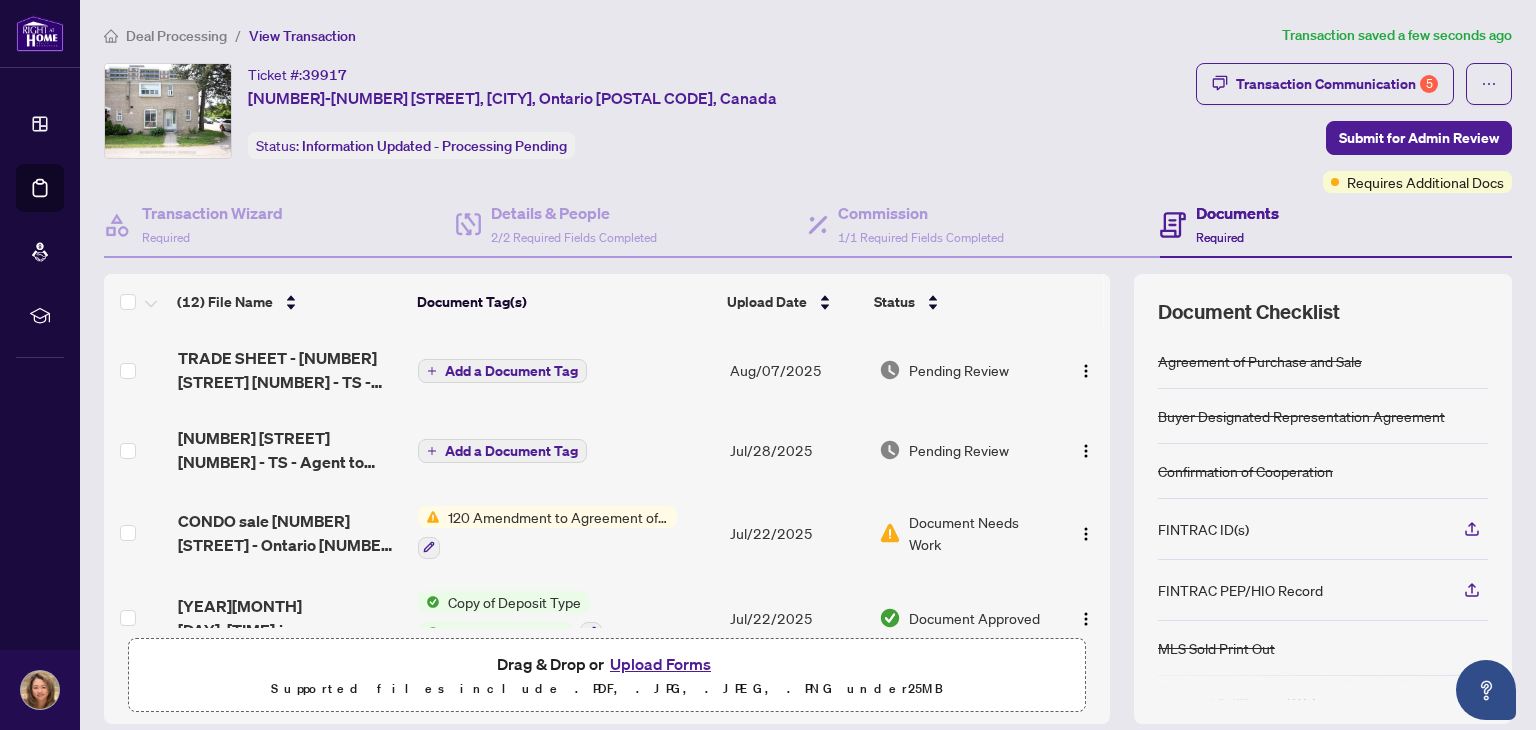 click on "Upload Forms" at bounding box center [660, 664] 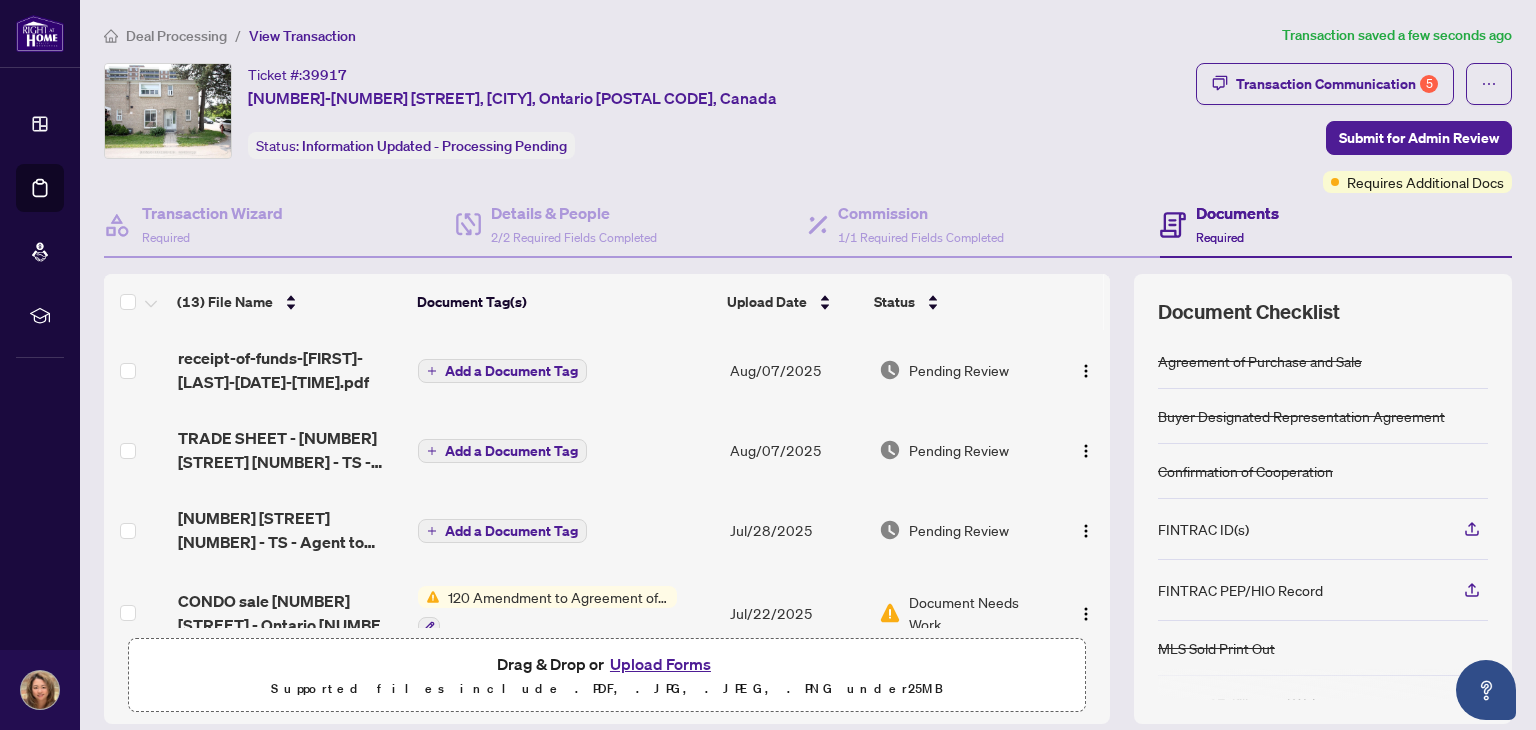 click on "Upload Forms" at bounding box center [660, 664] 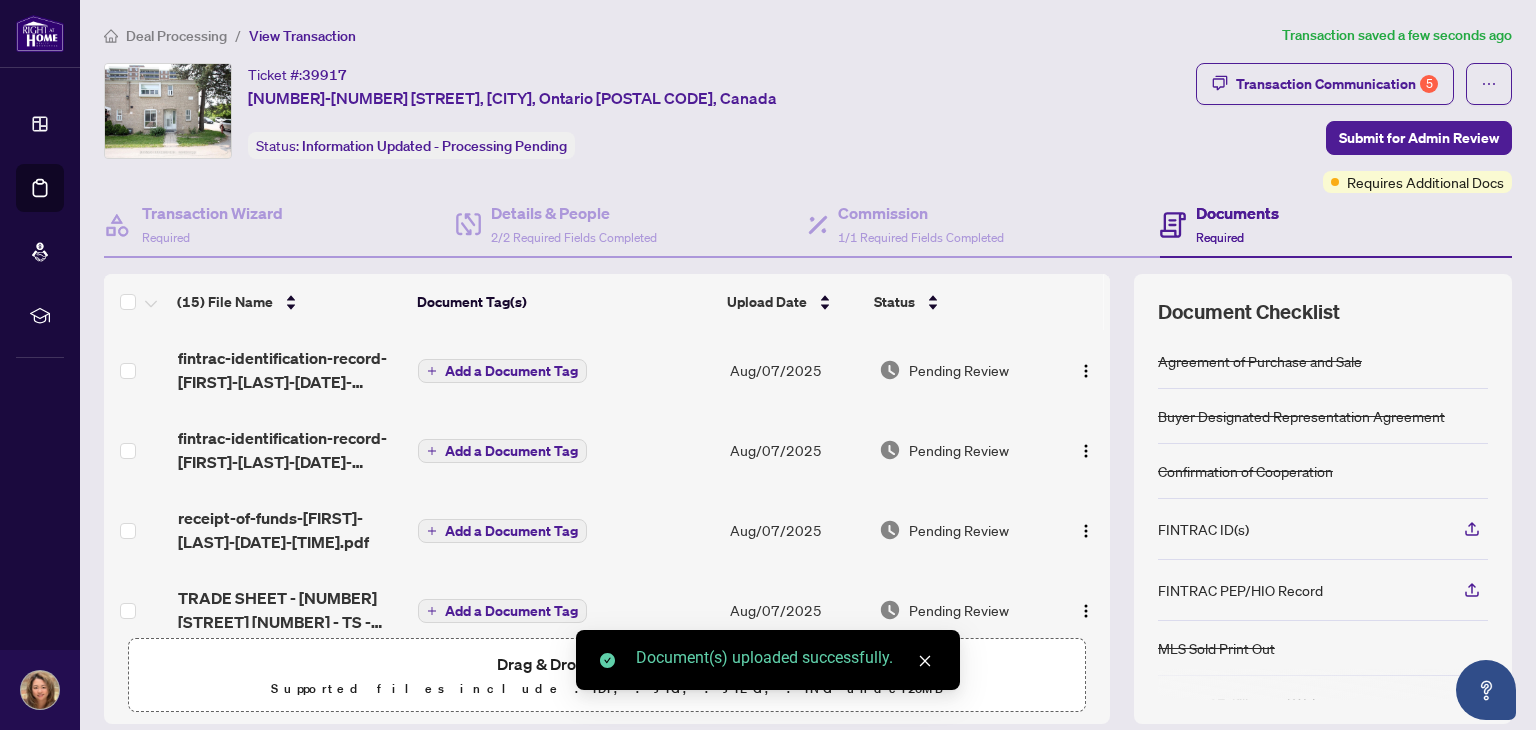 click on "Add a Document Tag" at bounding box center [511, 371] 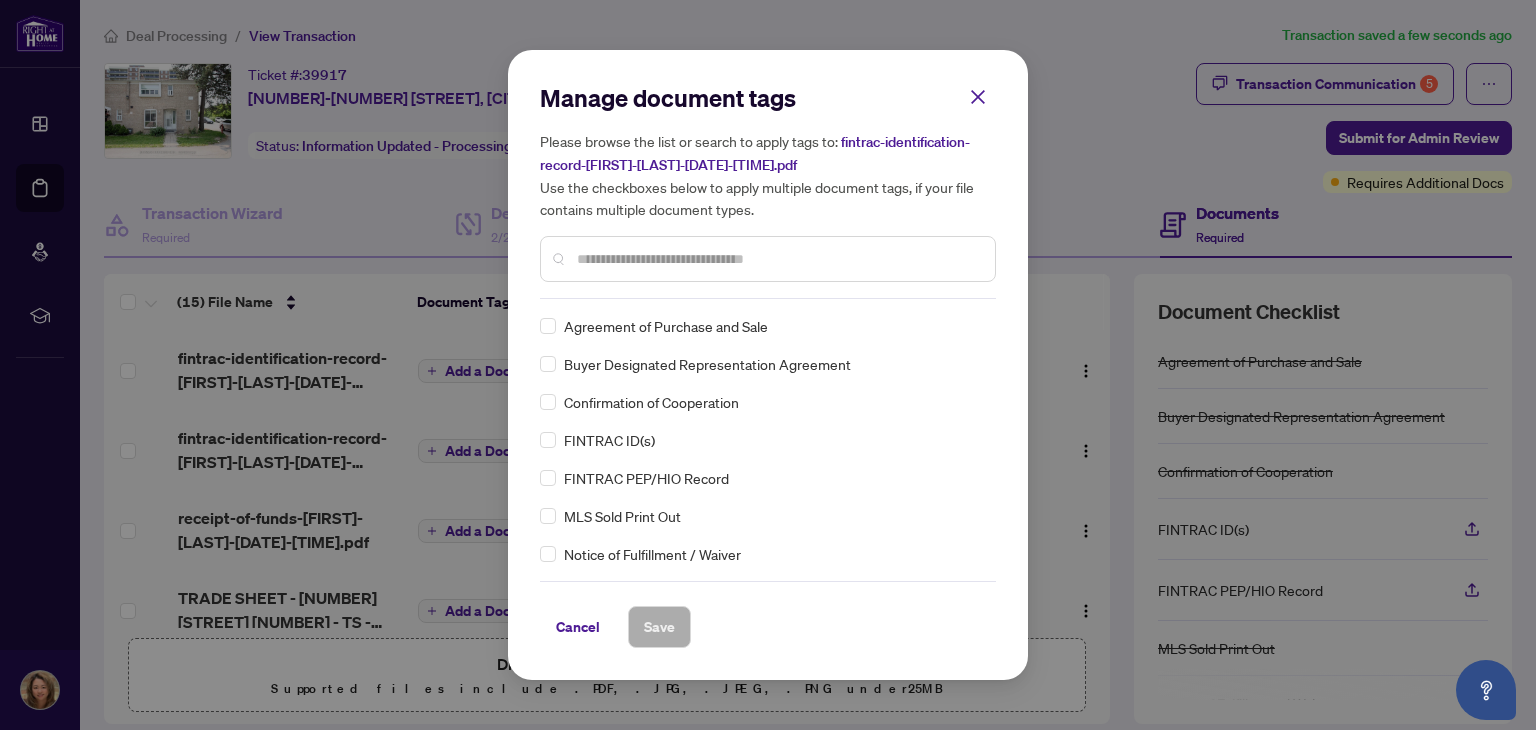 click at bounding box center [778, 259] 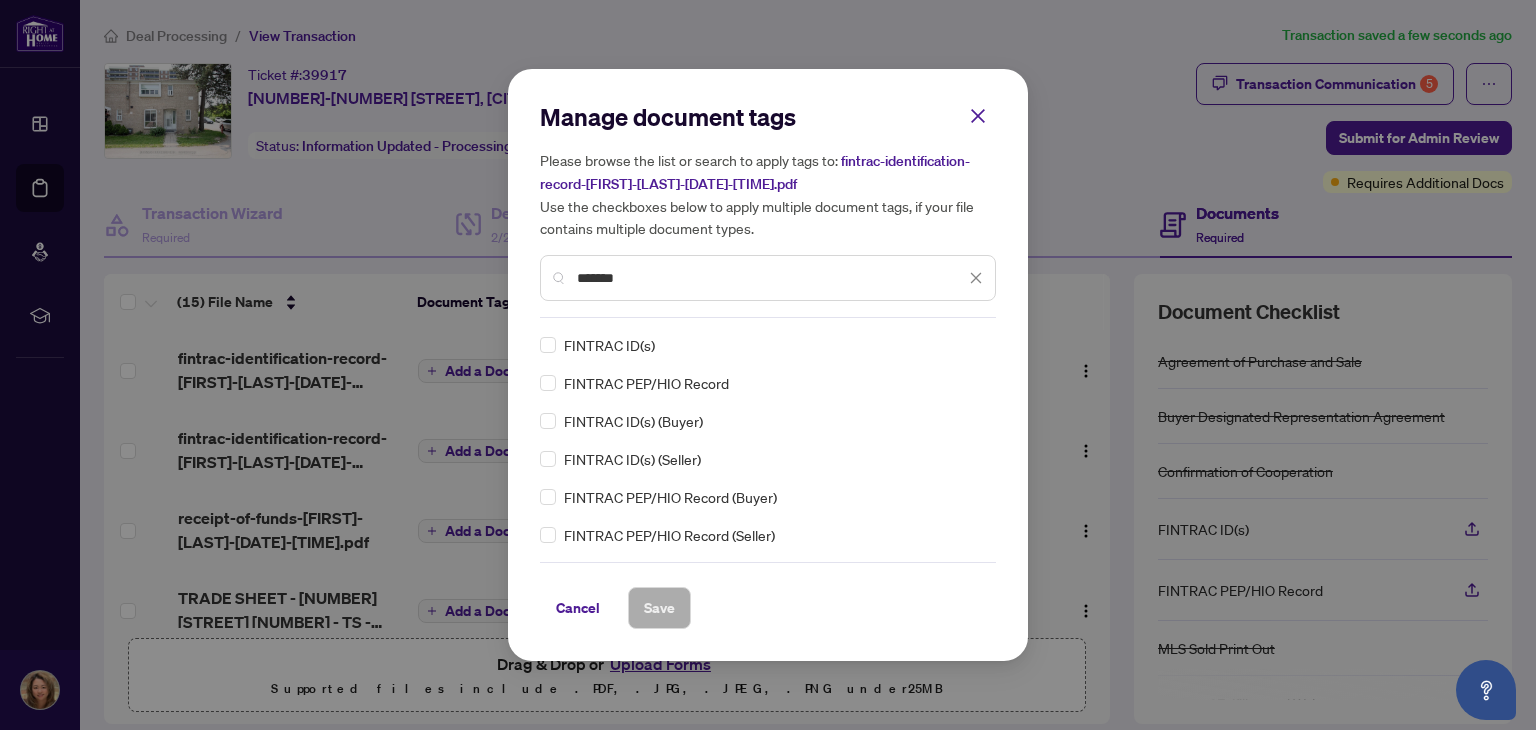 type on "*******" 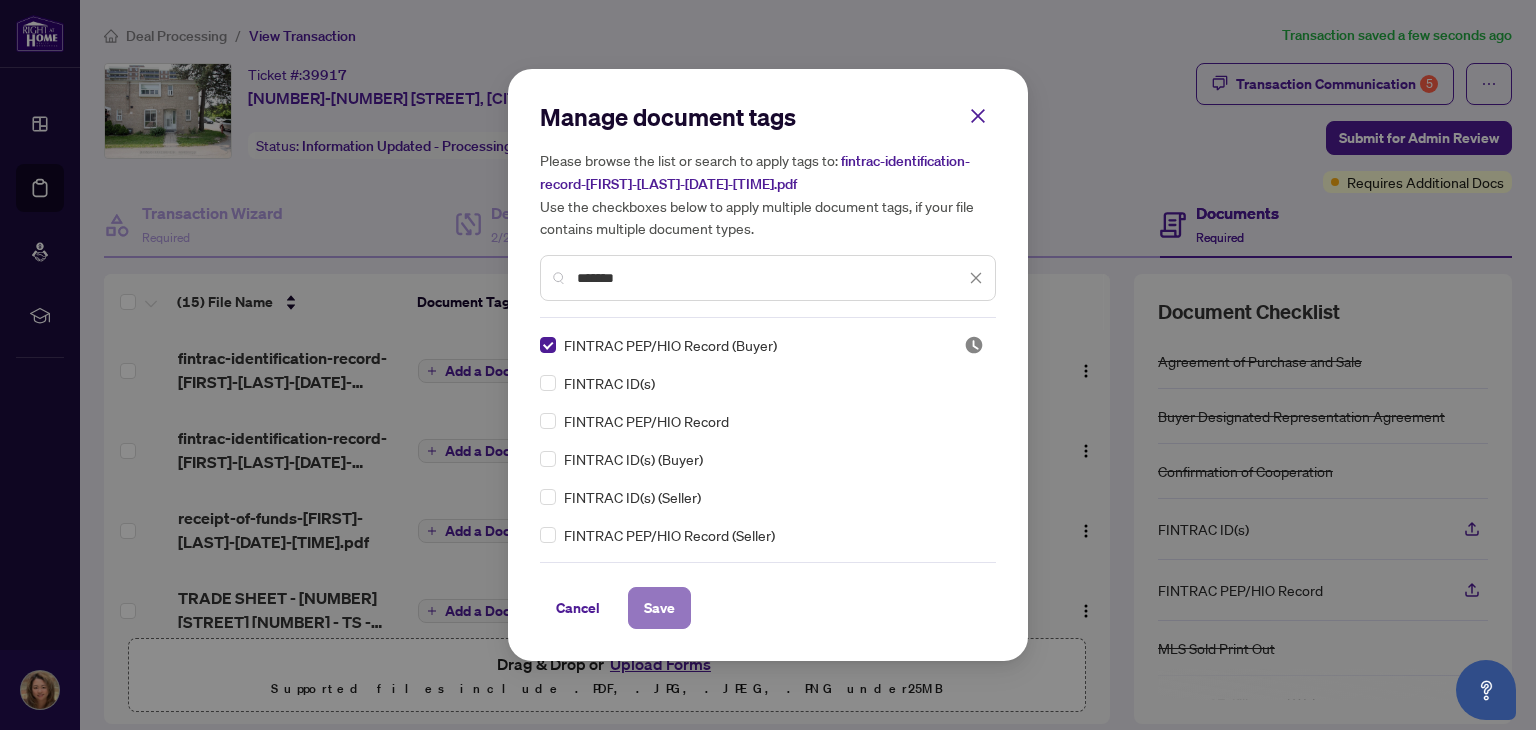 click on "Save" at bounding box center [659, 608] 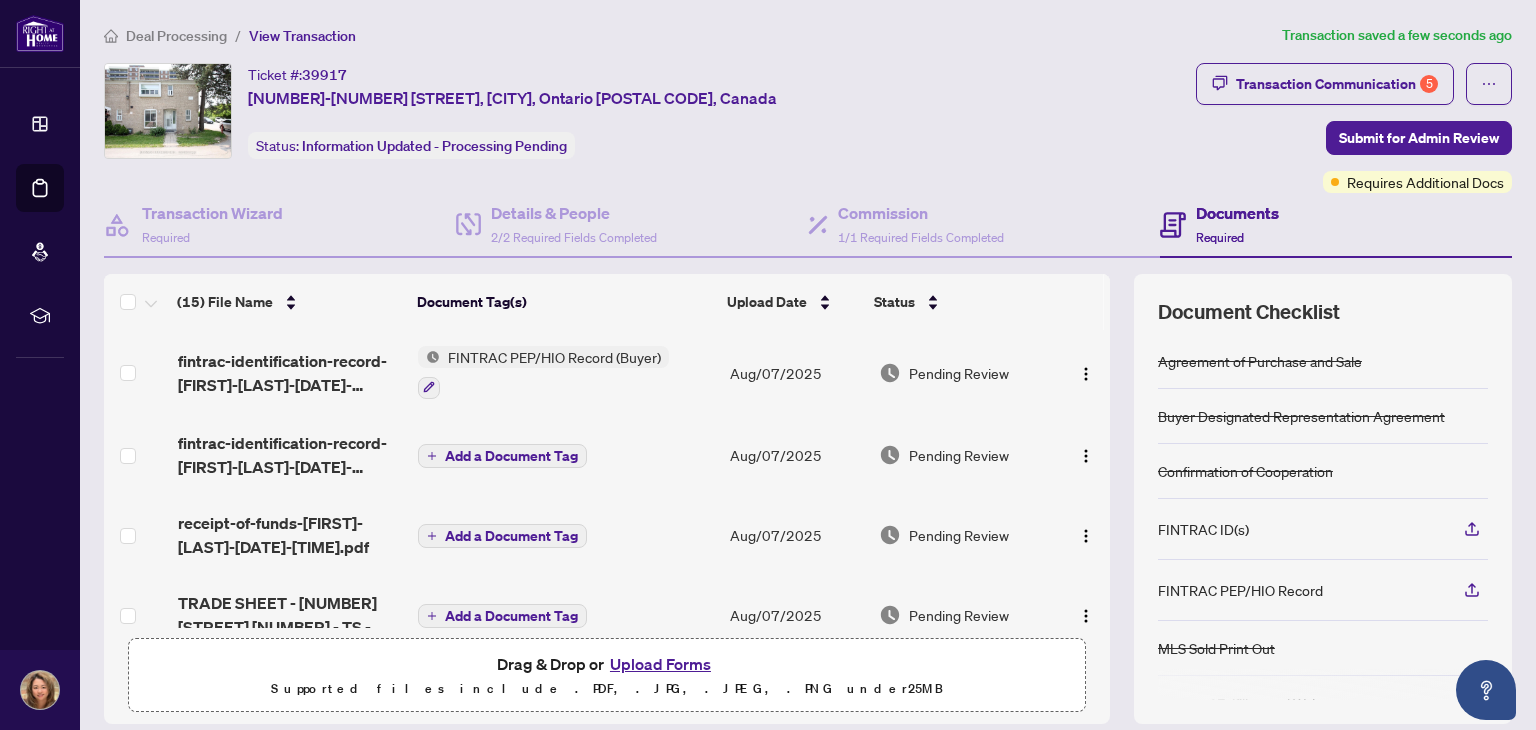 click on "Add a Document Tag" at bounding box center (511, 456) 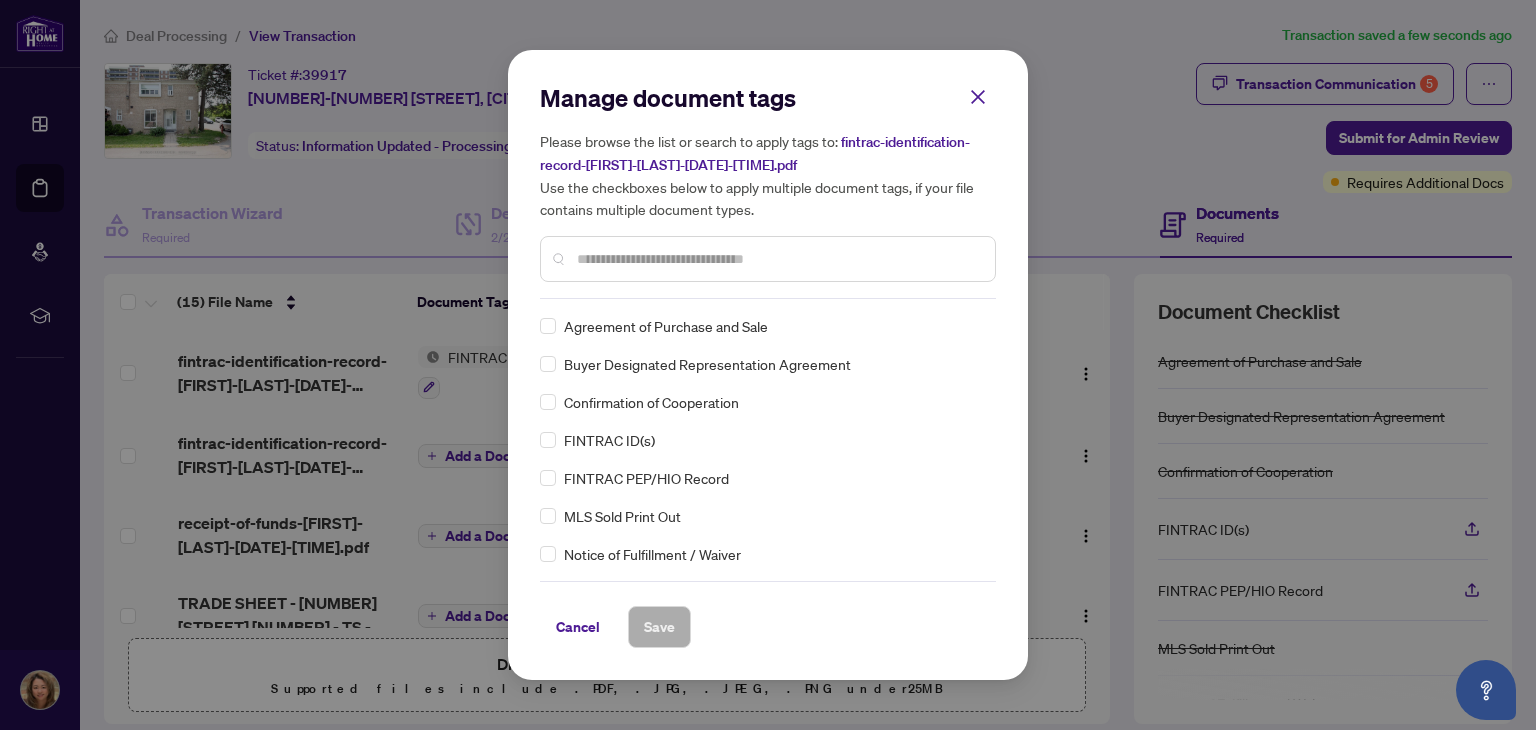 click at bounding box center [778, 259] 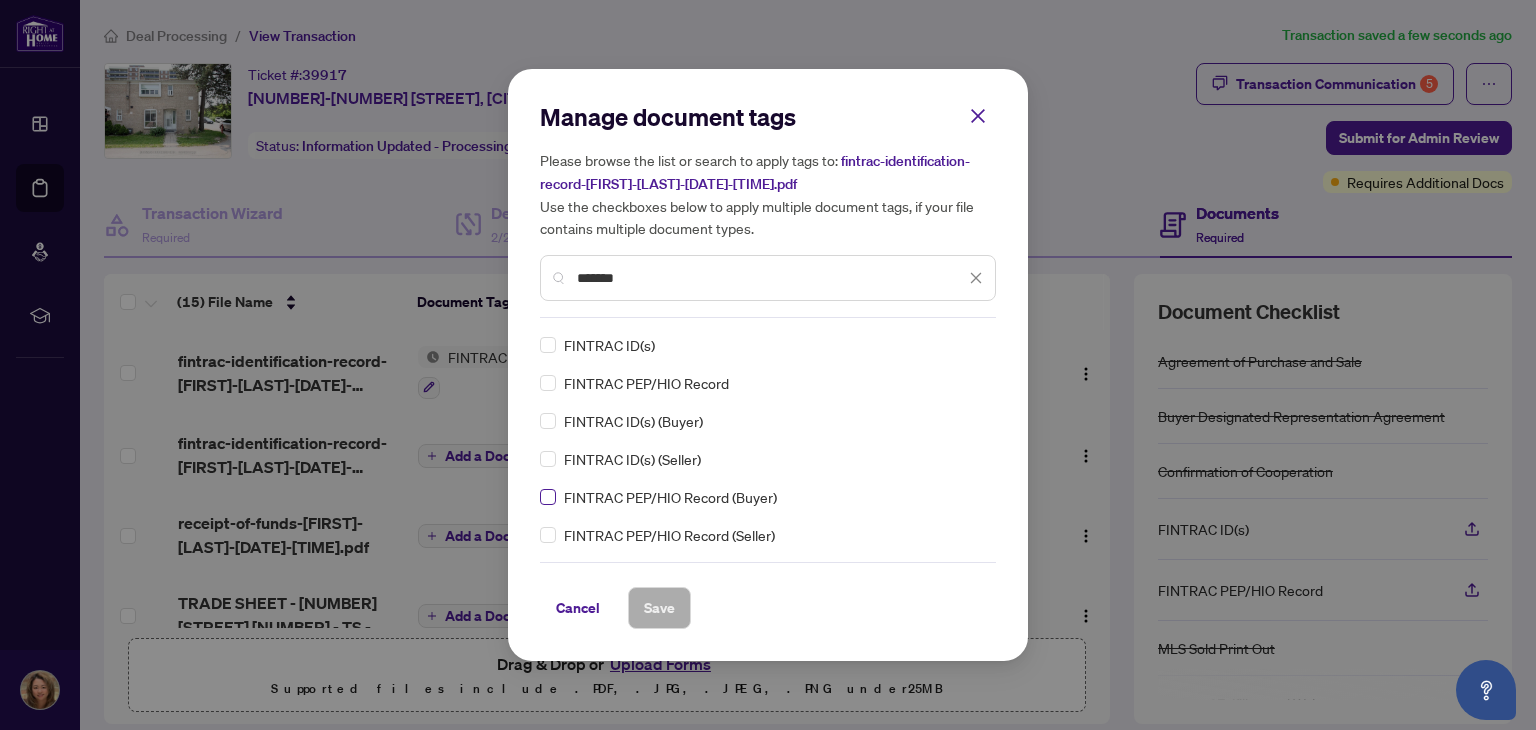 type on "*******" 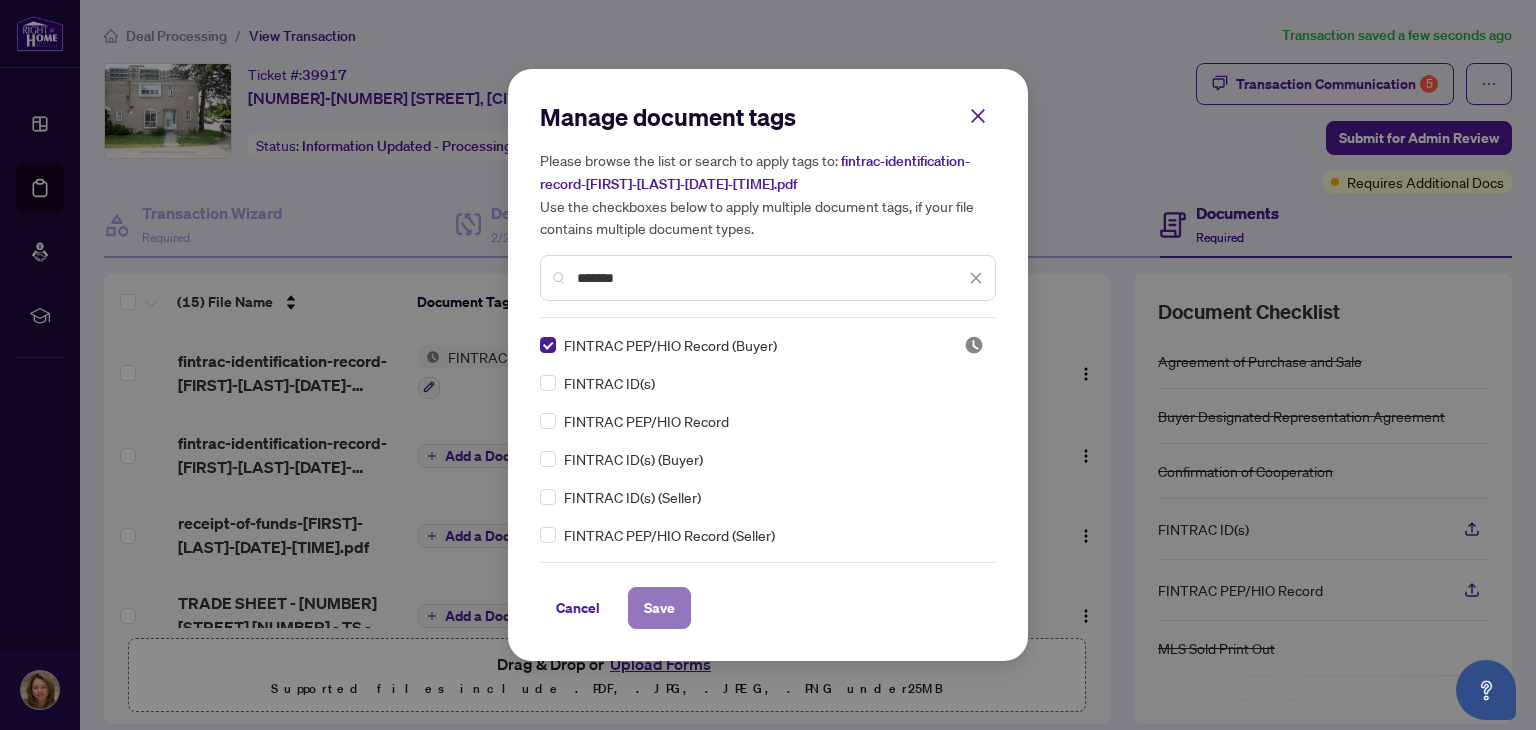 click on "Save" at bounding box center (659, 608) 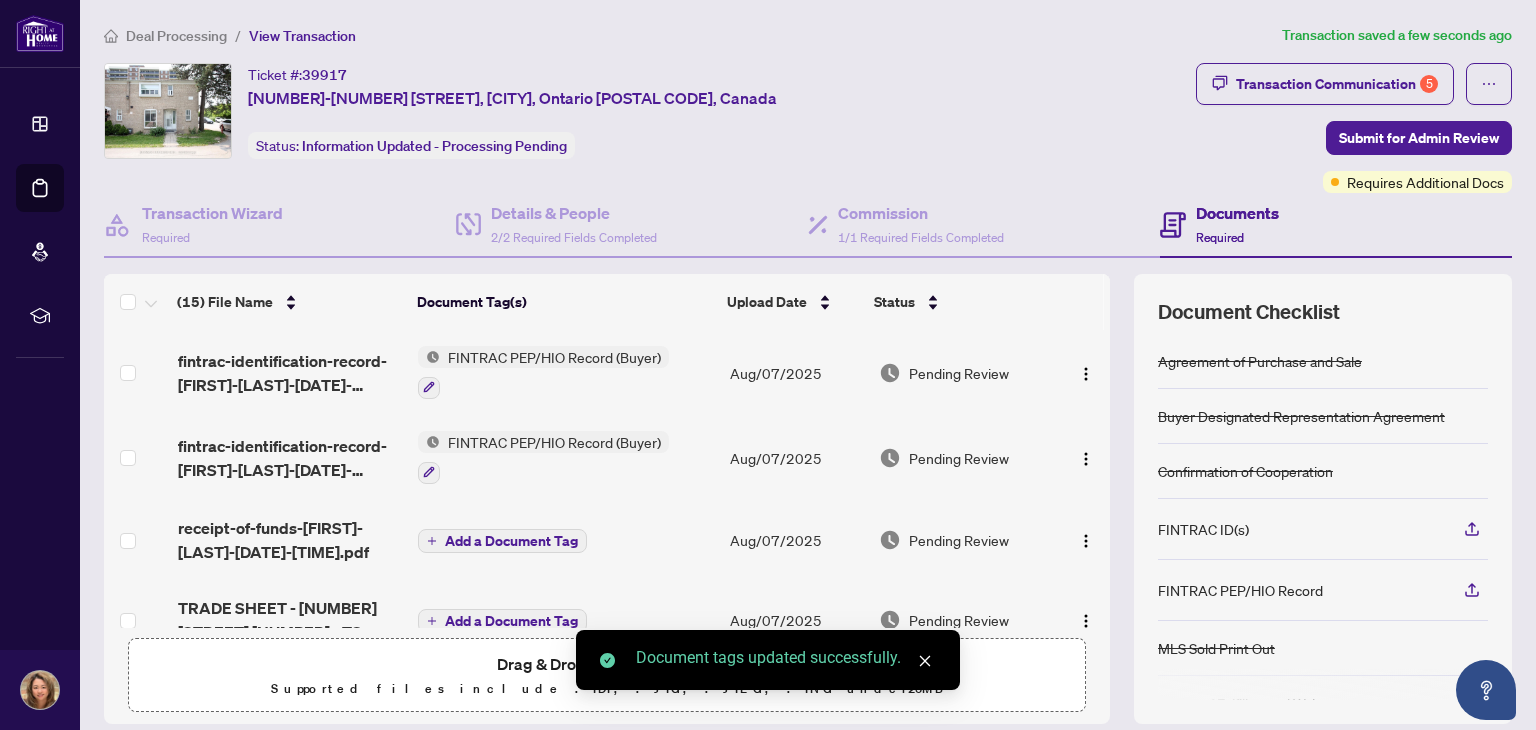click on "Add a Document Tag" at bounding box center [511, 541] 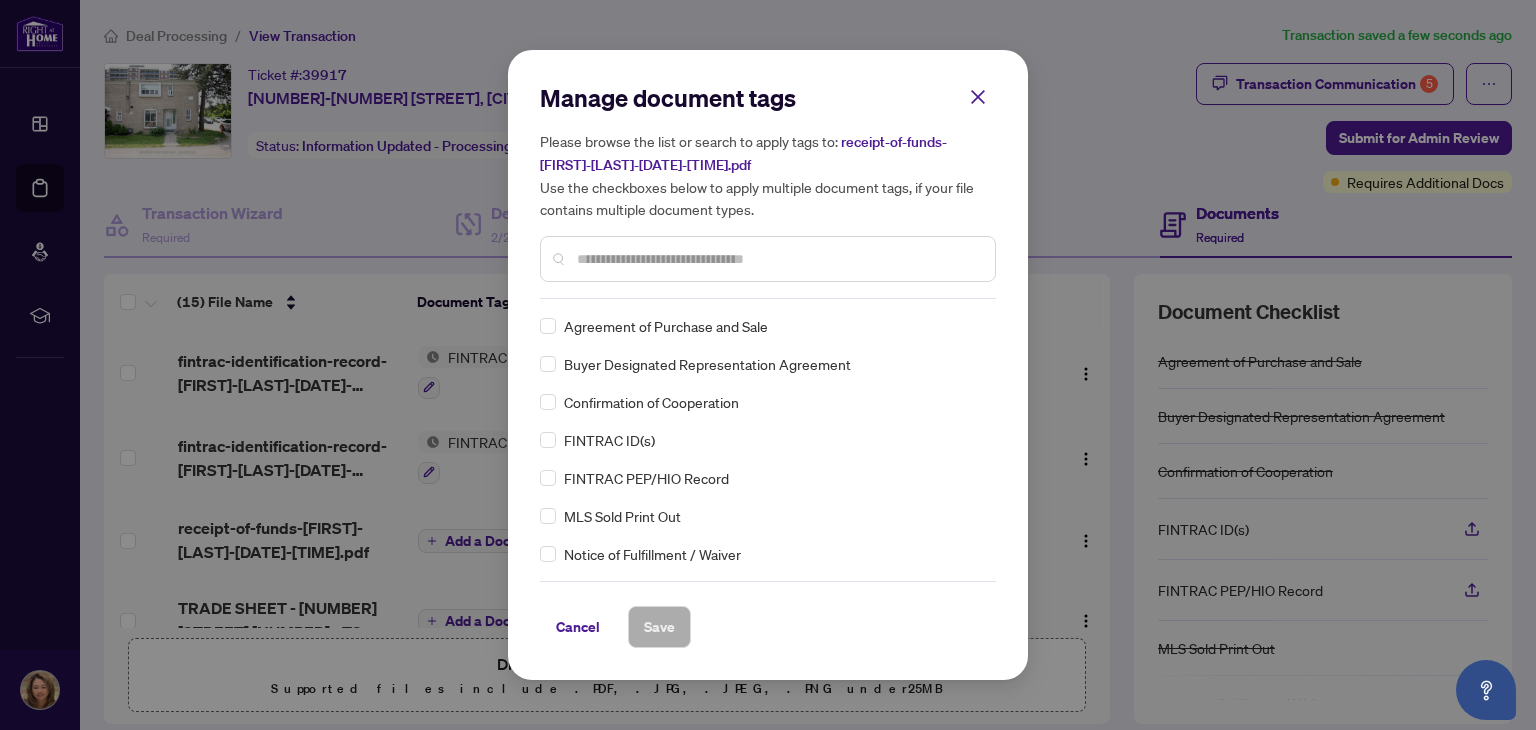 click at bounding box center [778, 259] 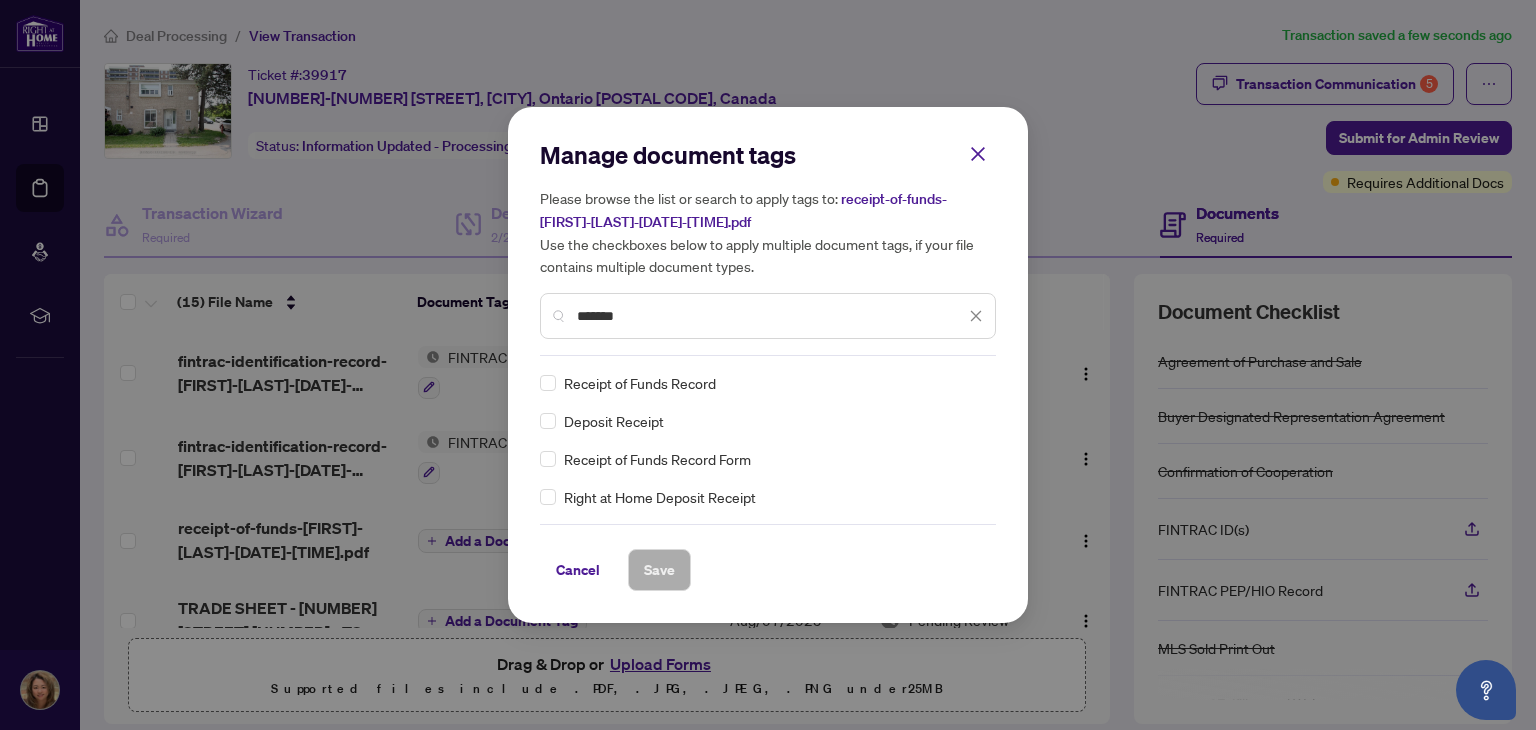 type on "*******" 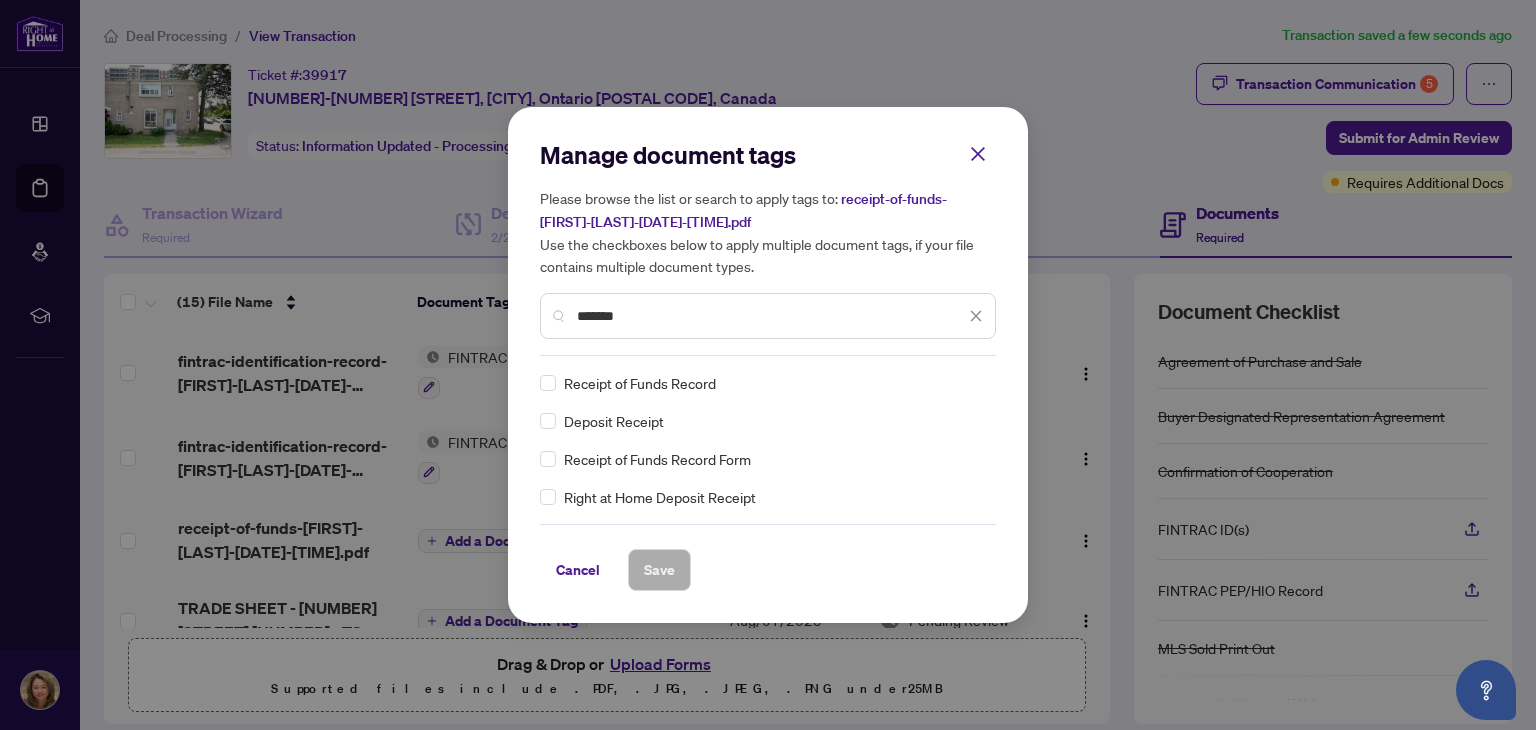 click on "Manage document tags Please browse the list or search to apply tags to:   receipt-of-funds-[FIRST]-[LAST]-[DATE]-[TIME].pdf   Use the checkboxes below to apply multiple document tags, if your file contains multiple document types.   ******* Receipt of Funds Record Deposit Receipt Receipt of Funds Record Form Right at Home Deposit Receipt Cancel Save Cancel OK" at bounding box center [768, 365] 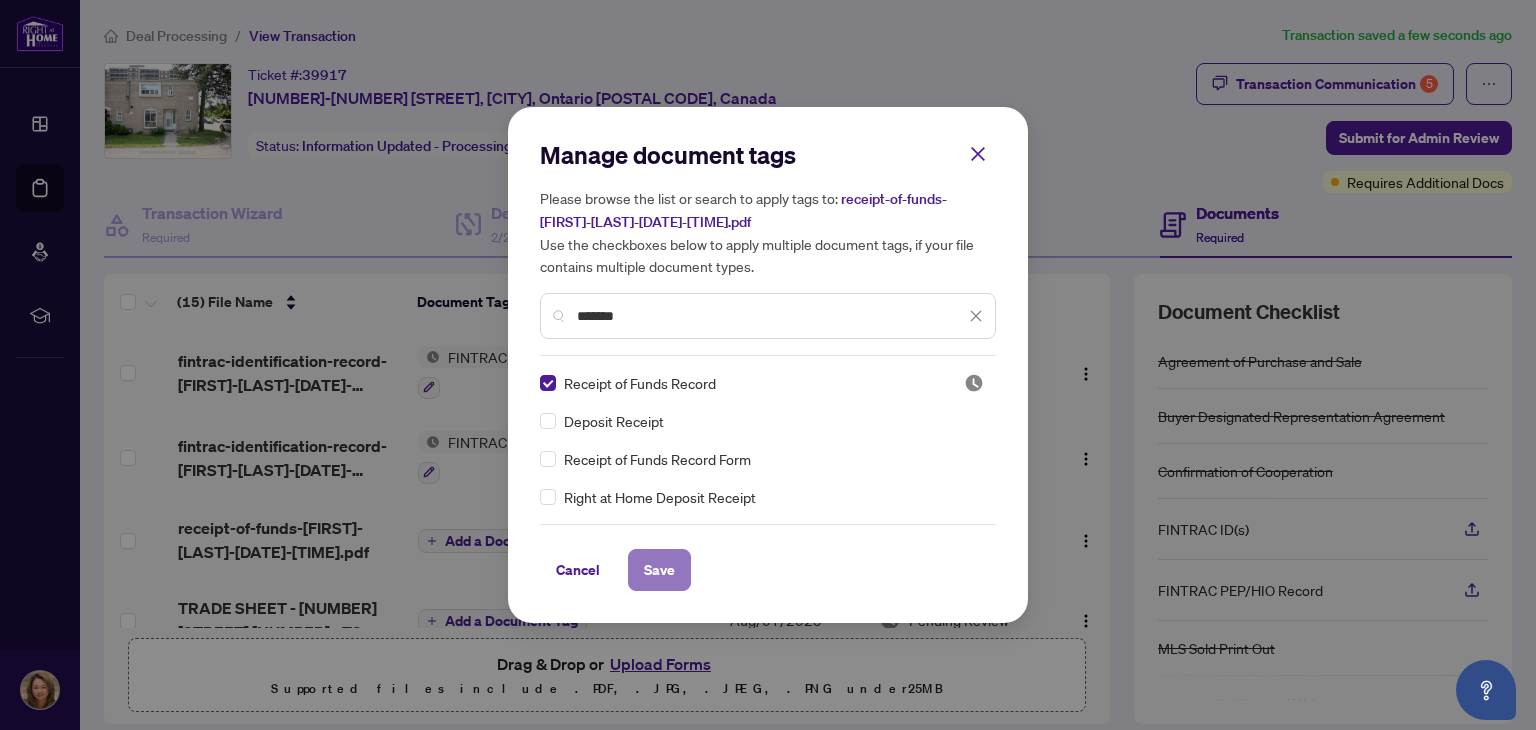 click on "Save" at bounding box center (659, 570) 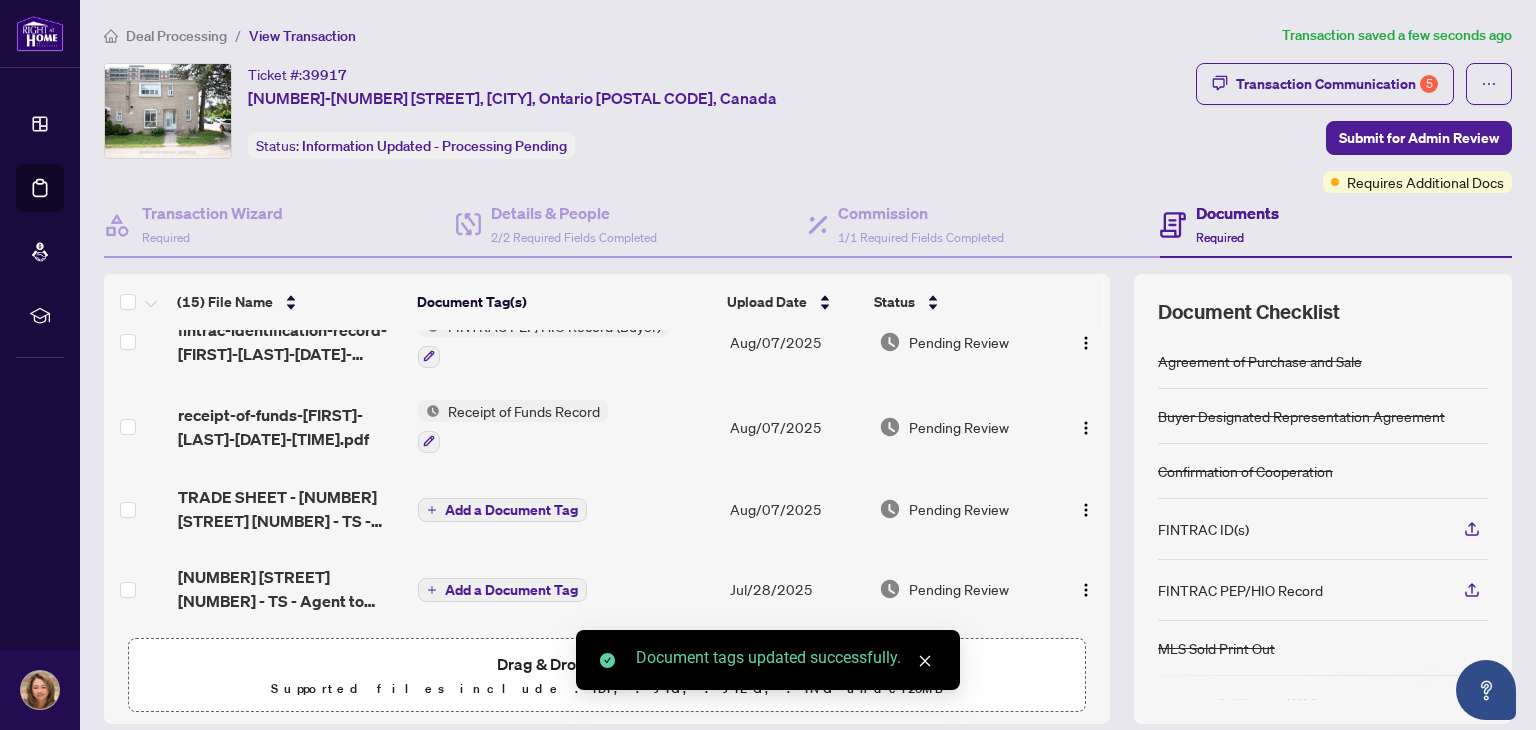 scroll, scrollTop: 137, scrollLeft: 0, axis: vertical 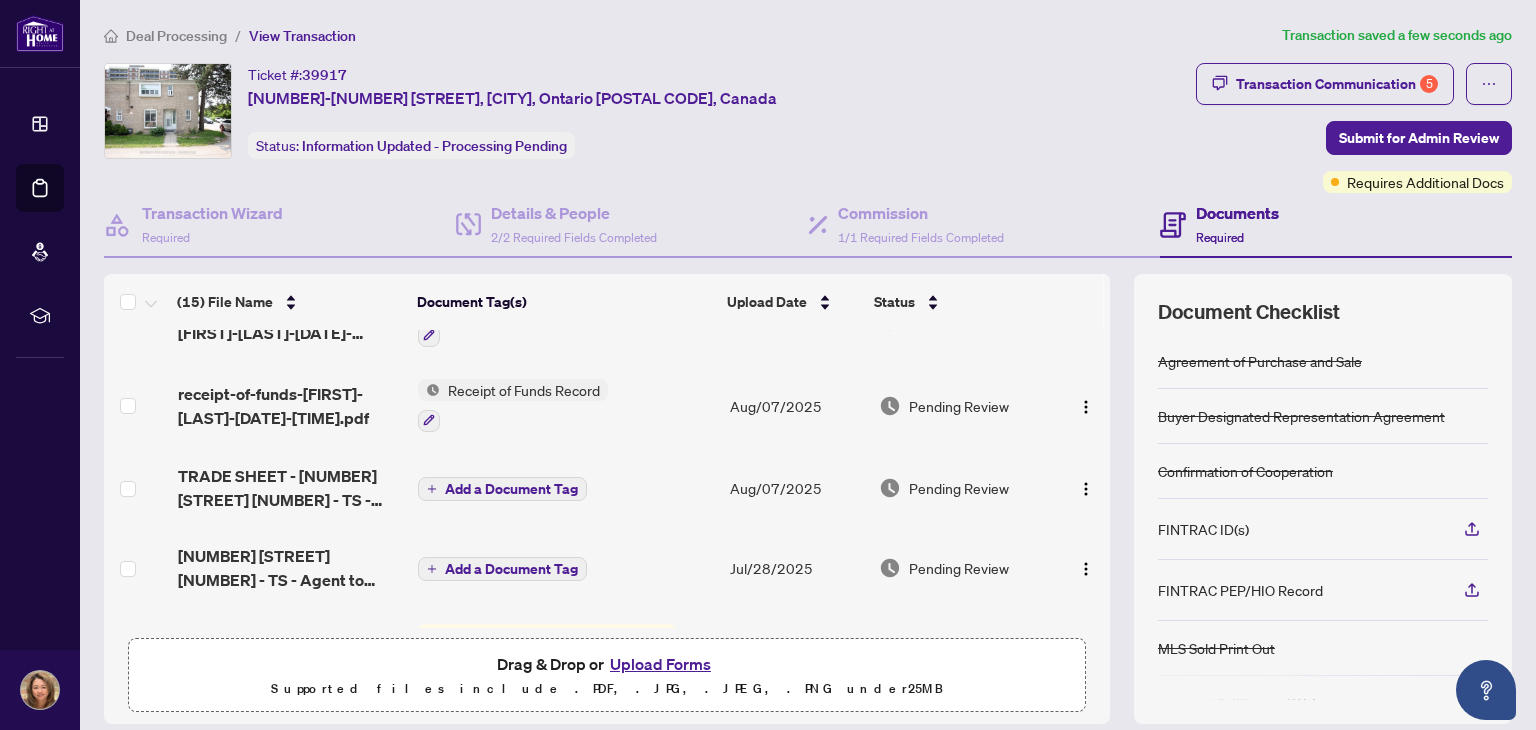 click on "Add a Document Tag" at bounding box center (511, 489) 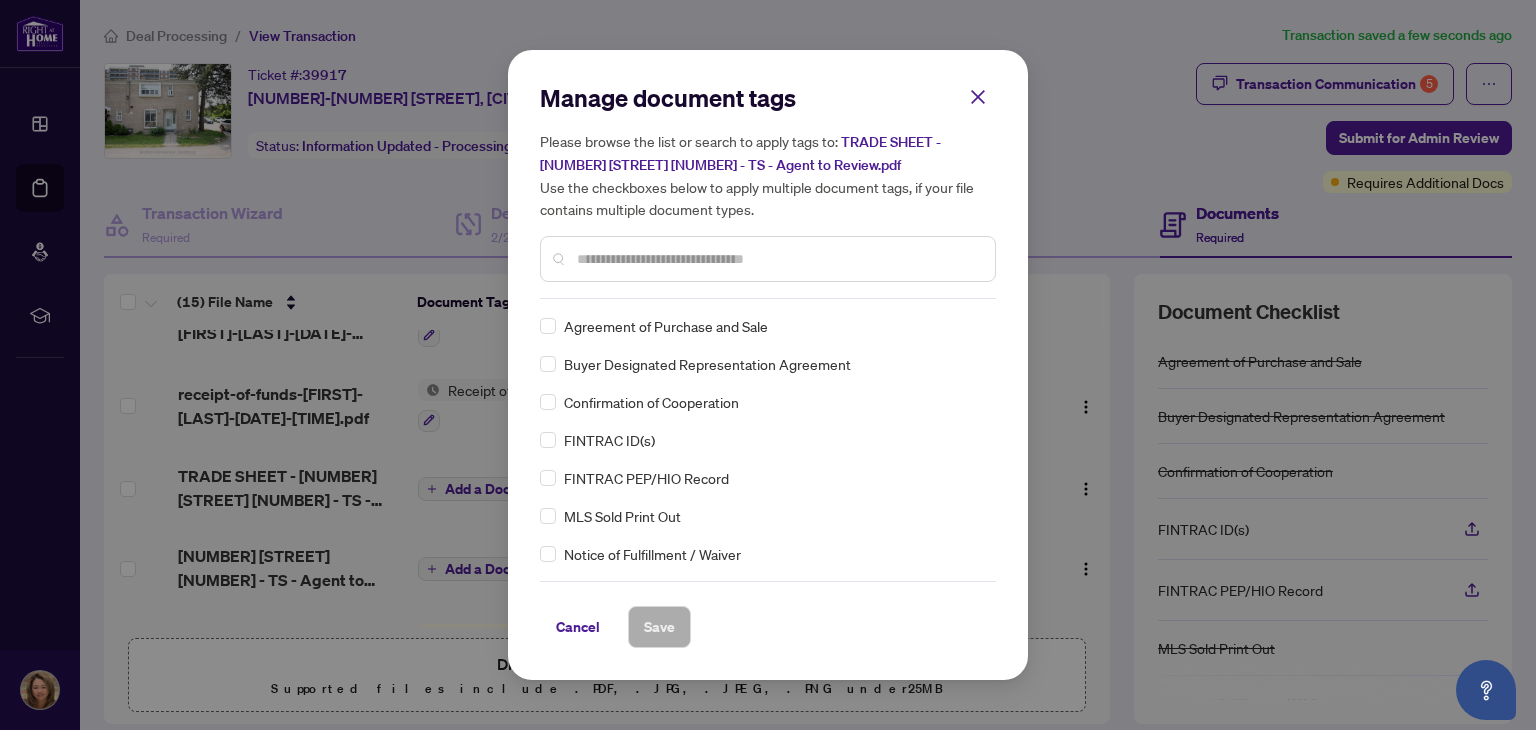 click at bounding box center (768, 259) 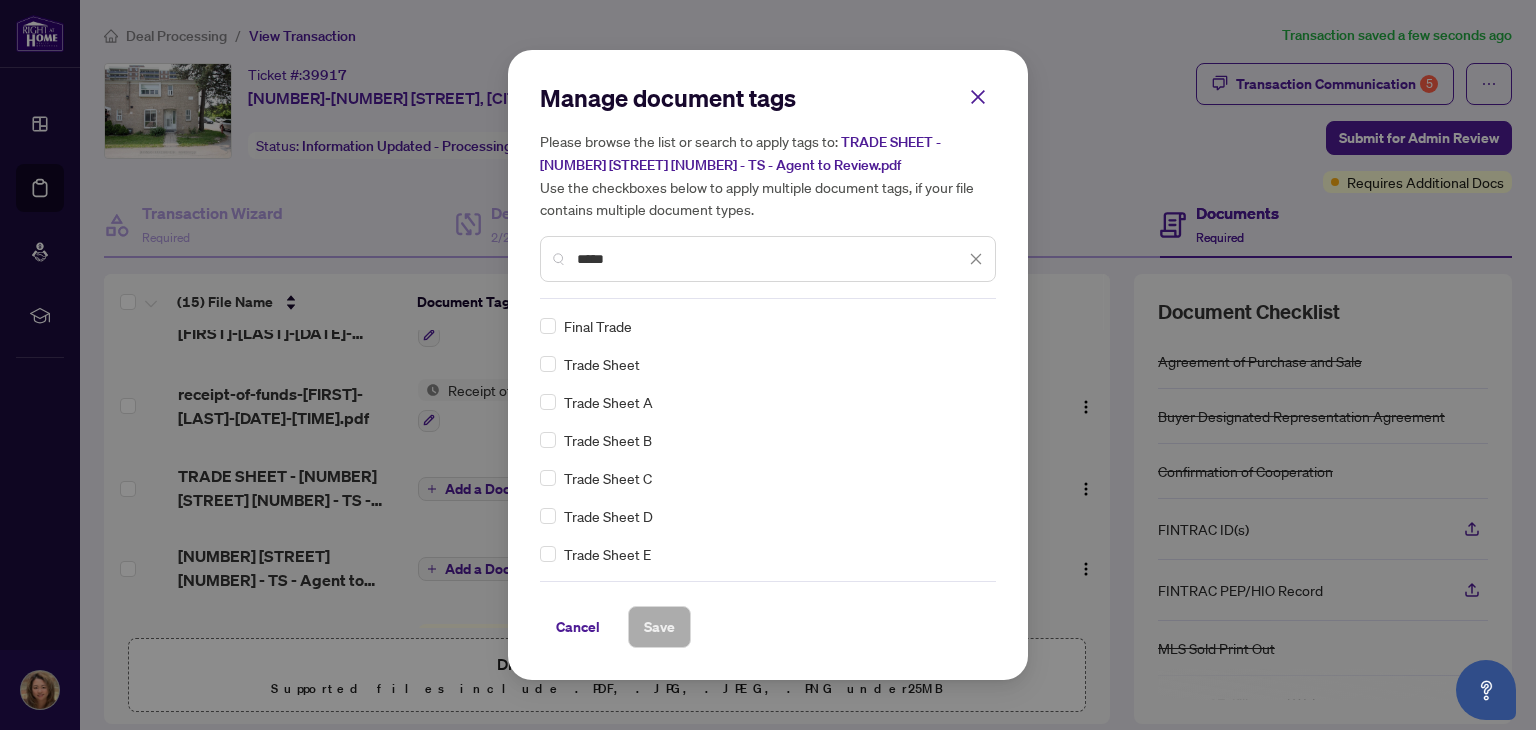 type on "*****" 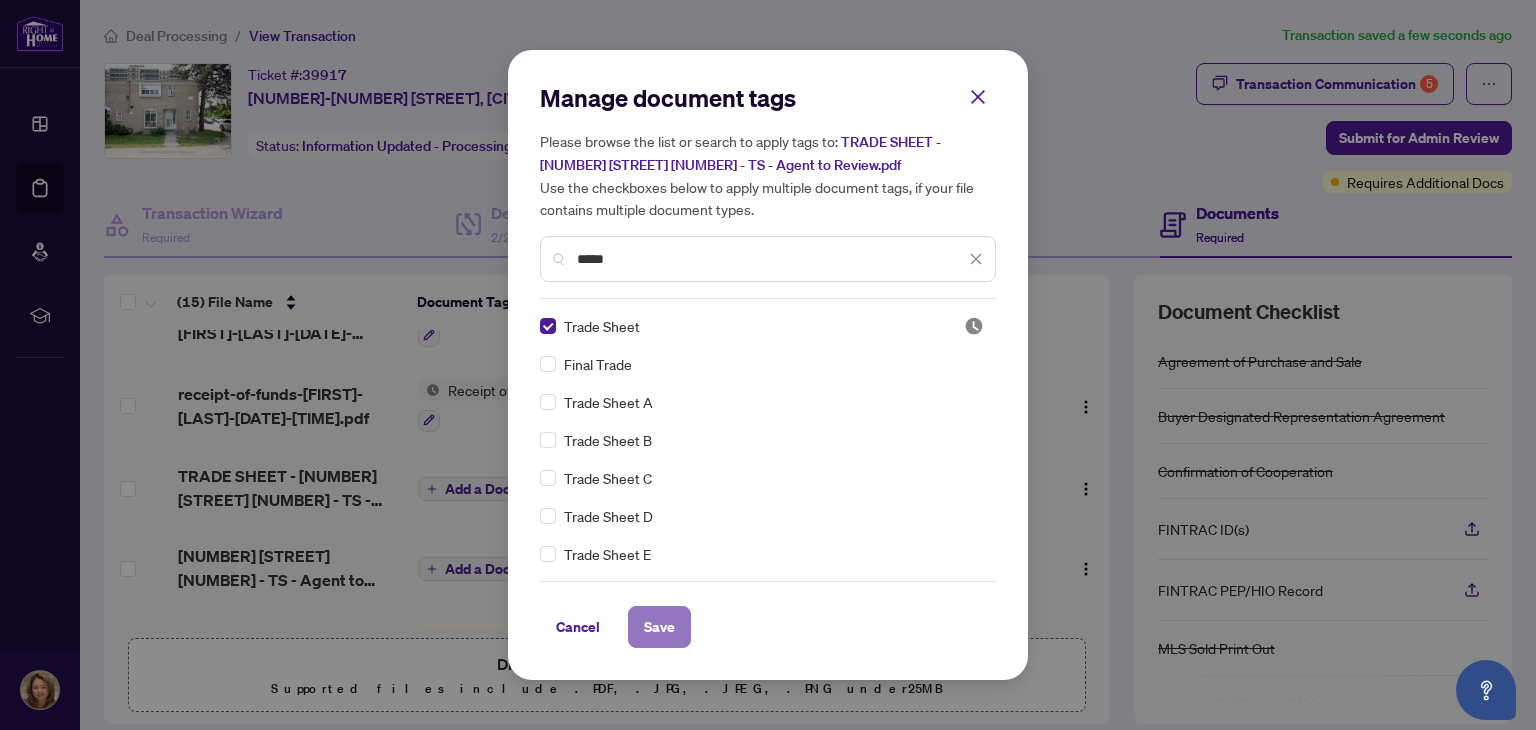 click on "Save" at bounding box center (659, 627) 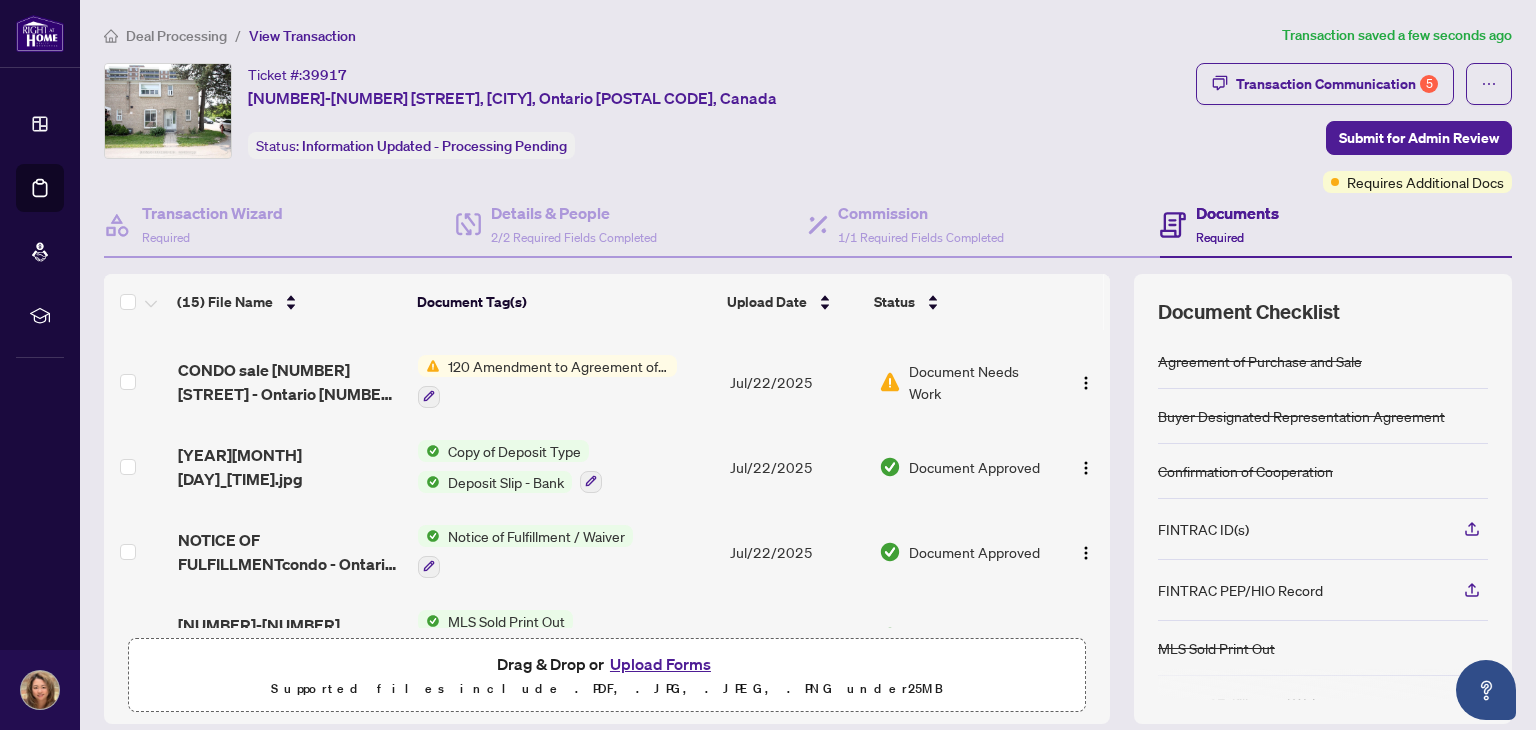 scroll, scrollTop: 0, scrollLeft: 0, axis: both 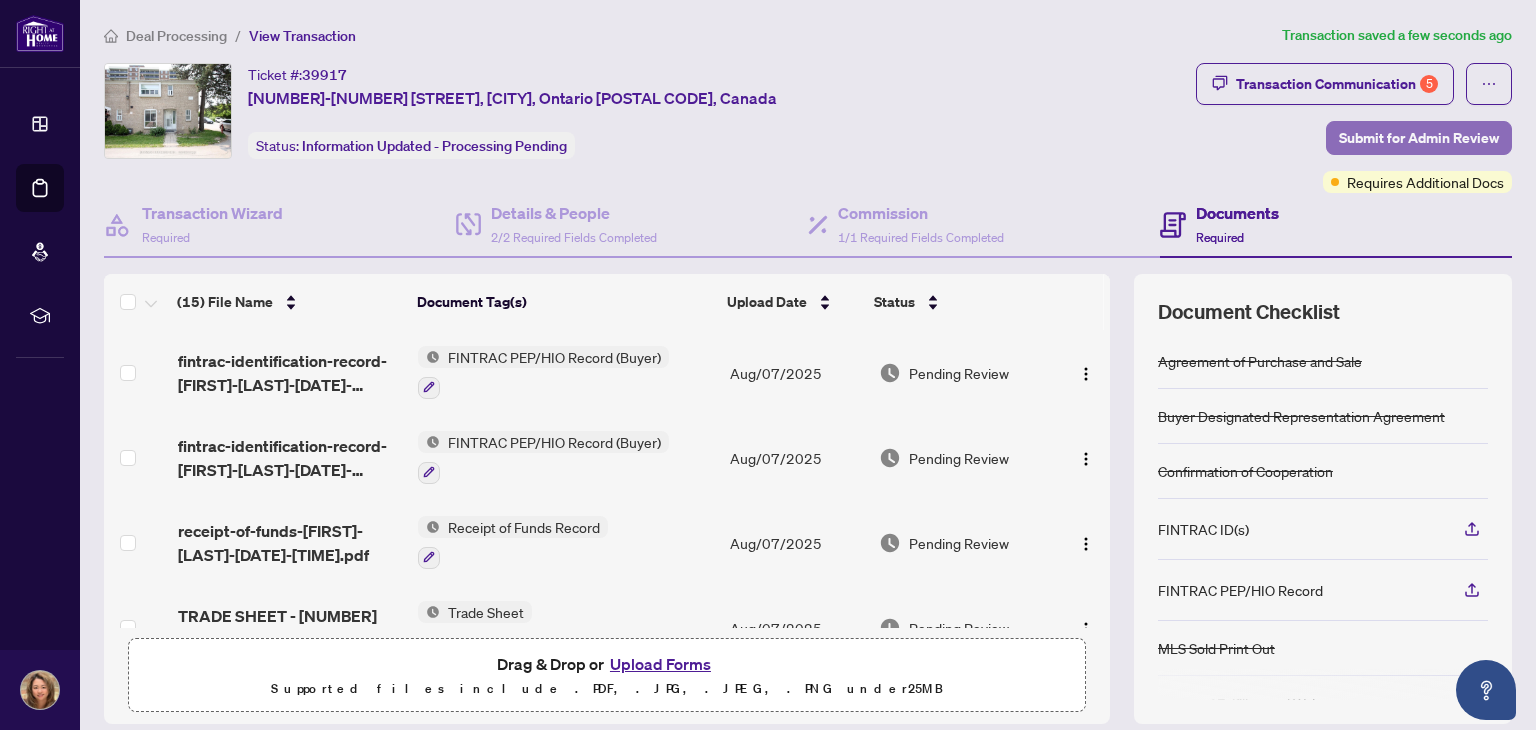 click on "Submit for Admin Review" at bounding box center [1419, 138] 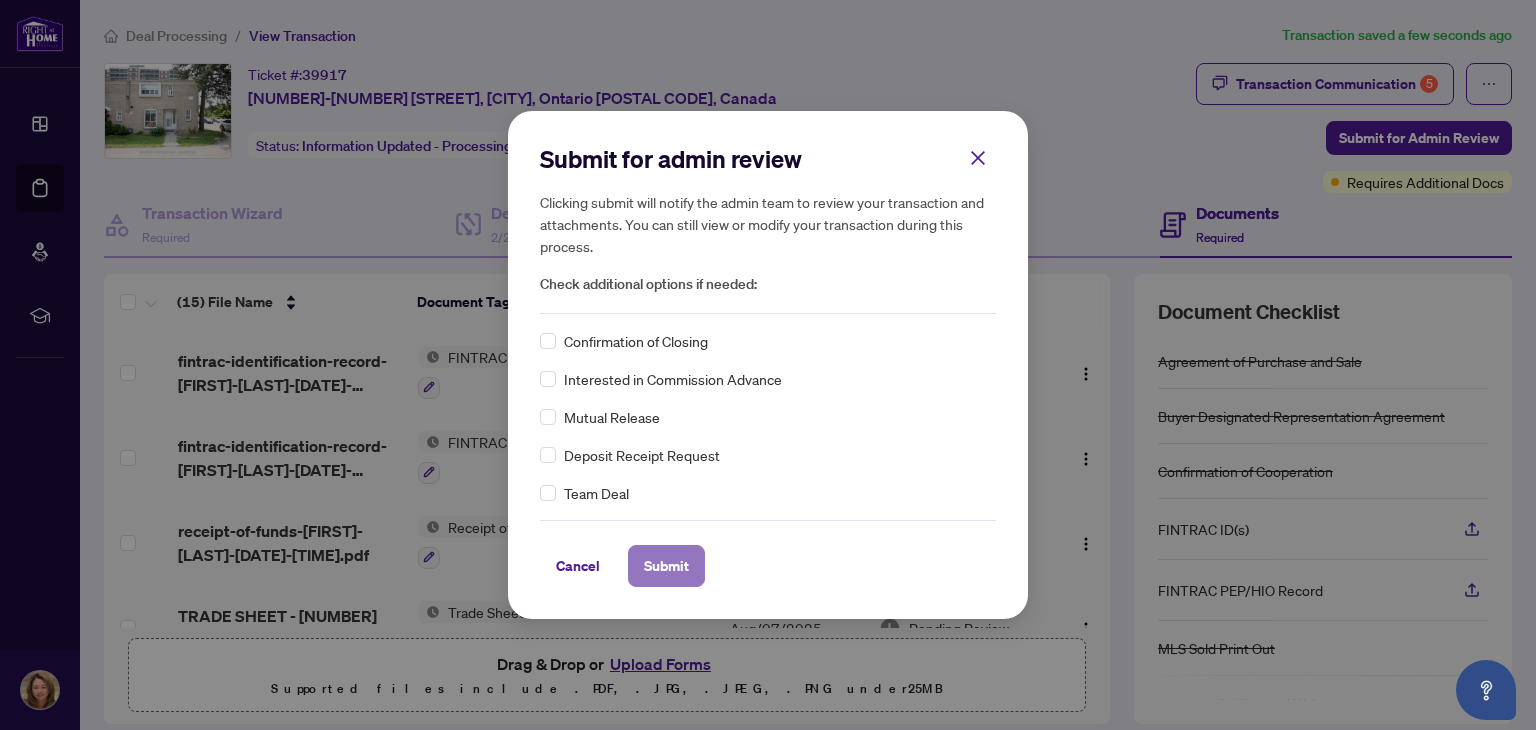 click on "Submit" at bounding box center [666, 566] 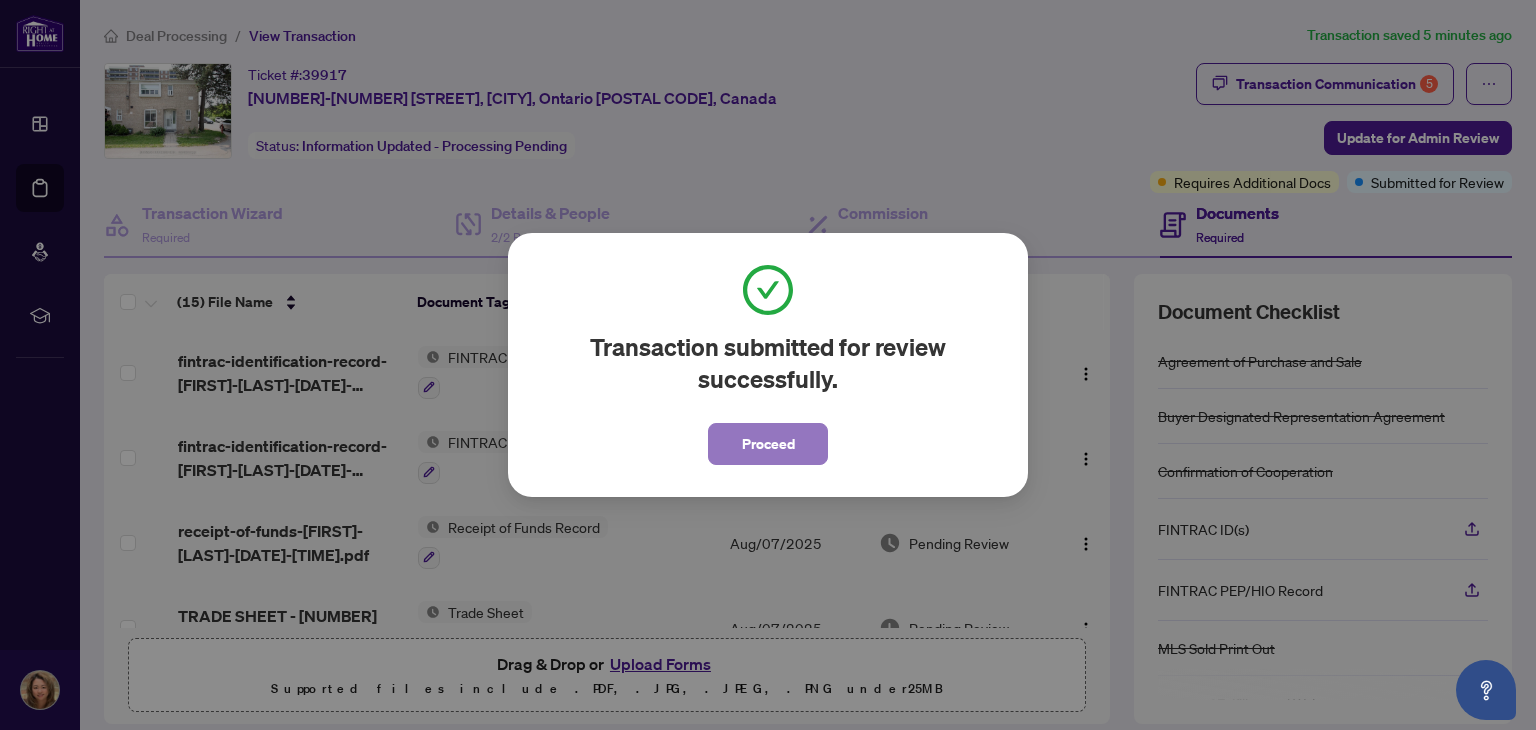 click on "Proceed" at bounding box center [768, 444] 